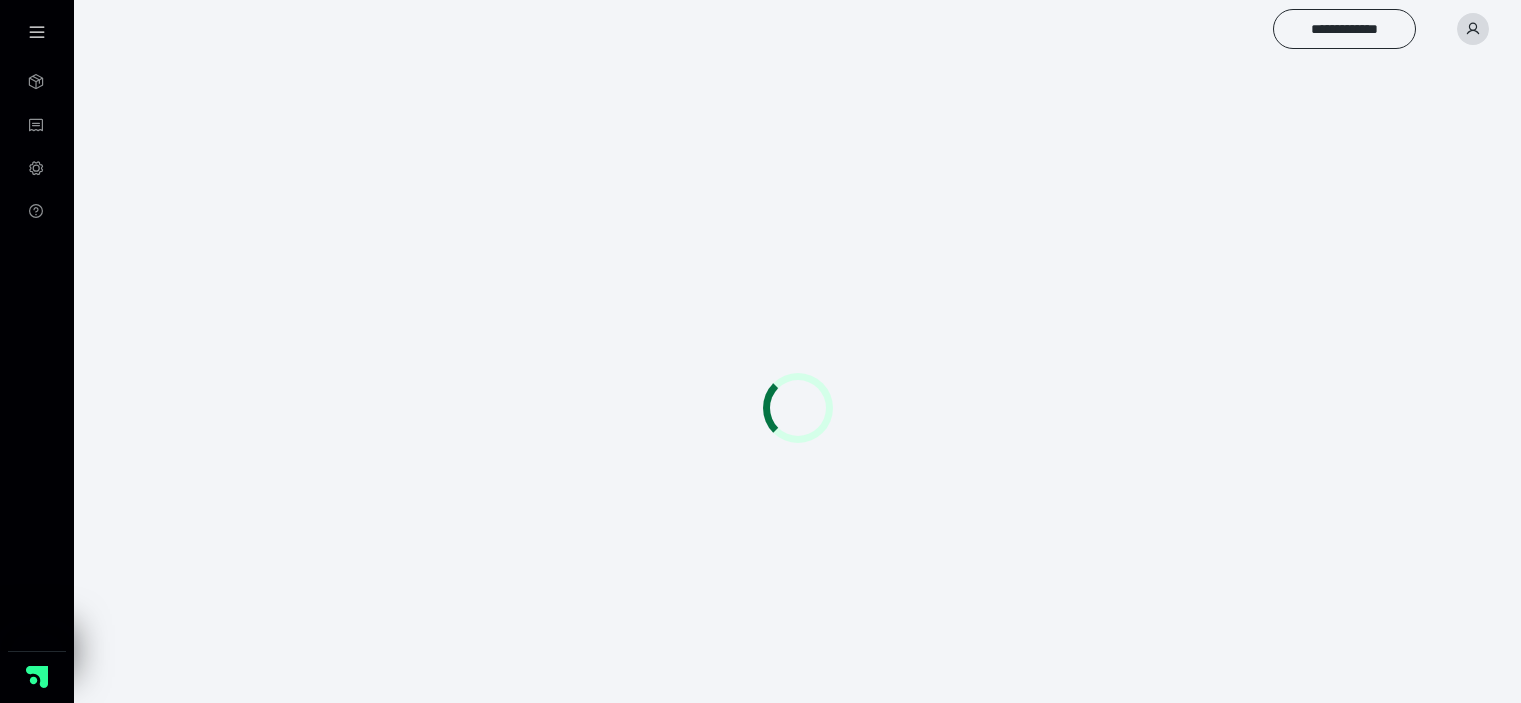 scroll, scrollTop: 0, scrollLeft: 0, axis: both 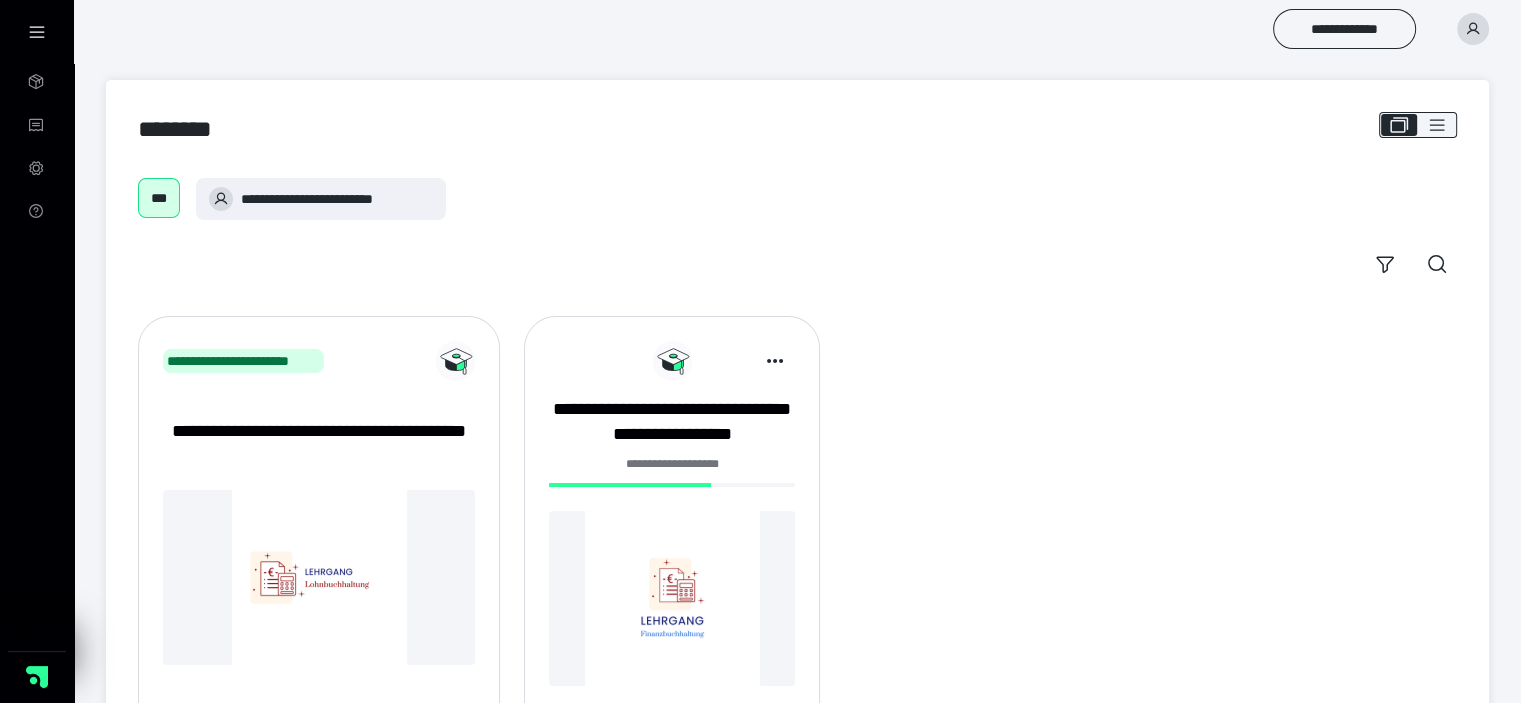 click at bounding box center (630, 485) 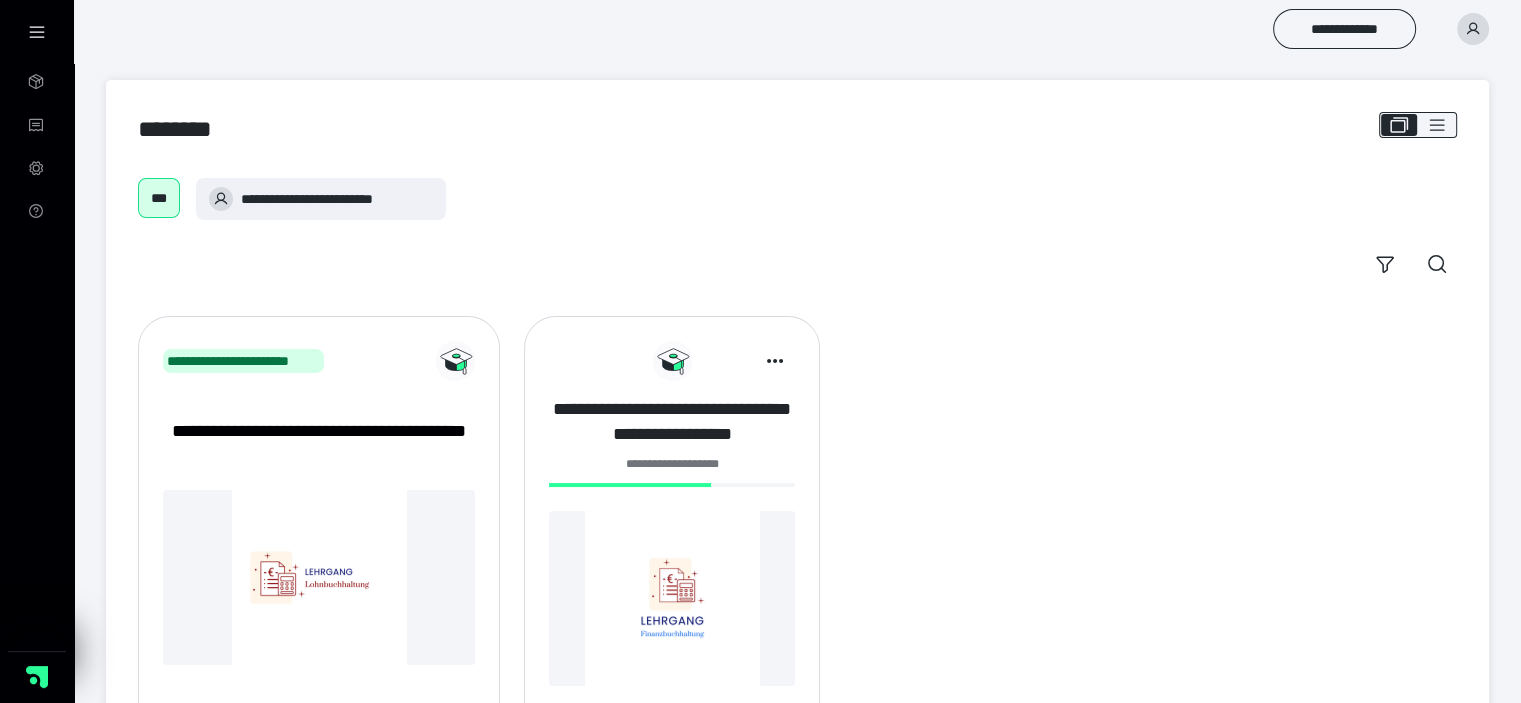 click on "**********" at bounding box center (671, 422) 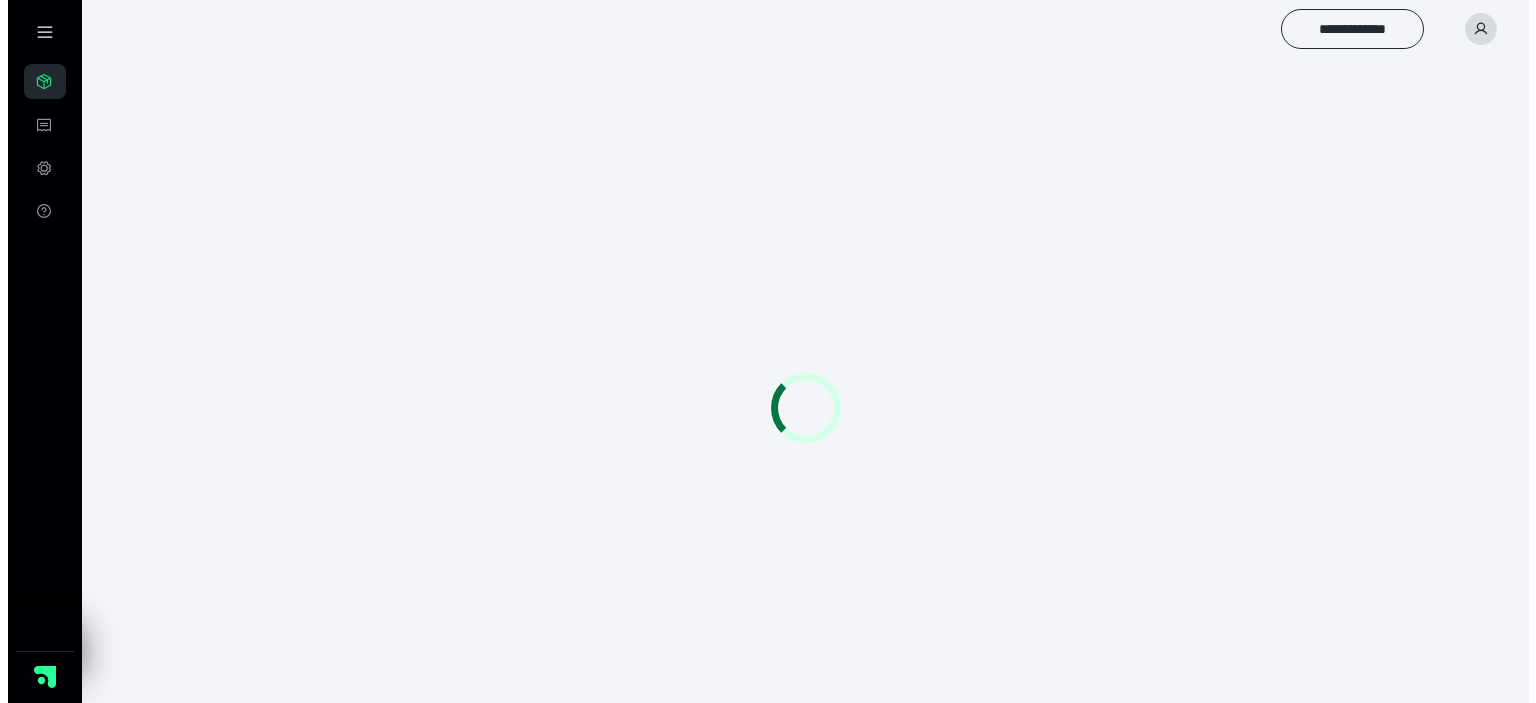 scroll, scrollTop: 0, scrollLeft: 0, axis: both 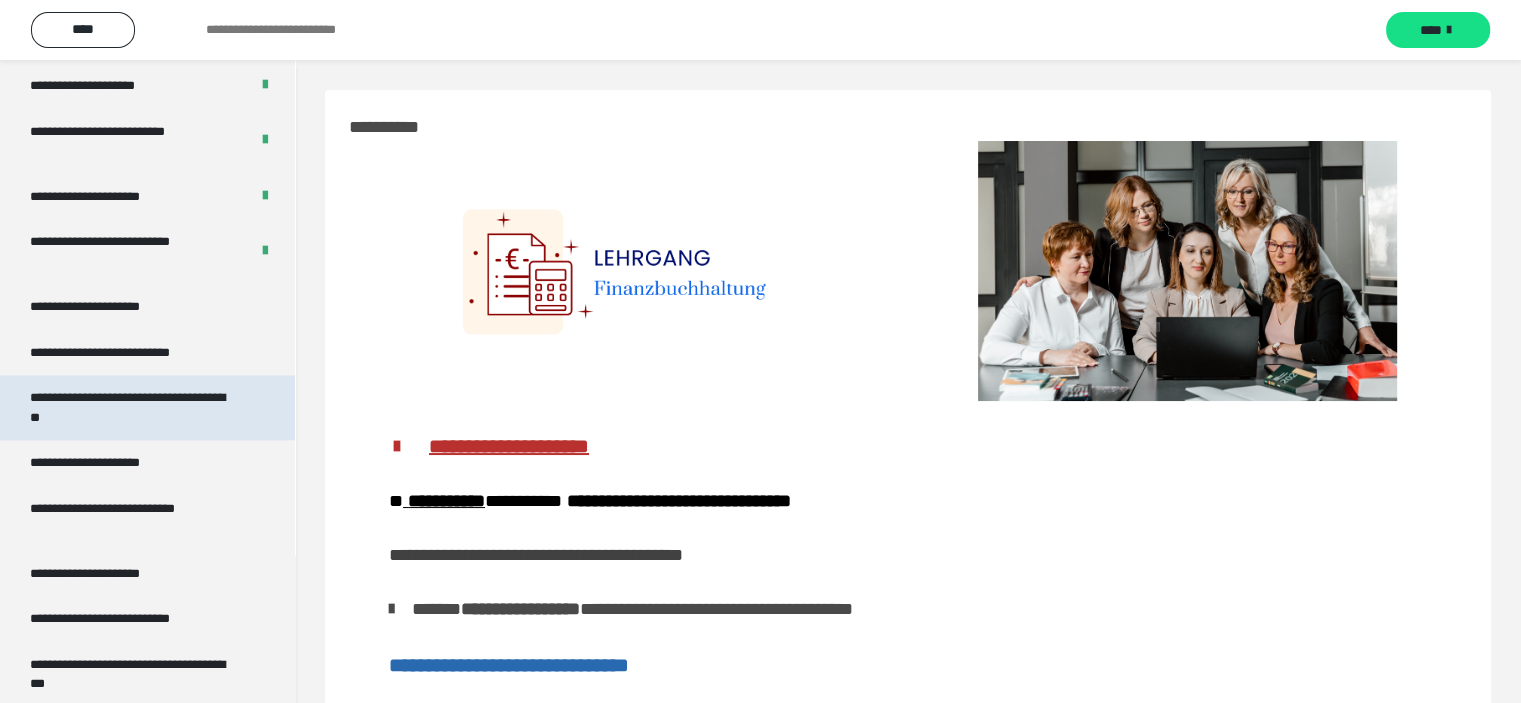 click on "**********" at bounding box center (132, 407) 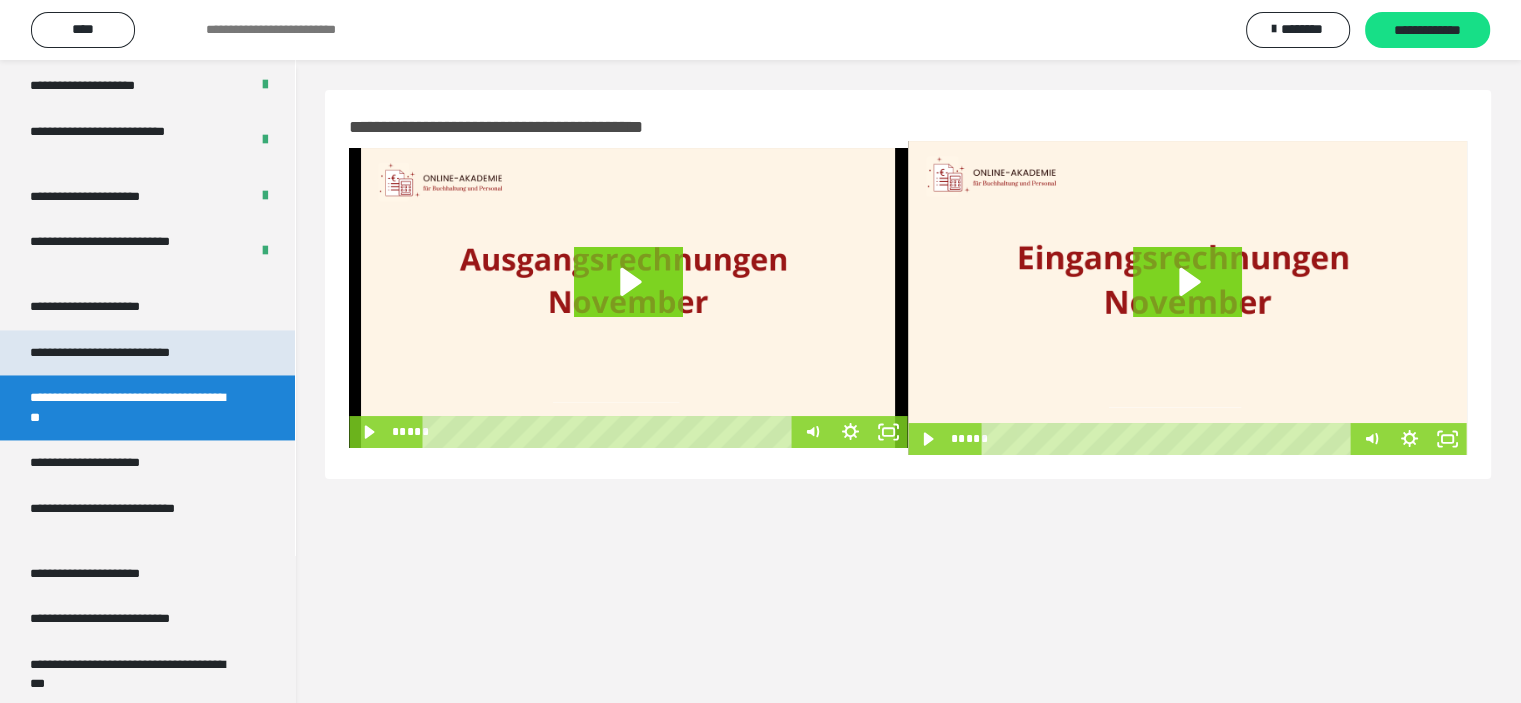 click on "**********" at bounding box center [127, 353] 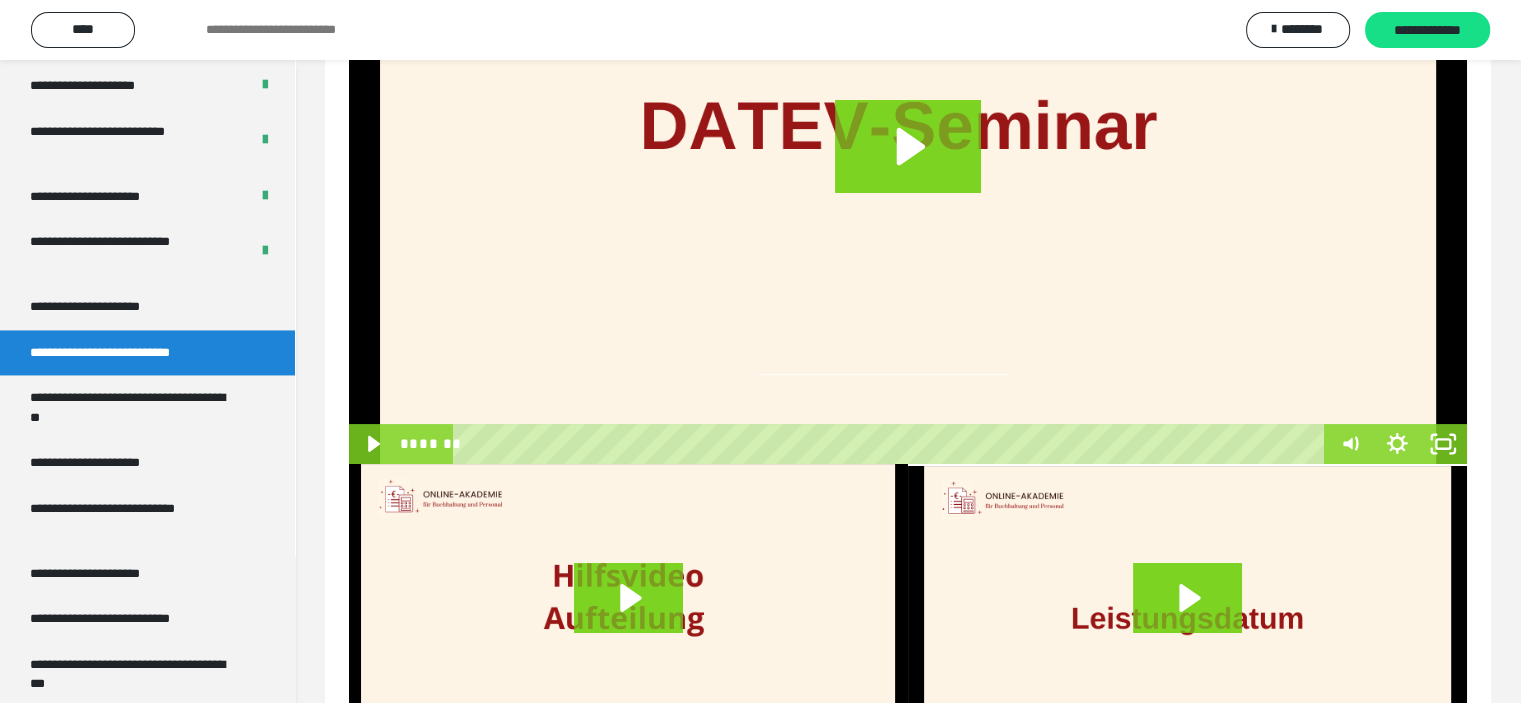 scroll, scrollTop: 382, scrollLeft: 0, axis: vertical 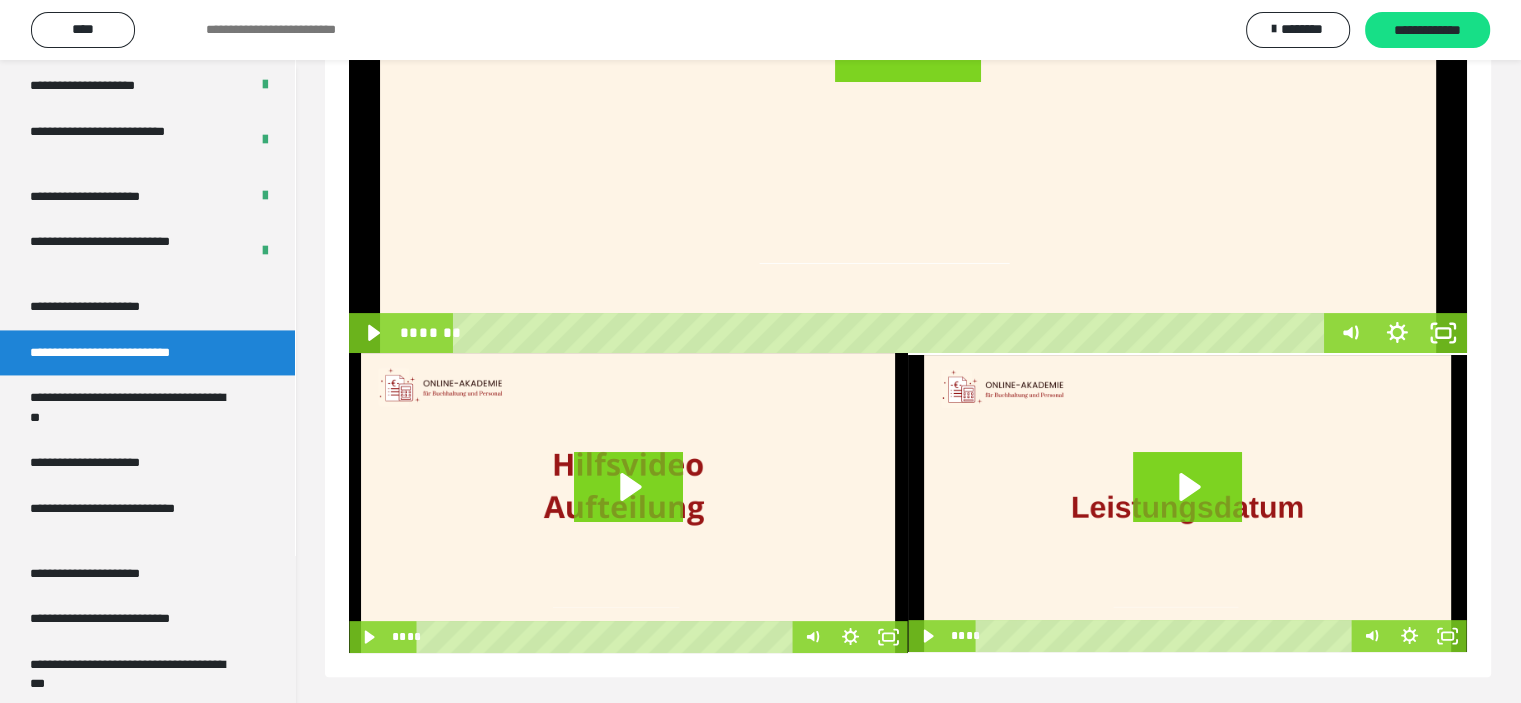 drag, startPoint x: 1520, startPoint y: 369, endPoint x: 1522, endPoint y: 401, distance: 32.06244 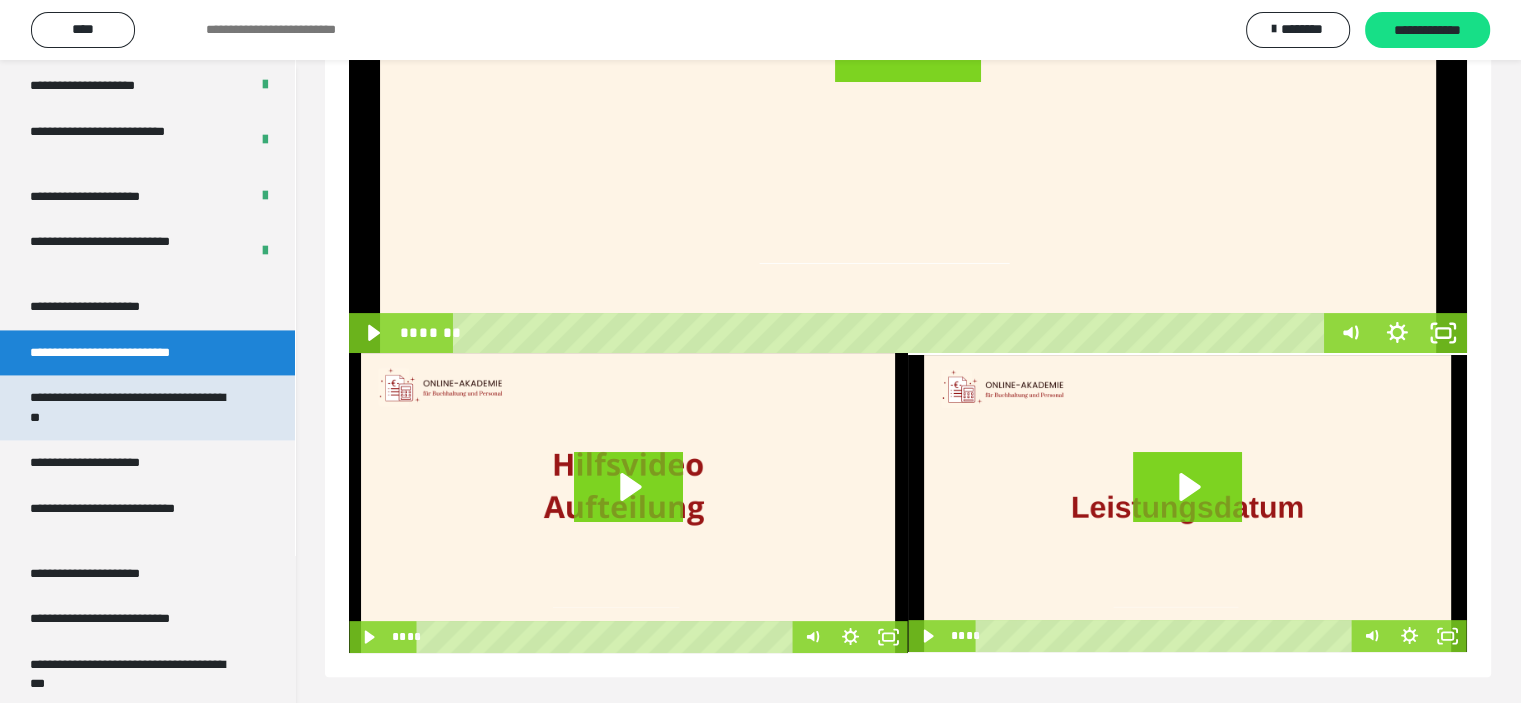click on "**********" at bounding box center [132, 407] 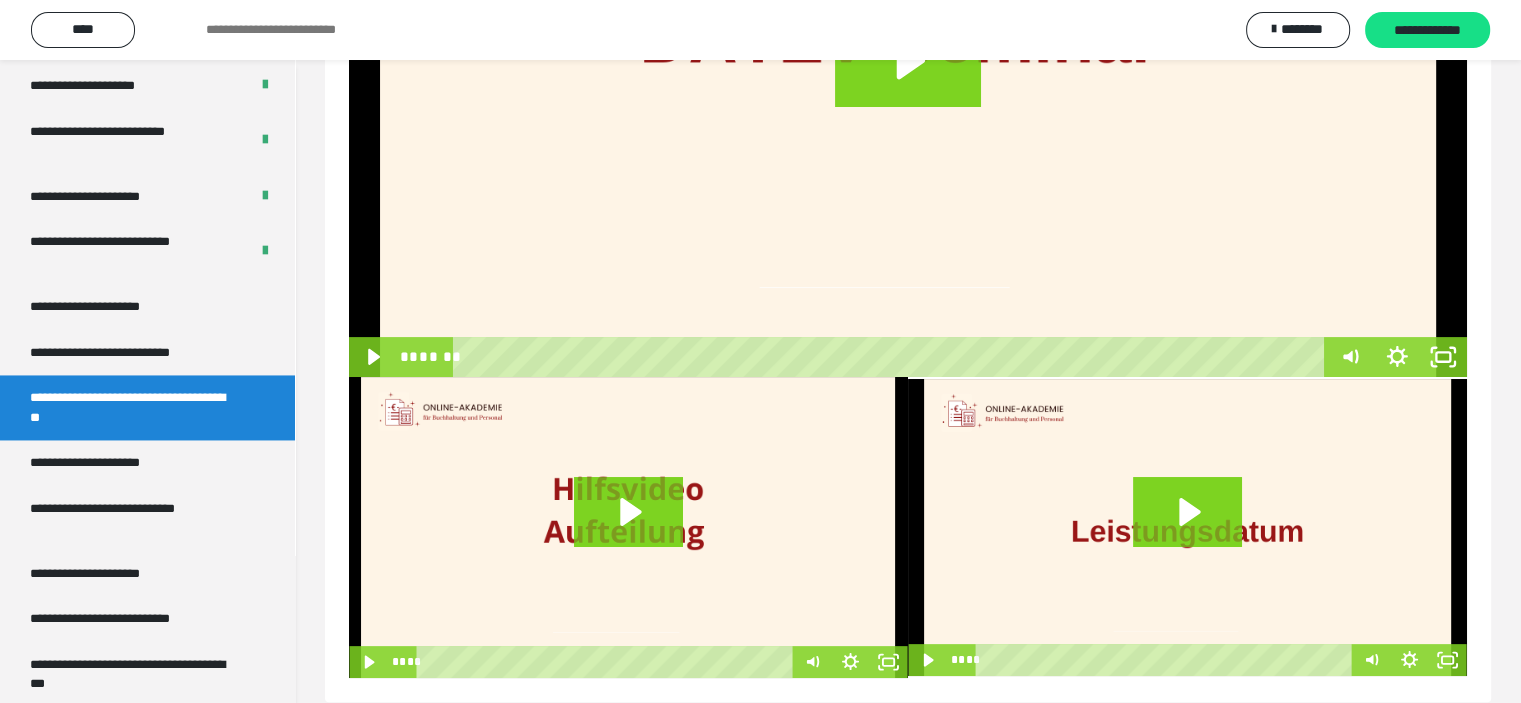 click on "**********" at bounding box center [132, 407] 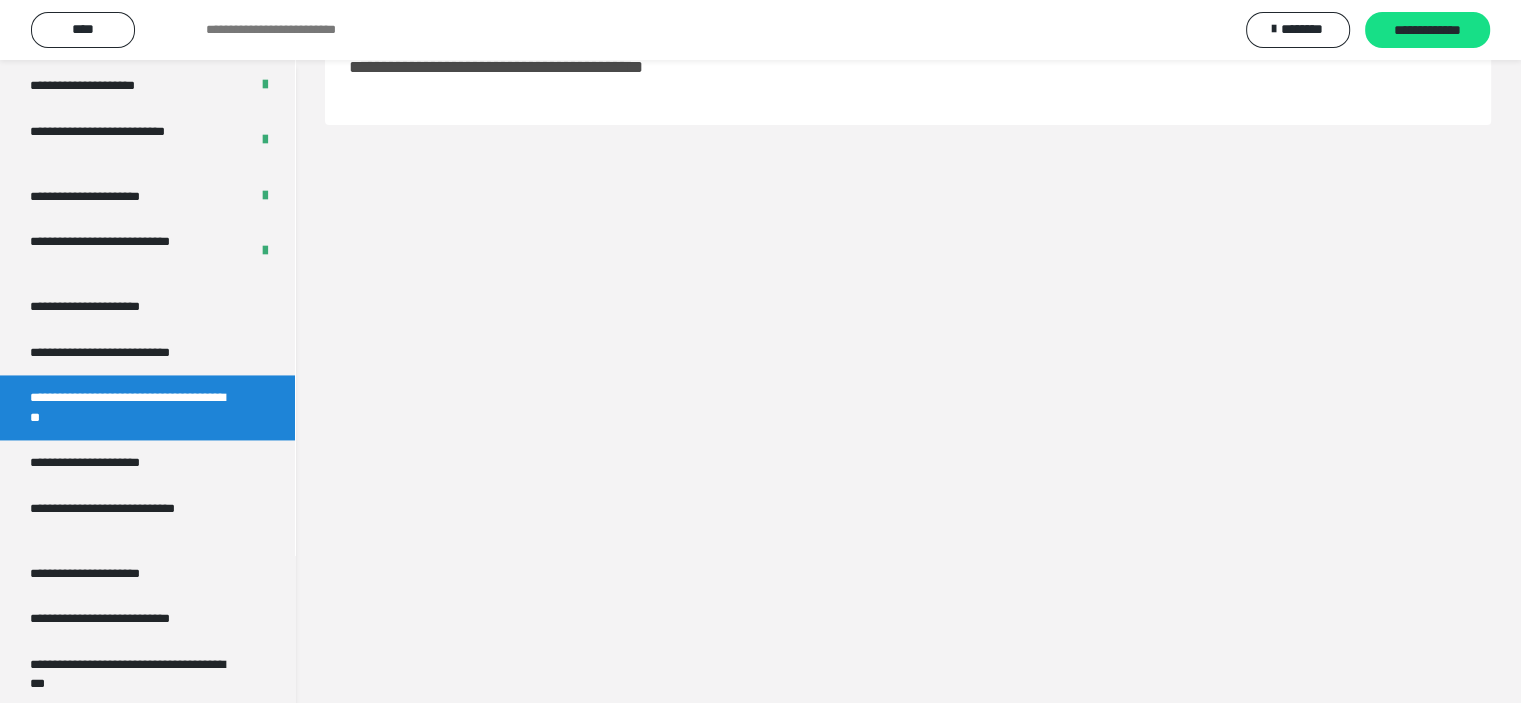 scroll, scrollTop: 60, scrollLeft: 0, axis: vertical 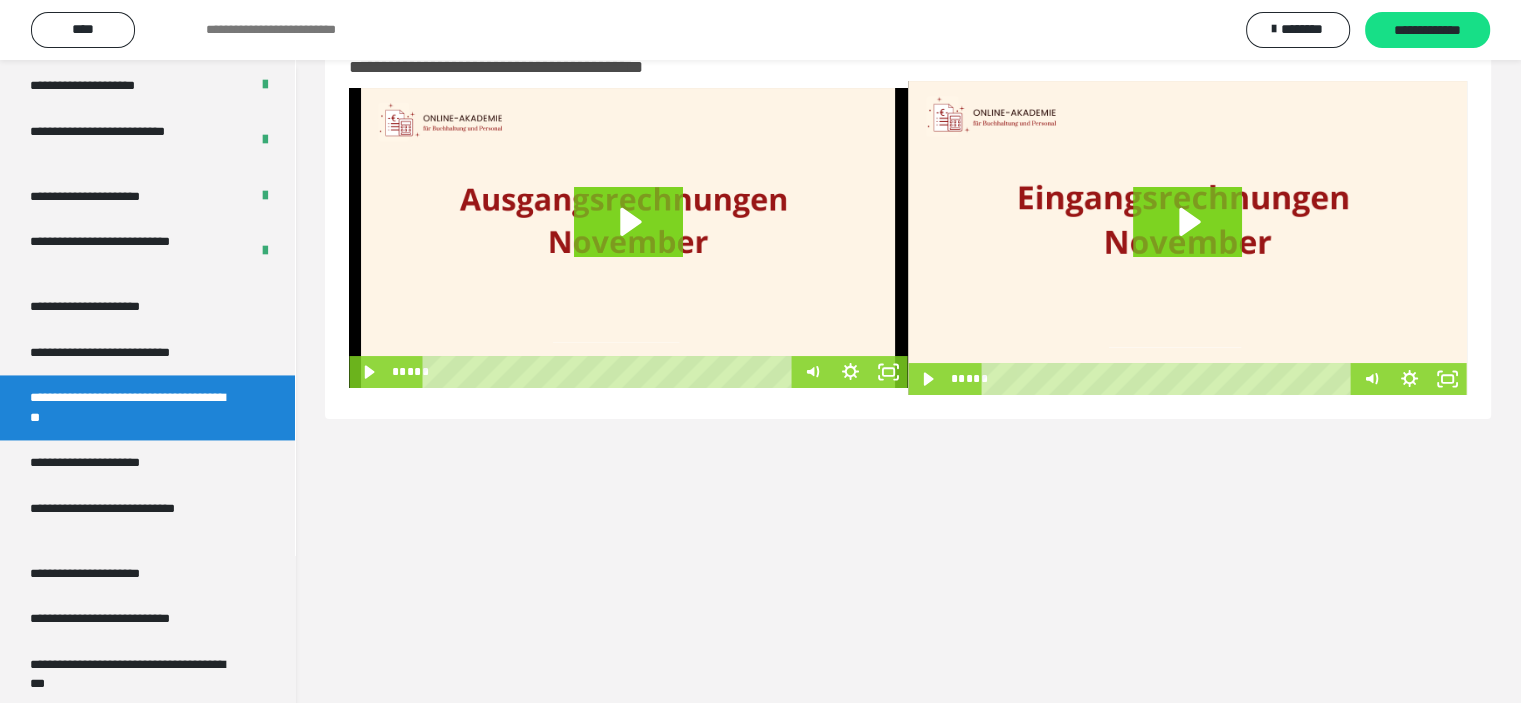click on "**********" at bounding box center [908, 351] 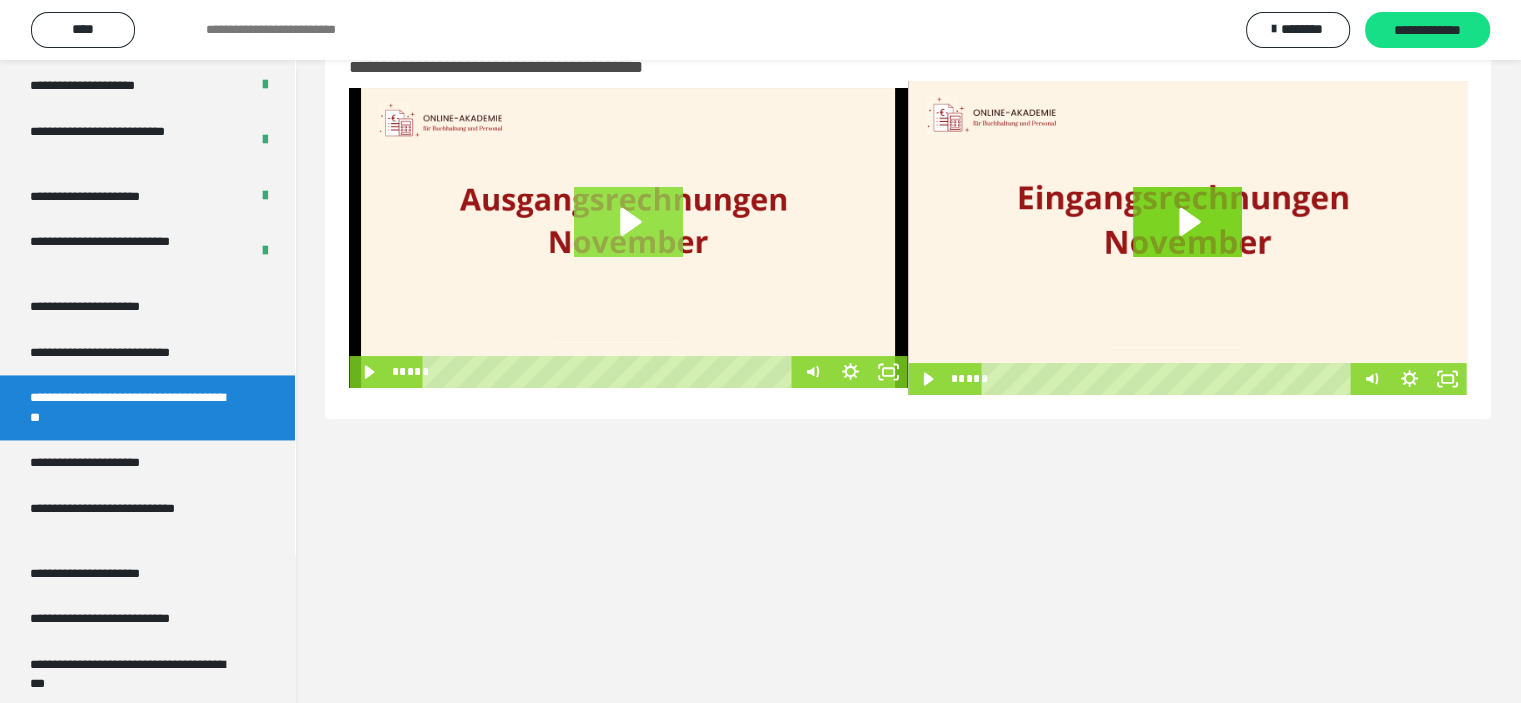 click 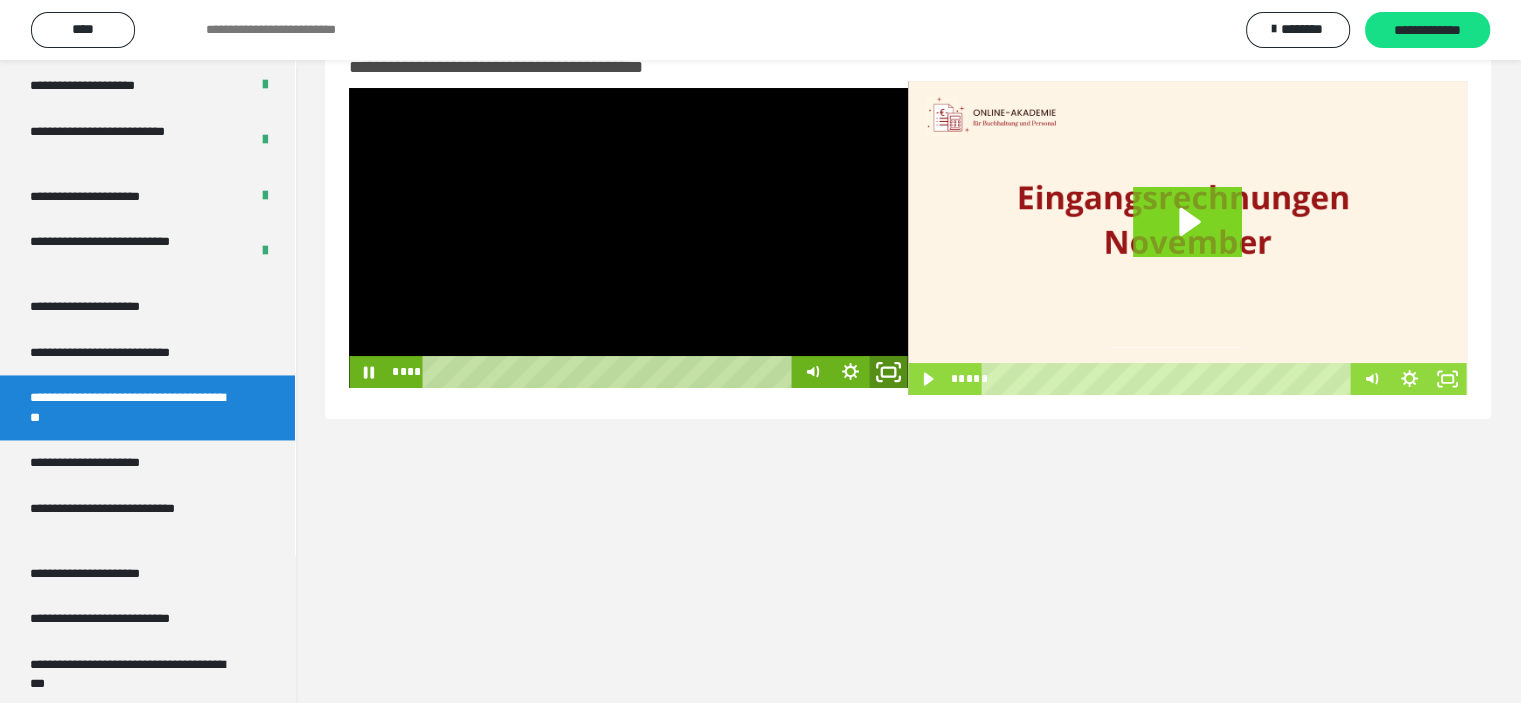 click 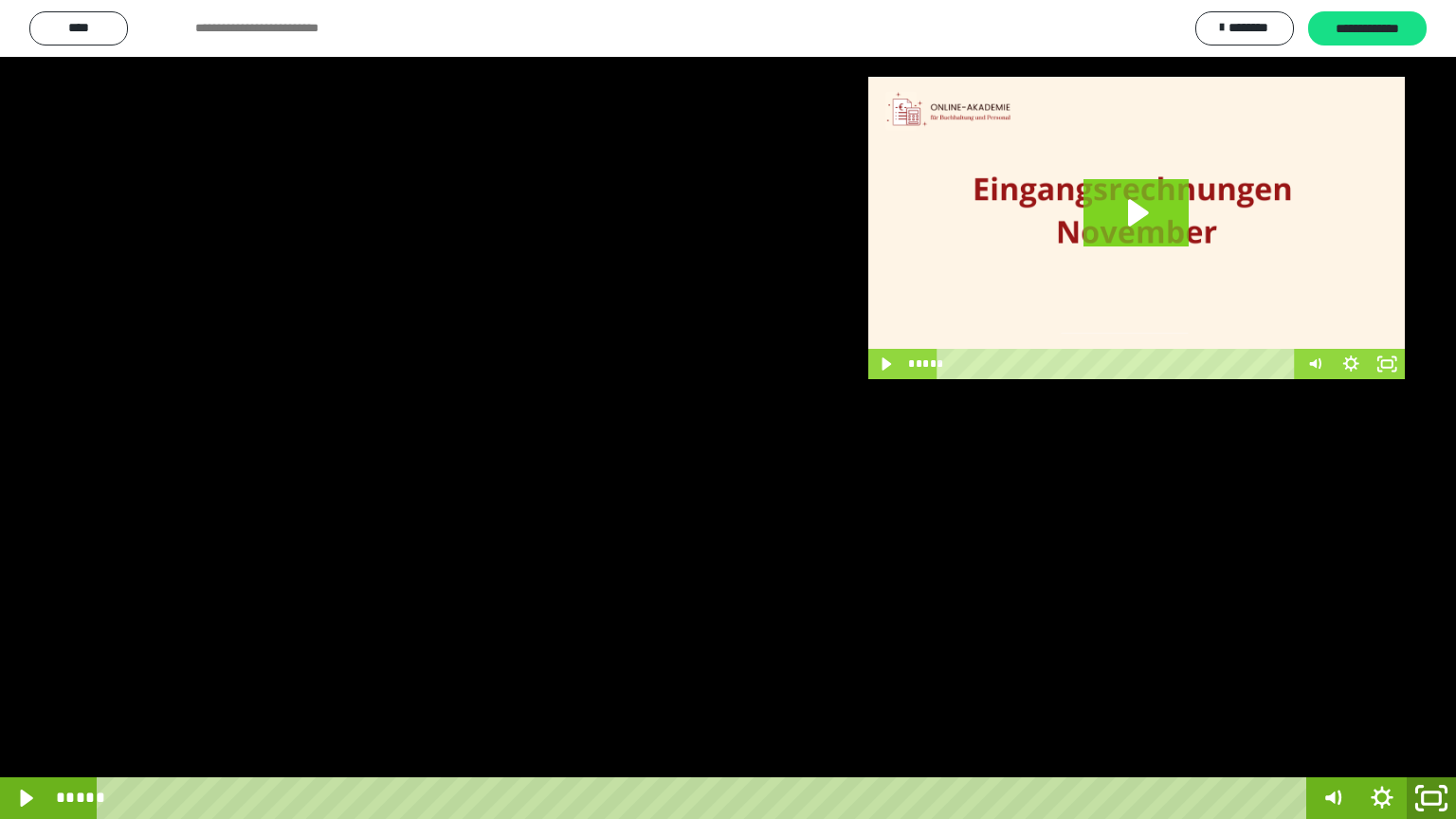click 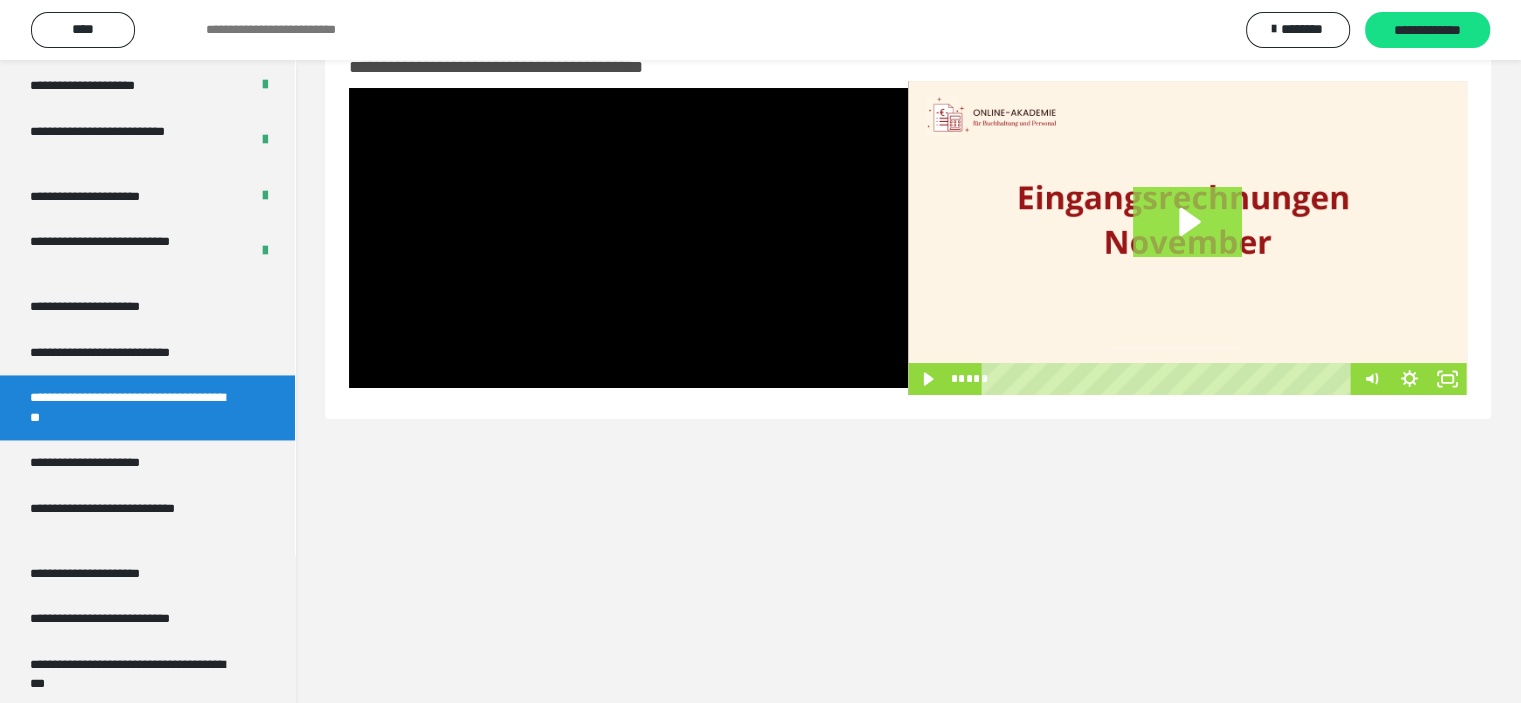click 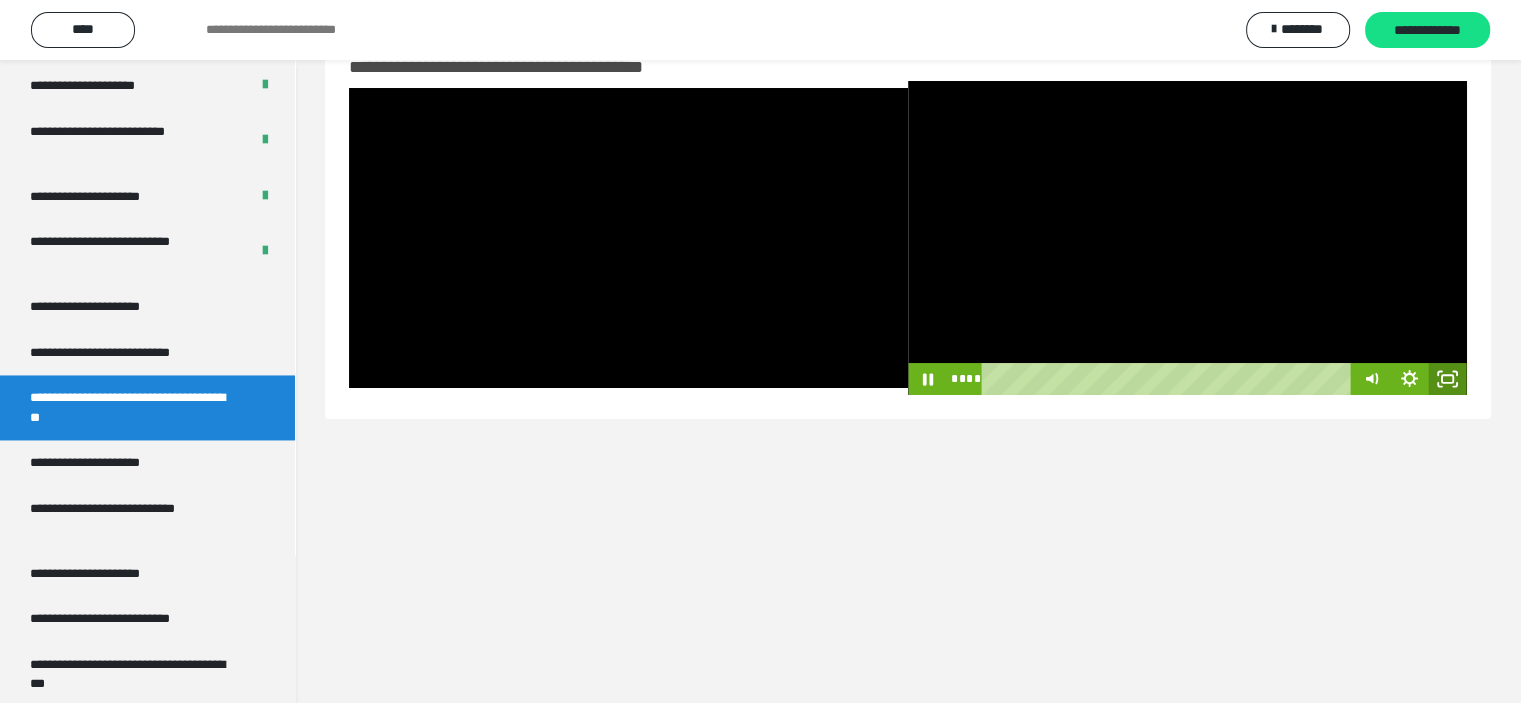 click 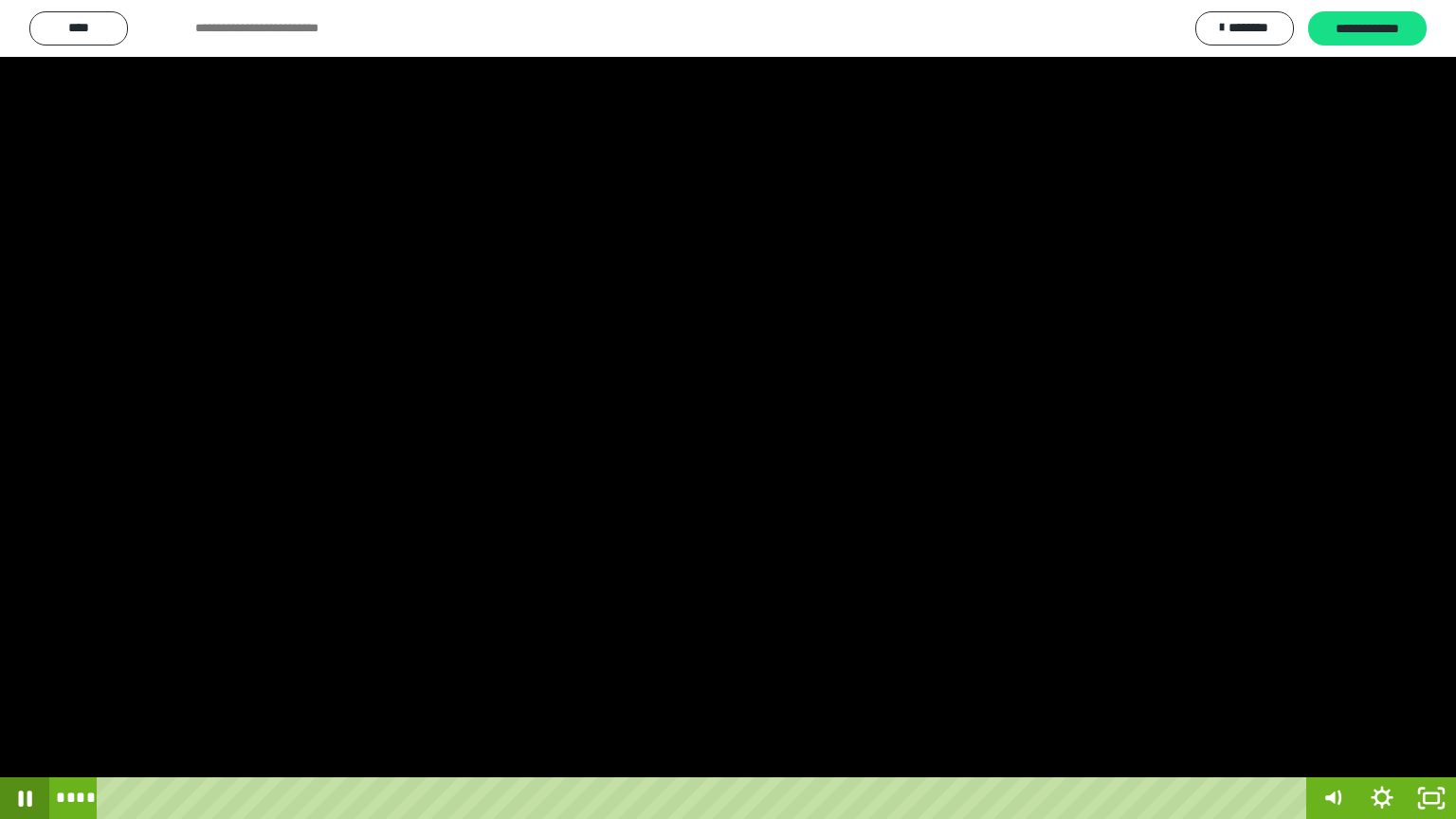 click 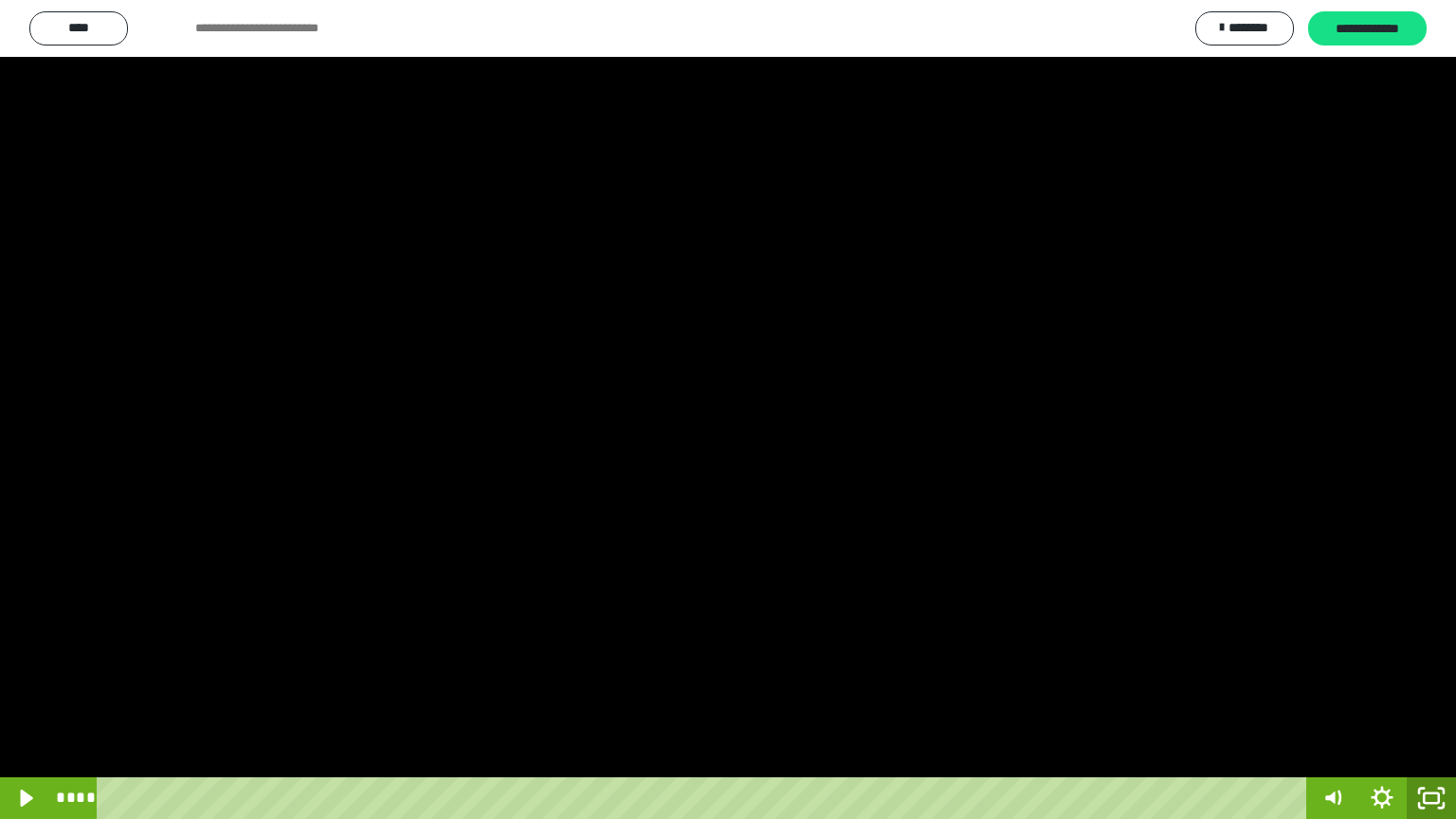 click 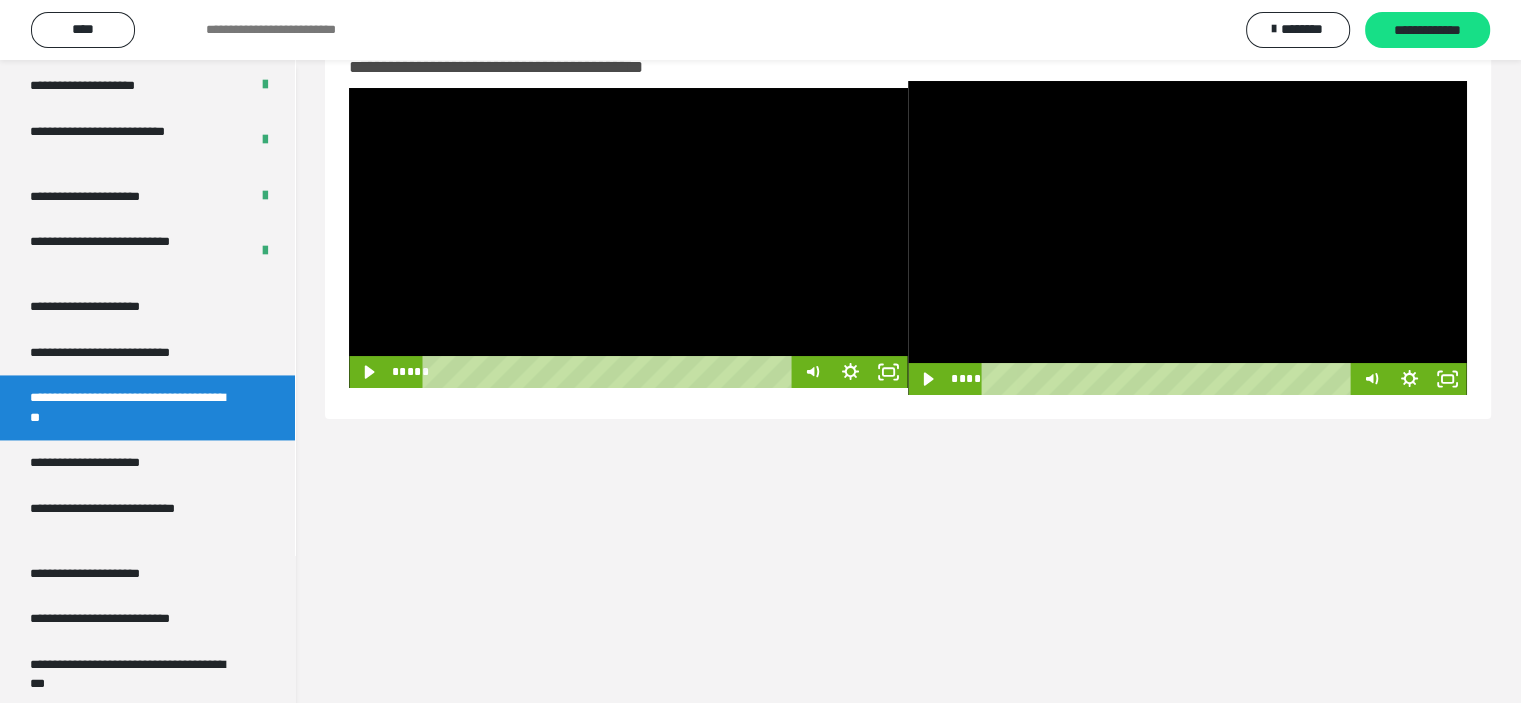 click at bounding box center [628, 238] 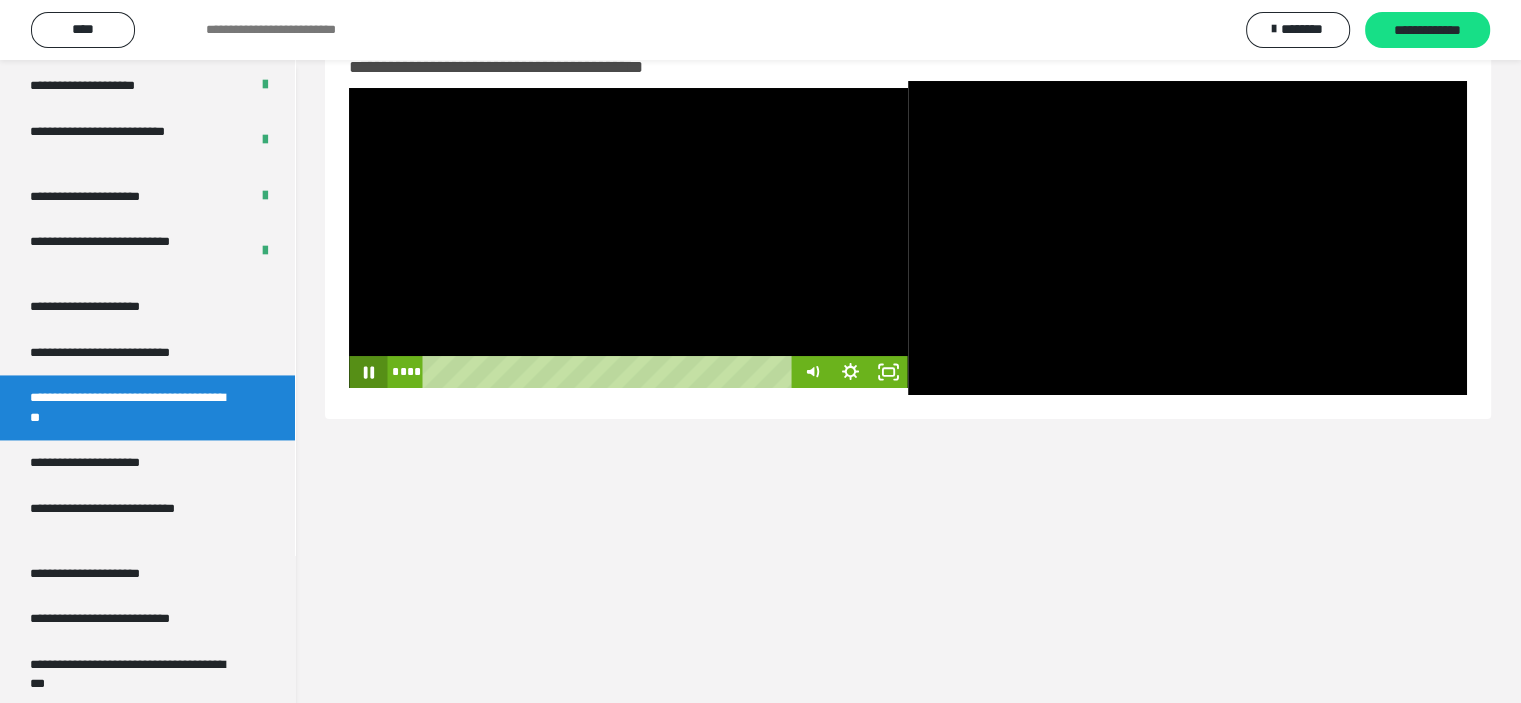 click 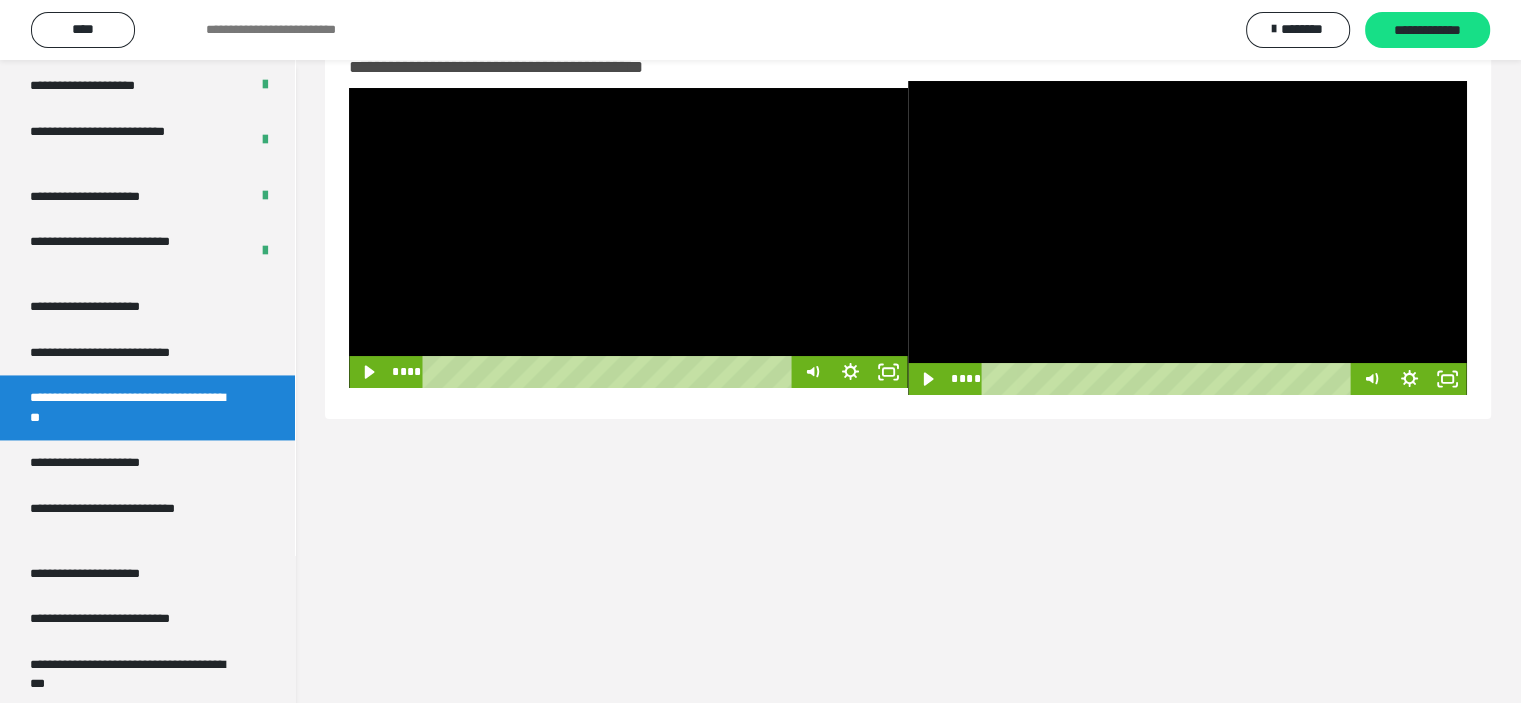 click at bounding box center (1187, 238) 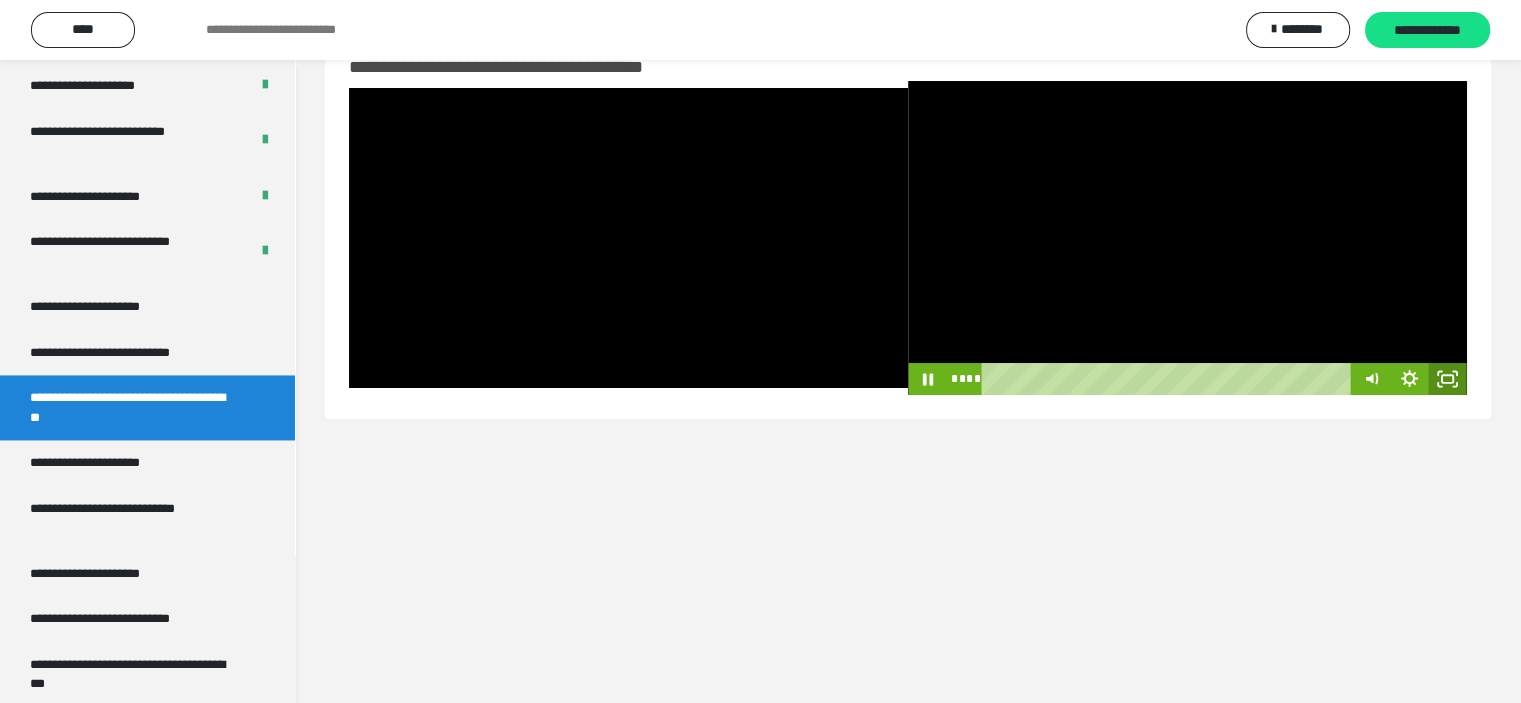 click 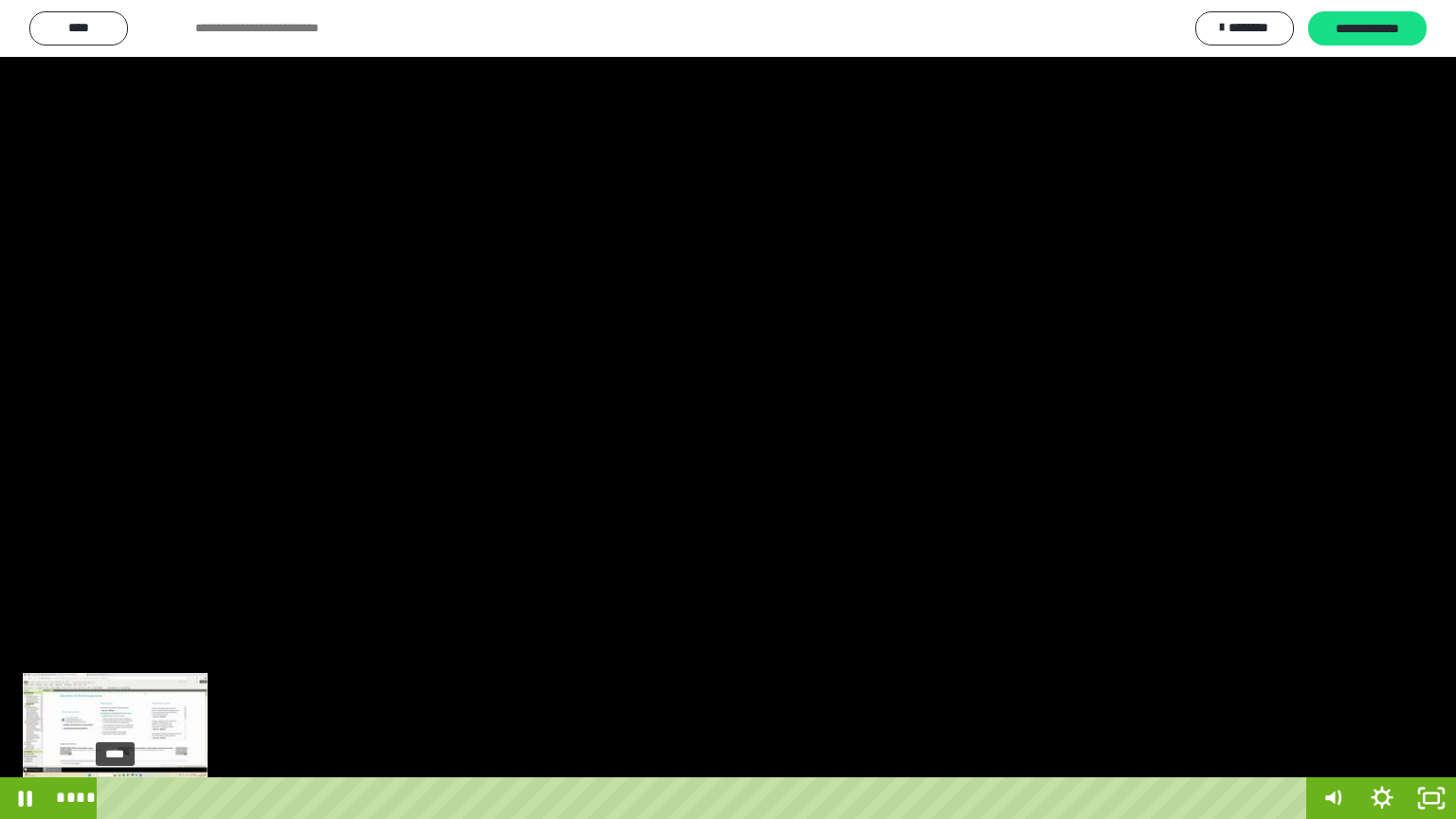 click on "****" at bounding box center (705, 798) 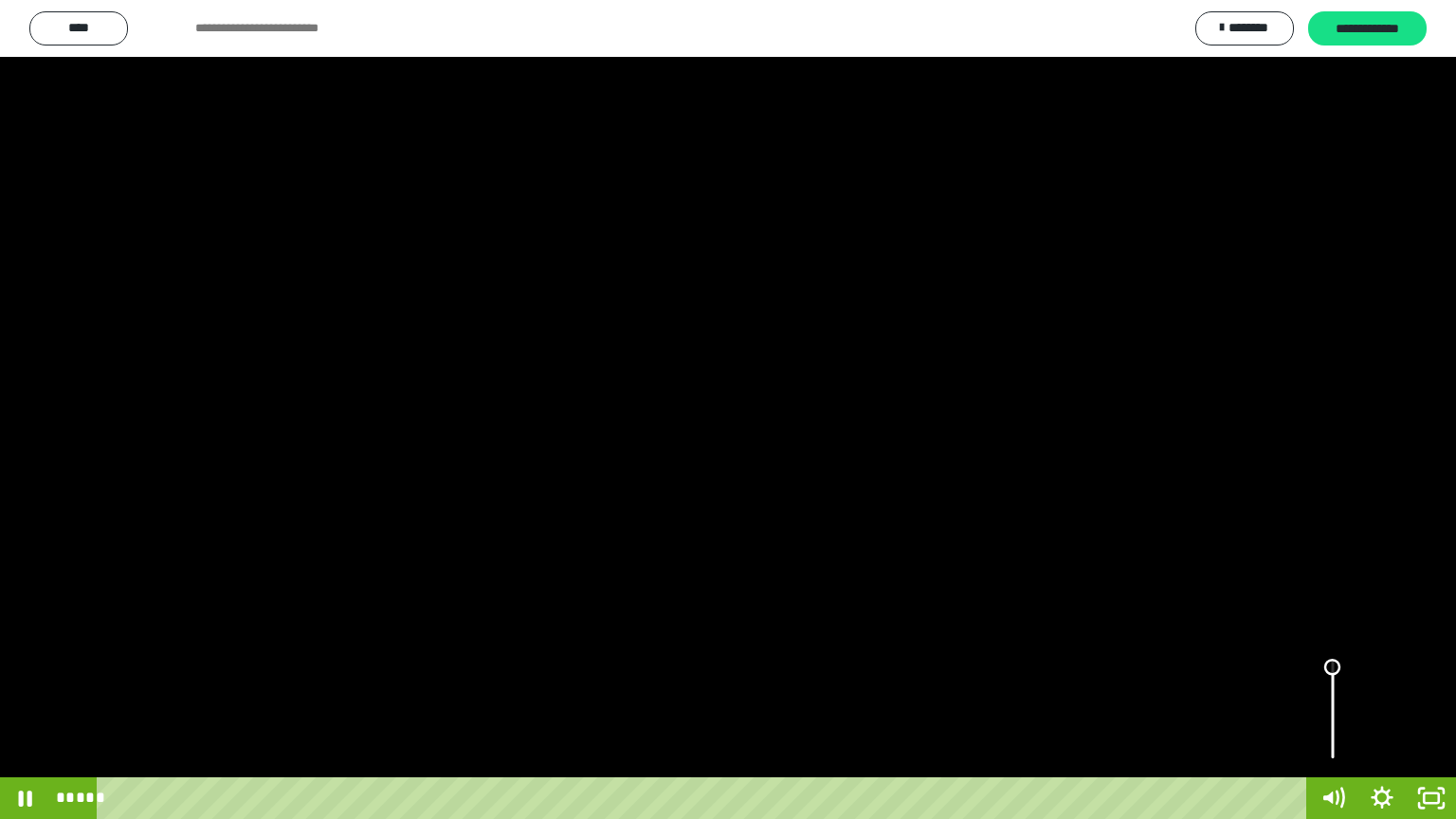 drag, startPoint x: 1331, startPoint y: 700, endPoint x: 1331, endPoint y: 667, distance: 33 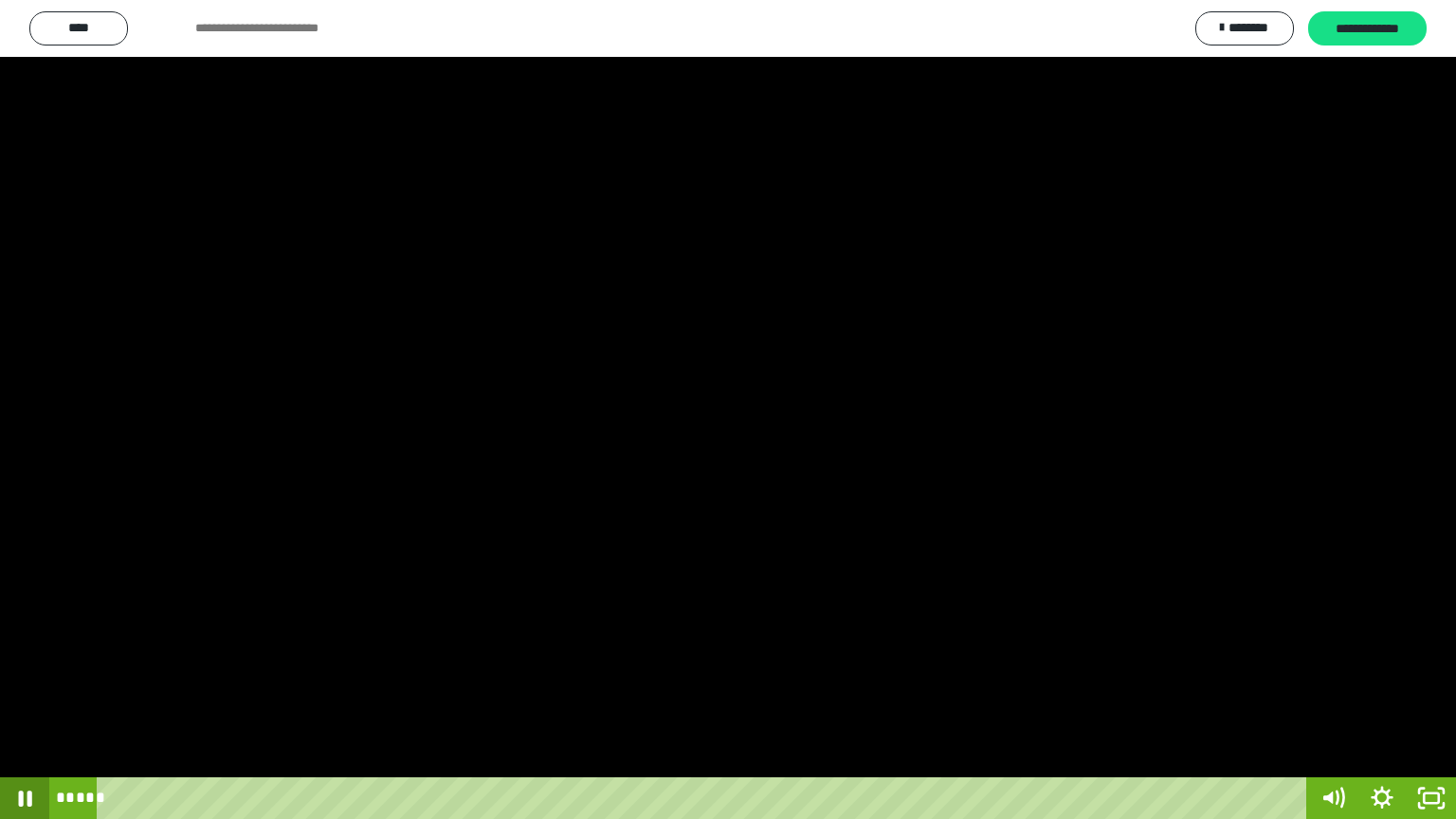 click 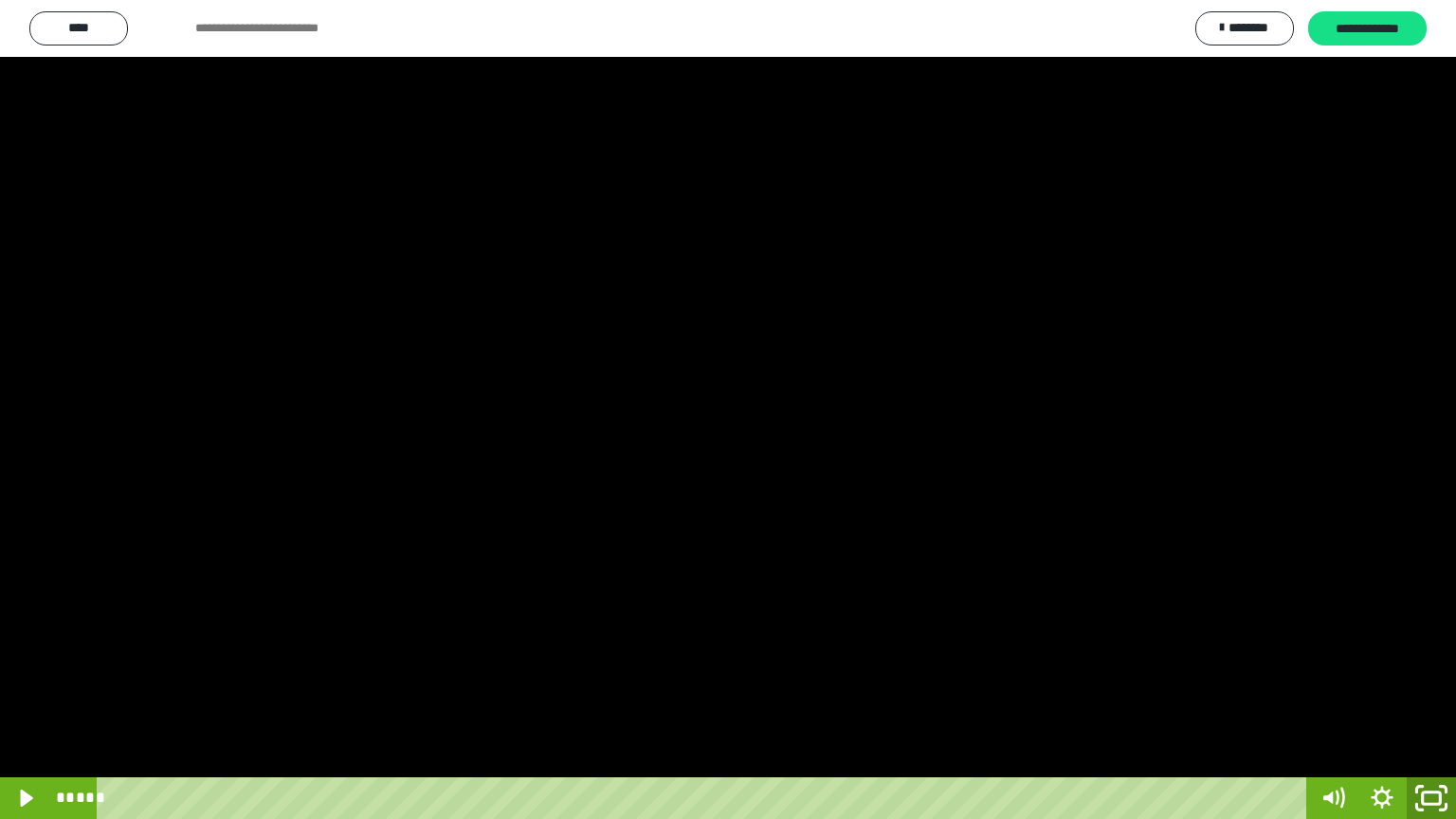 click 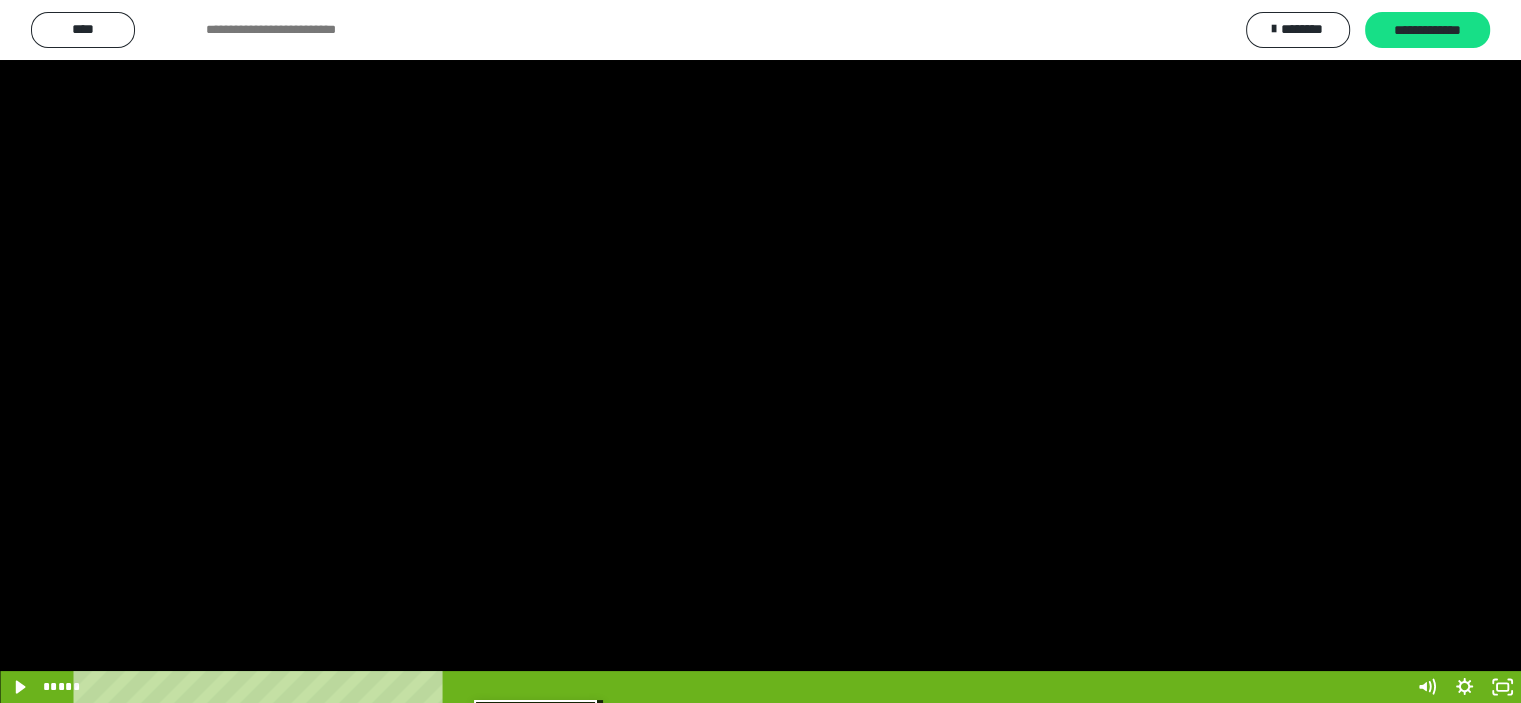 scroll, scrollTop: 0, scrollLeft: 44, axis: horizontal 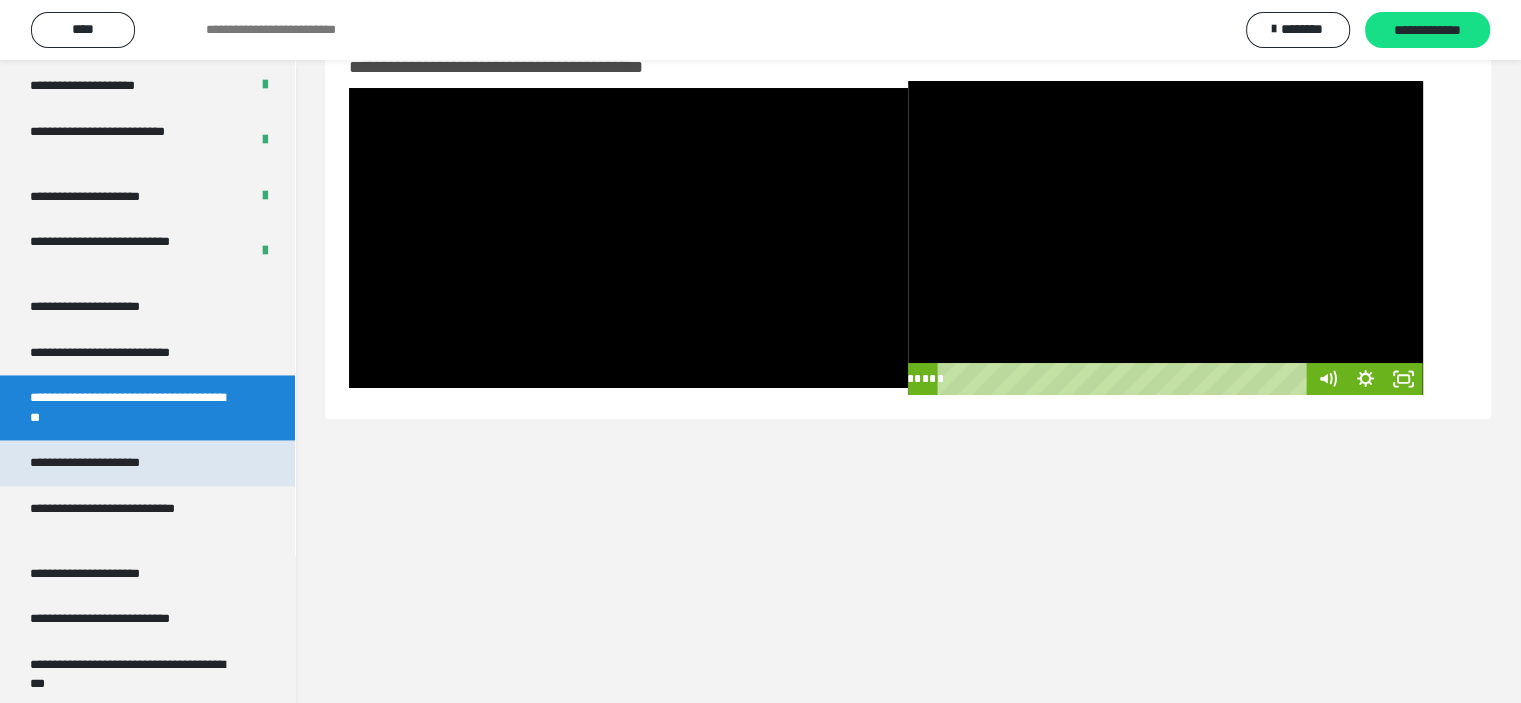 click on "**********" at bounding box center (108, 463) 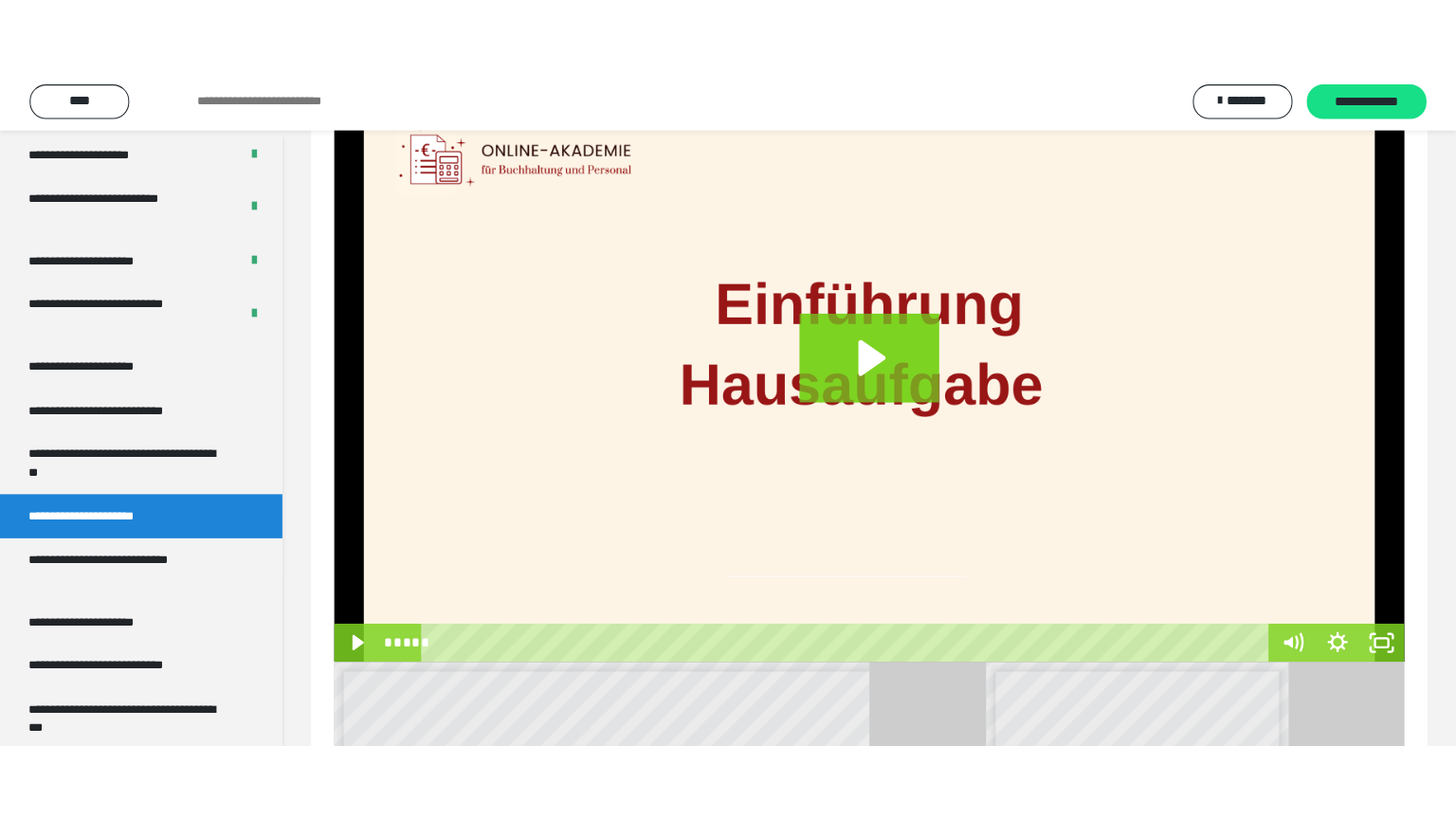 scroll, scrollTop: 86, scrollLeft: 0, axis: vertical 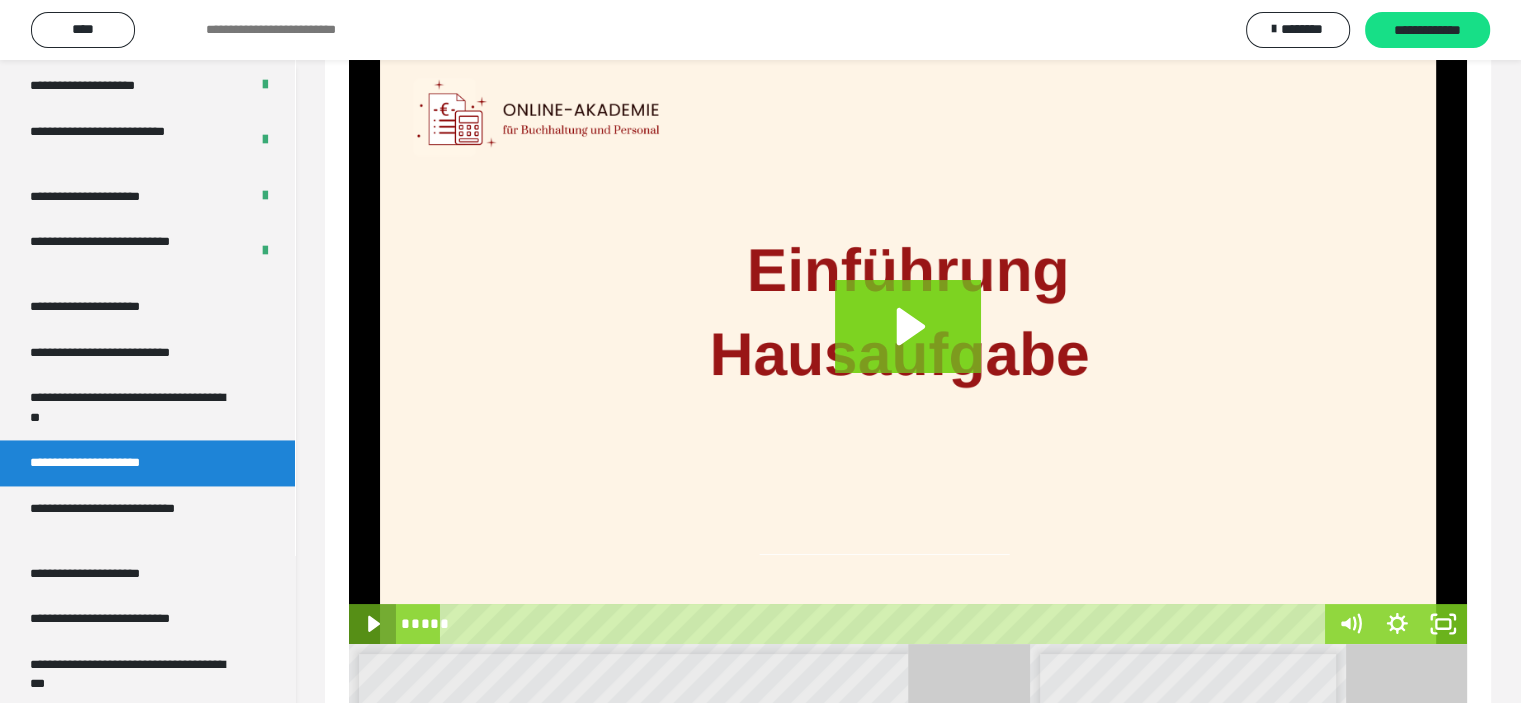 click 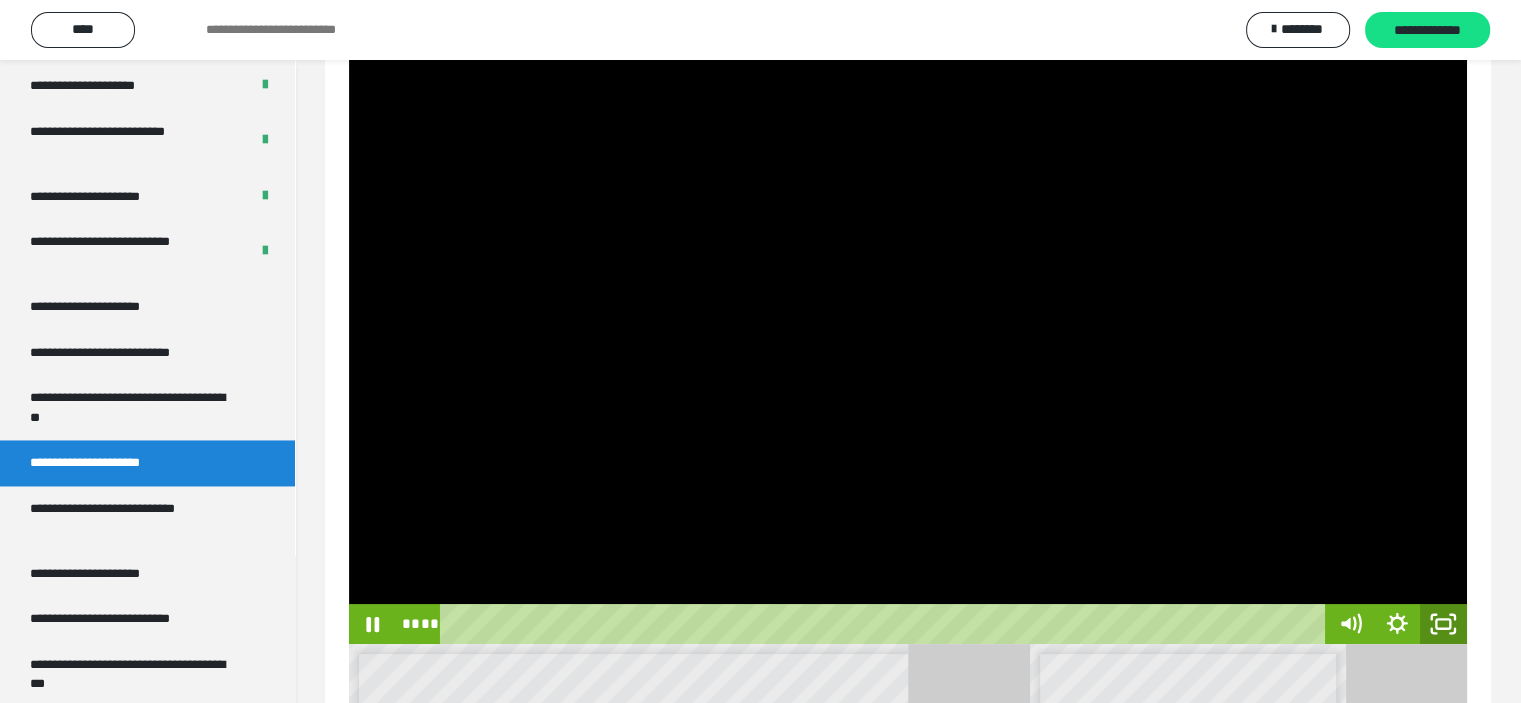 drag, startPoint x: 1448, startPoint y: 620, endPoint x: 1448, endPoint y: 741, distance: 121 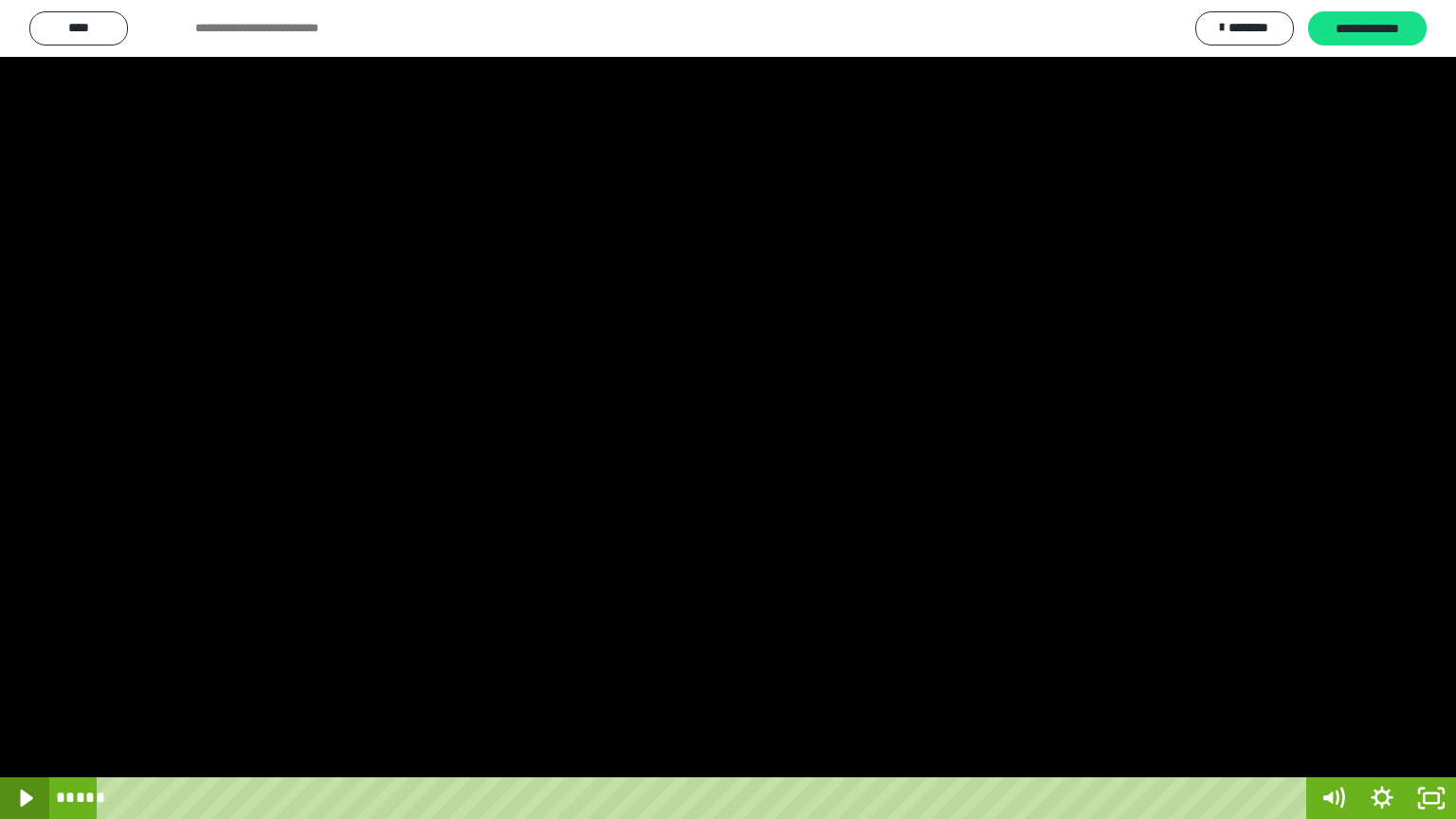 click 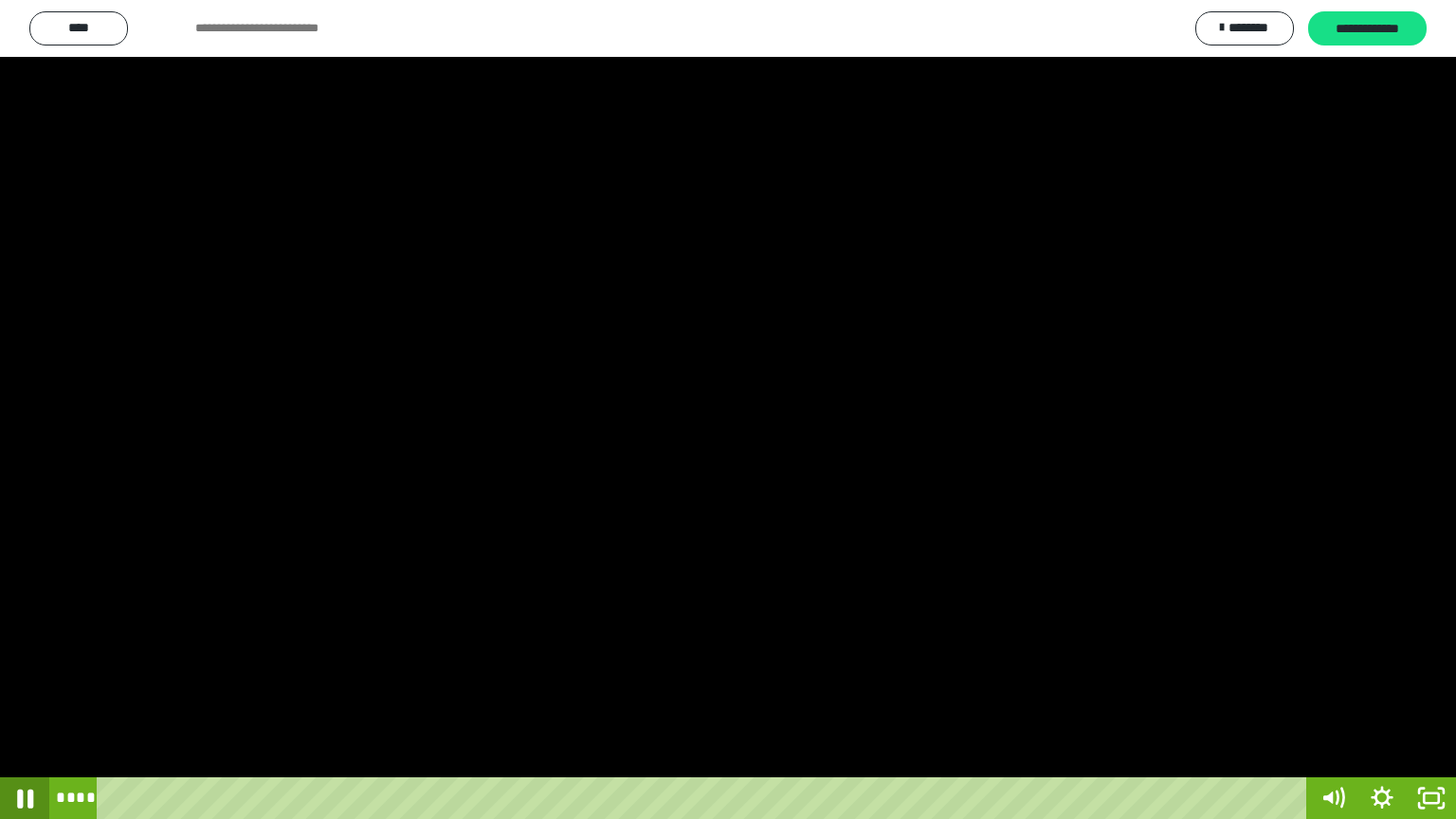 click 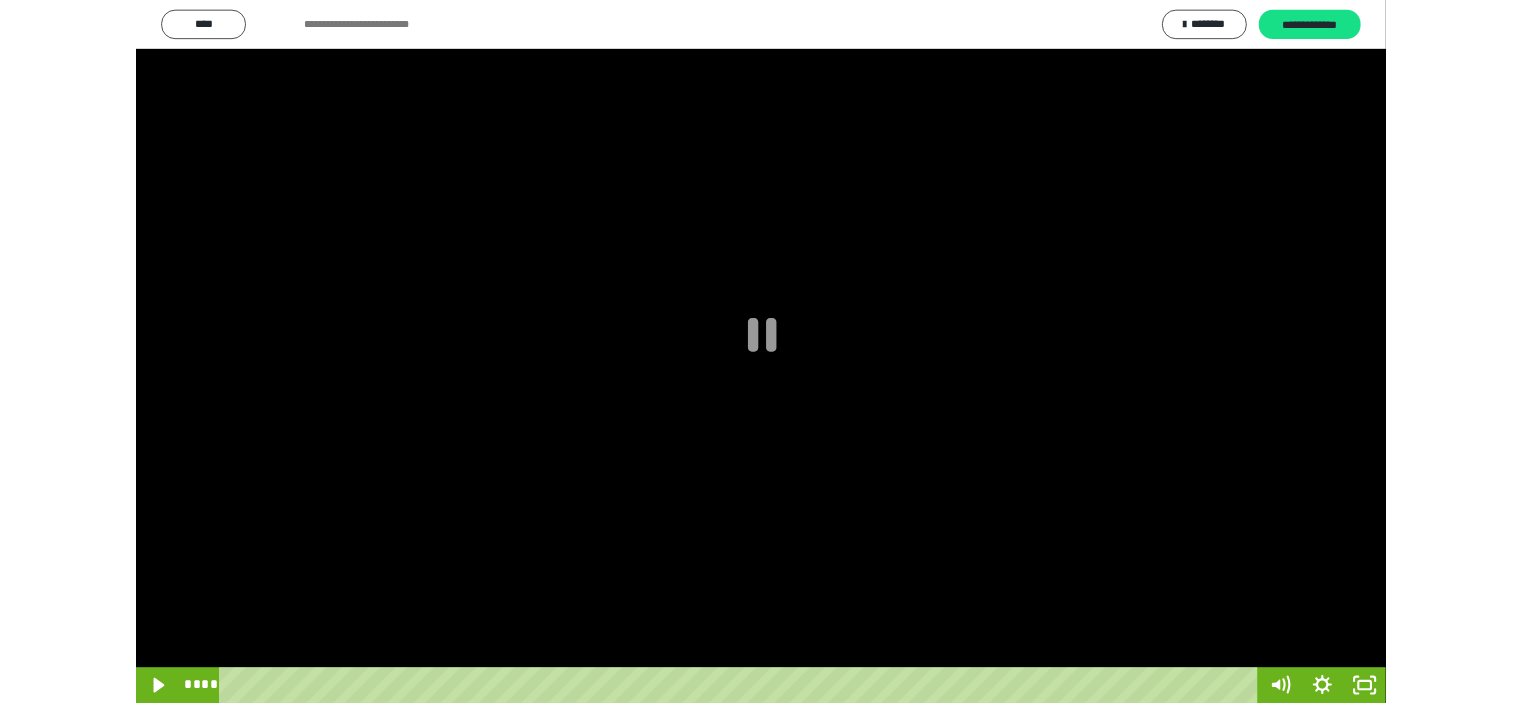 scroll, scrollTop: 0, scrollLeft: 0, axis: both 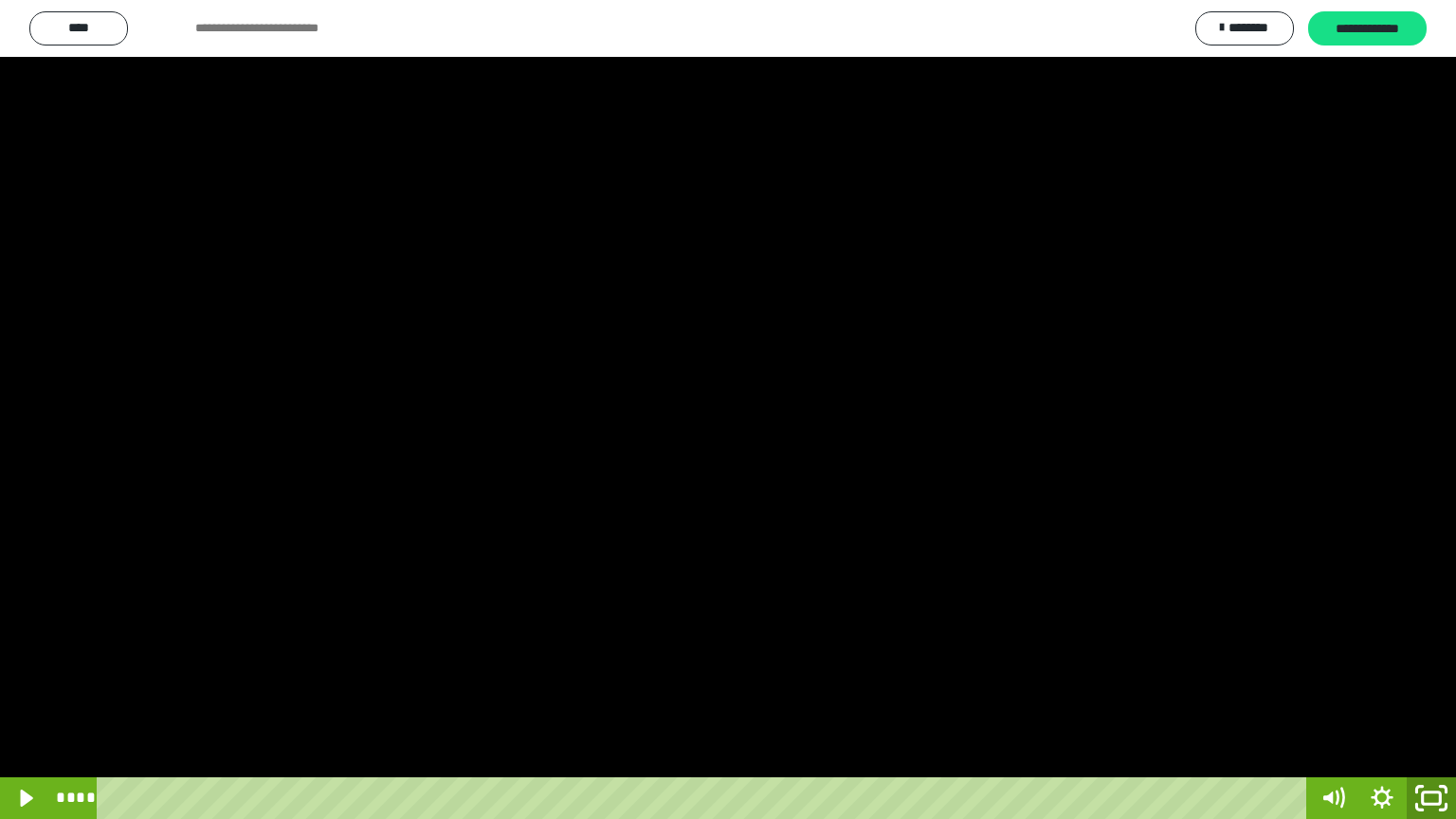 click 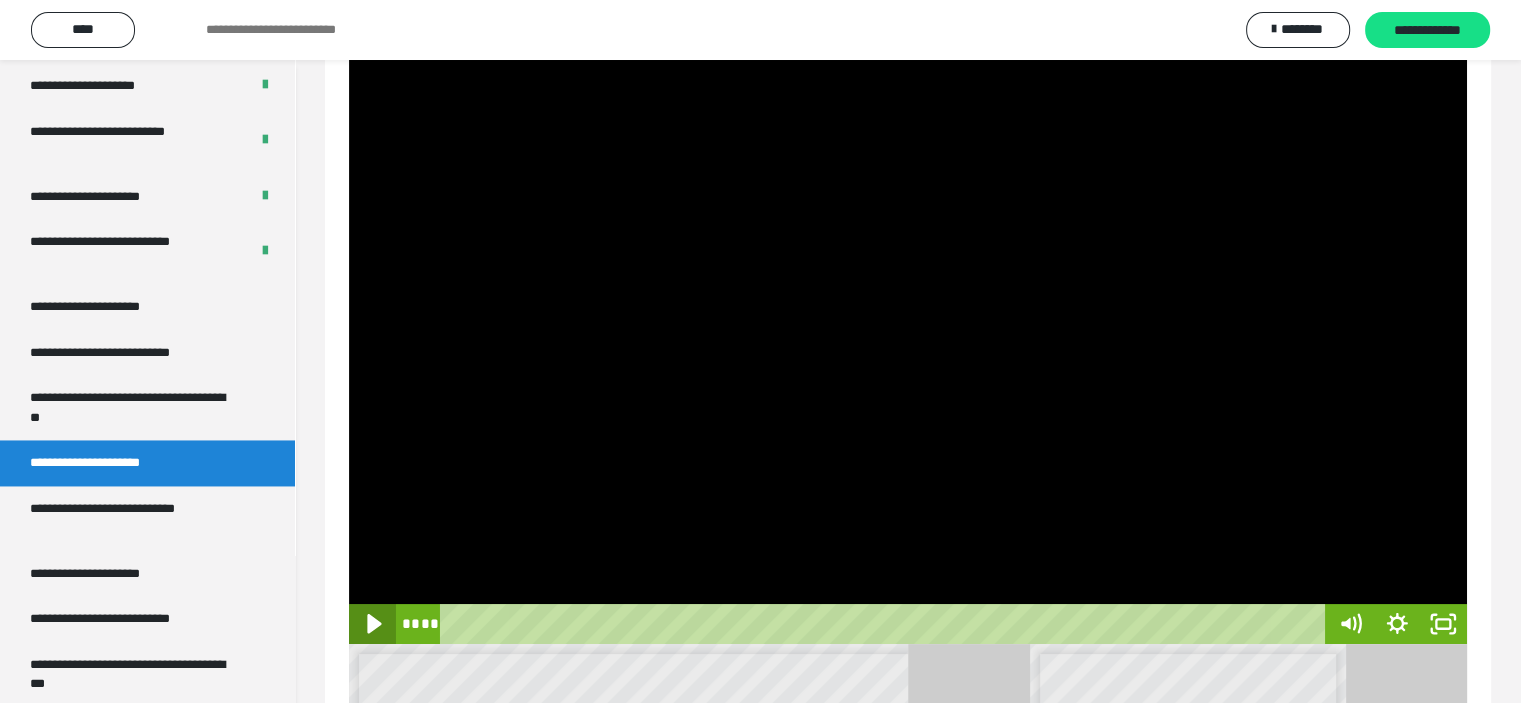 click 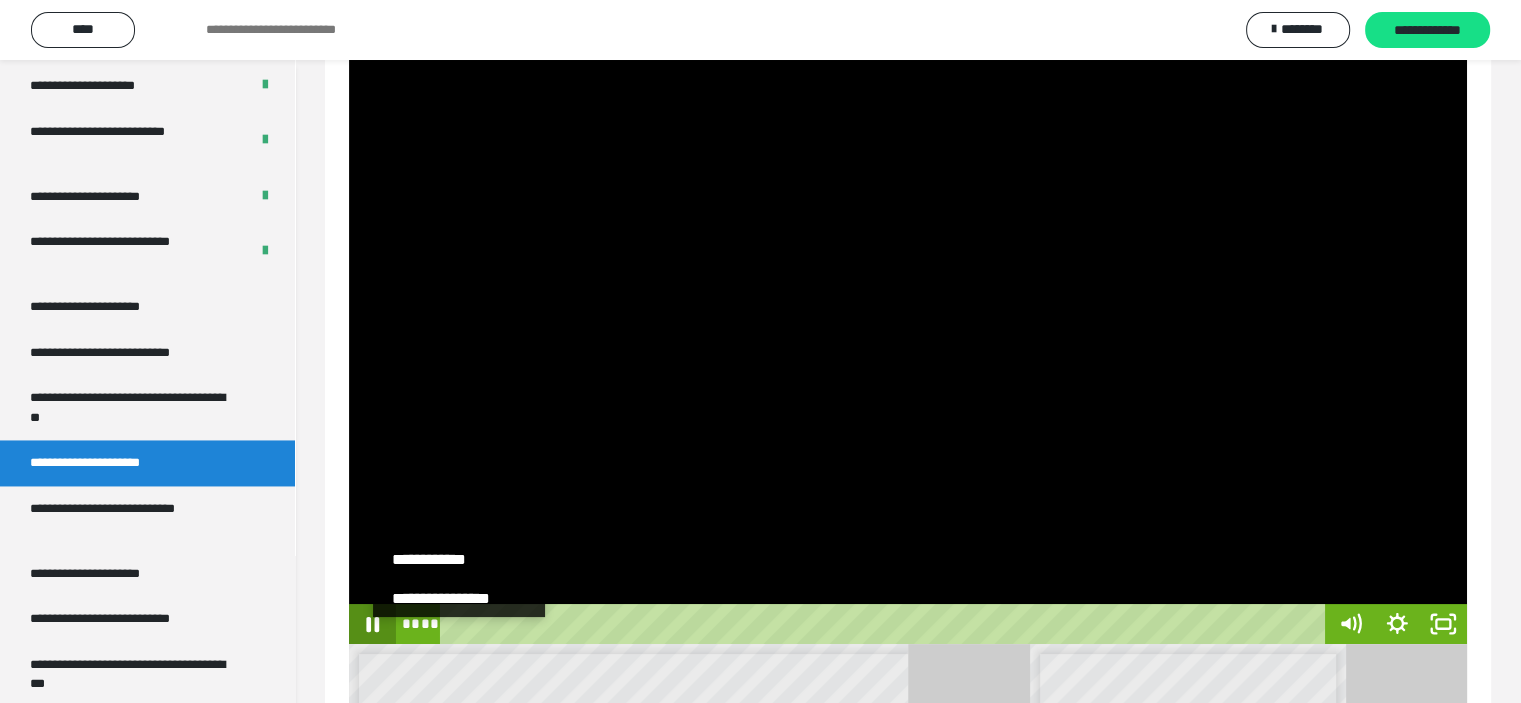 scroll, scrollTop: 0, scrollLeft: 0, axis: both 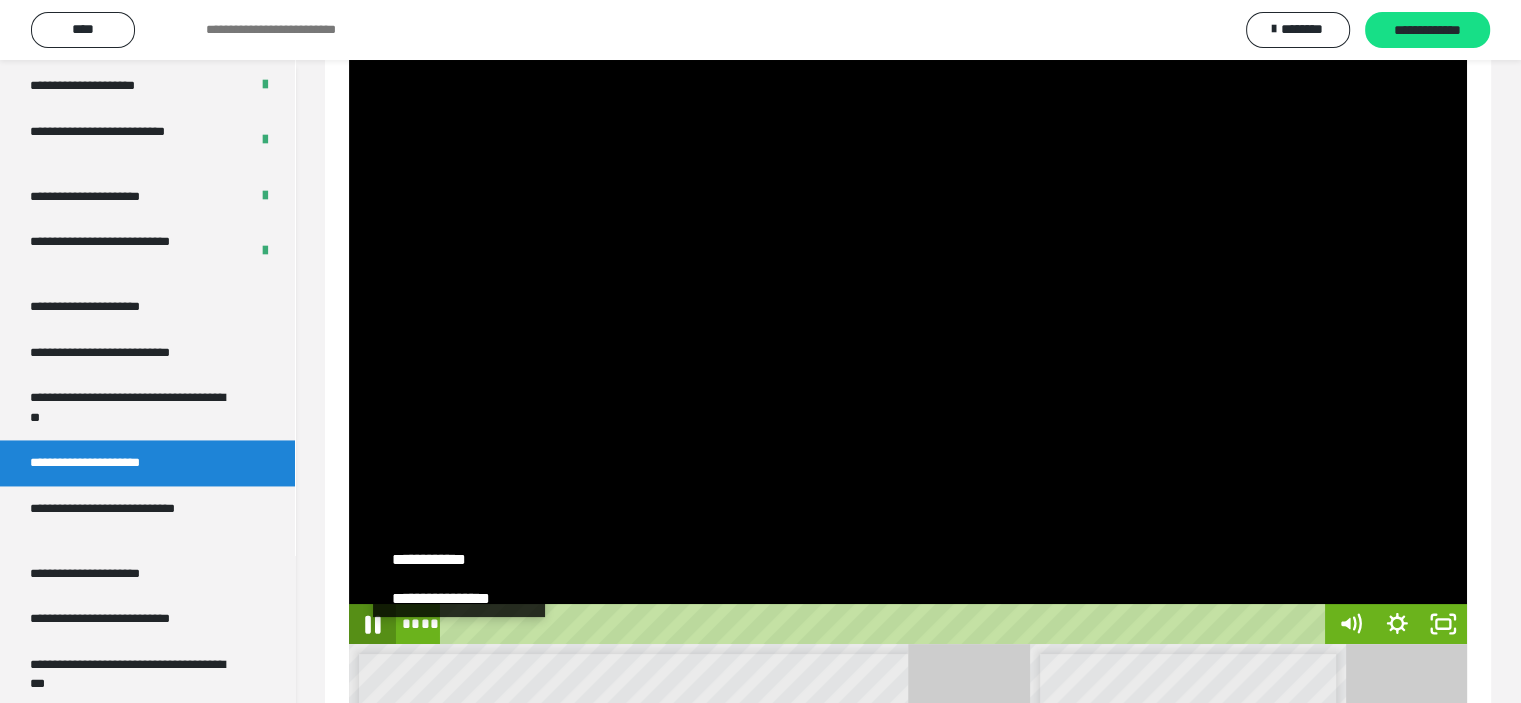 click 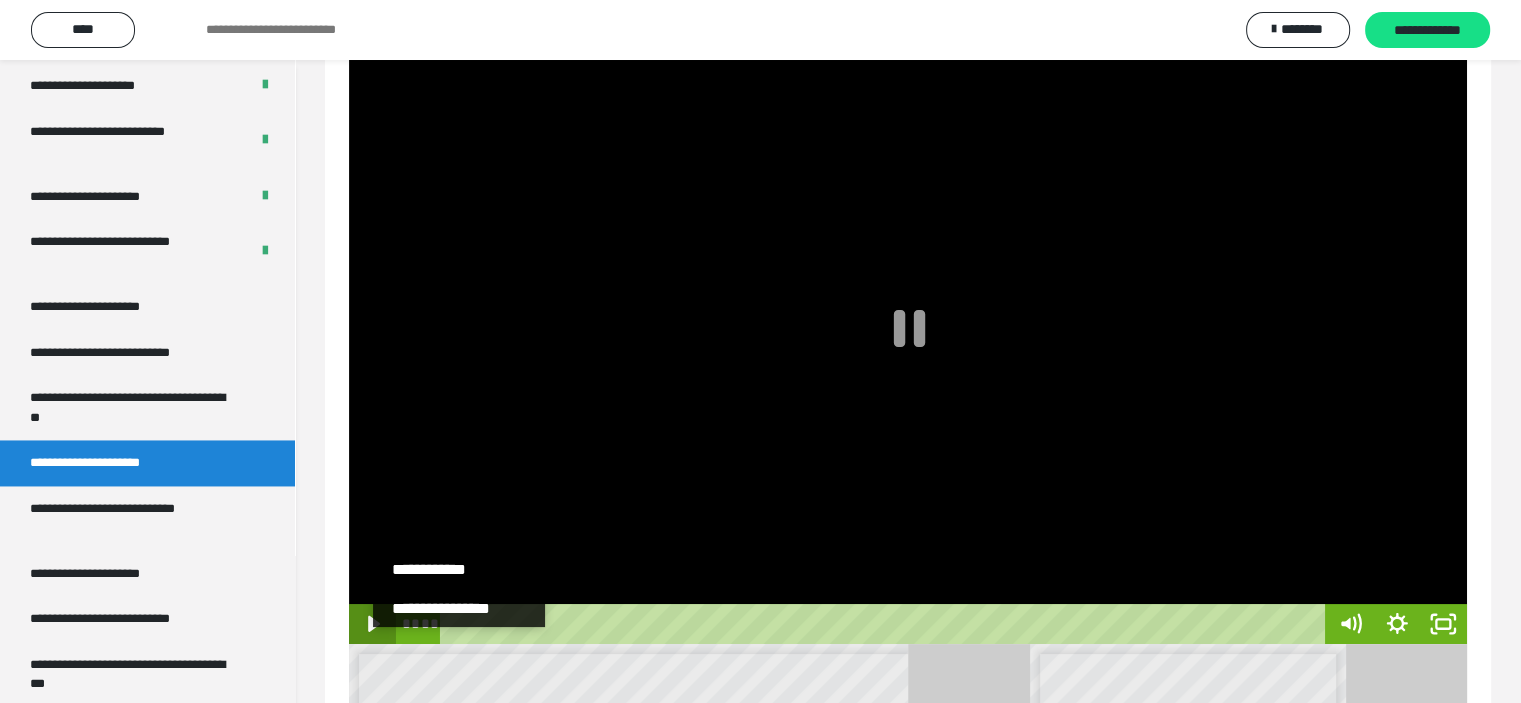 scroll, scrollTop: 0, scrollLeft: 0, axis: both 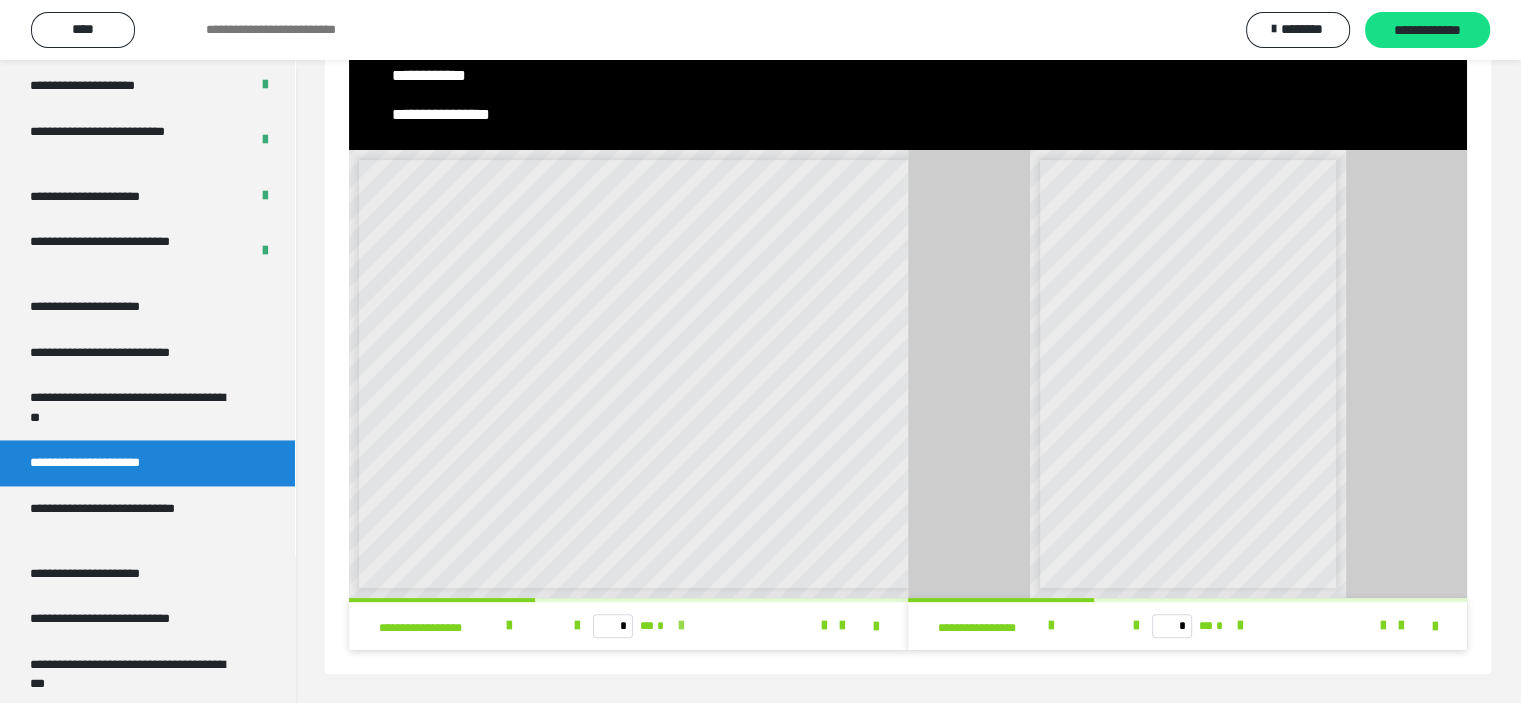 click at bounding box center [680, 626] 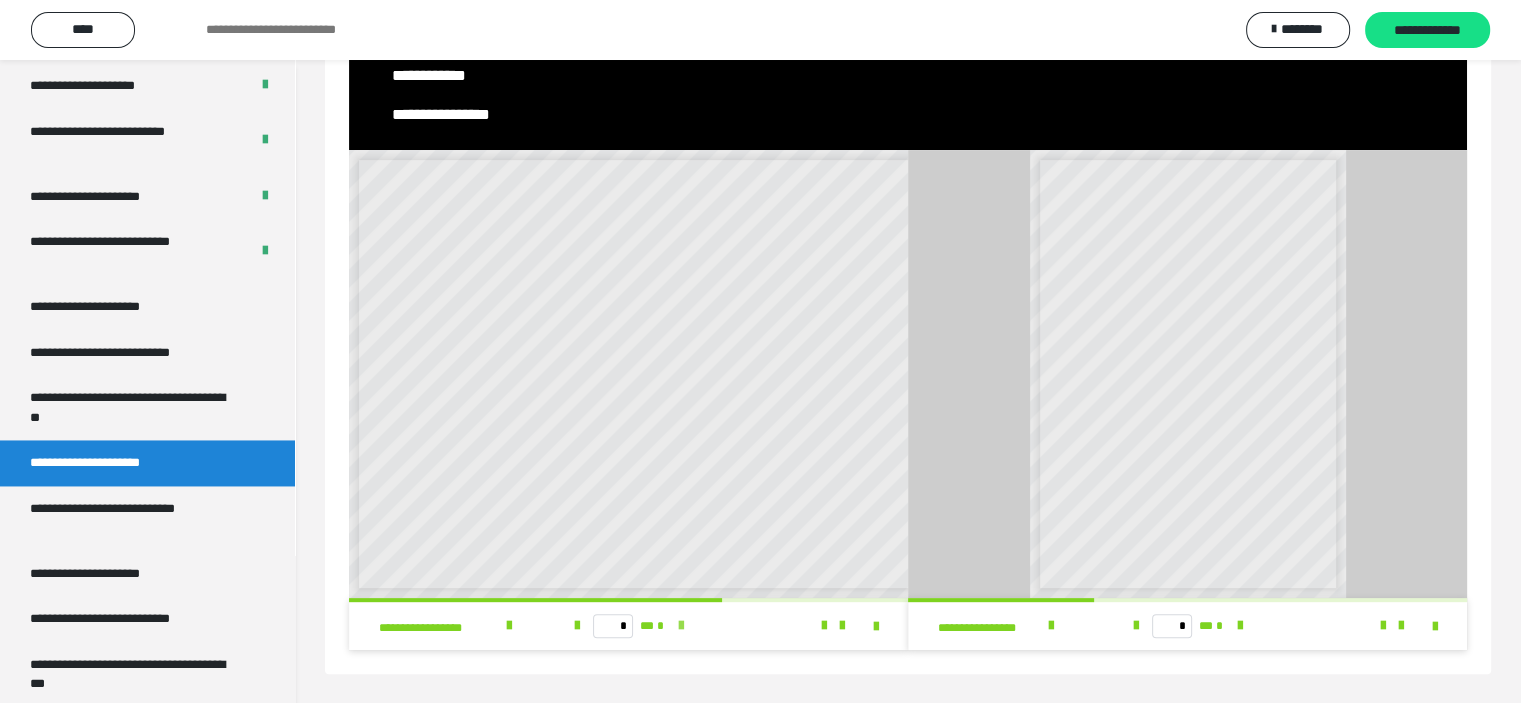 click at bounding box center [680, 626] 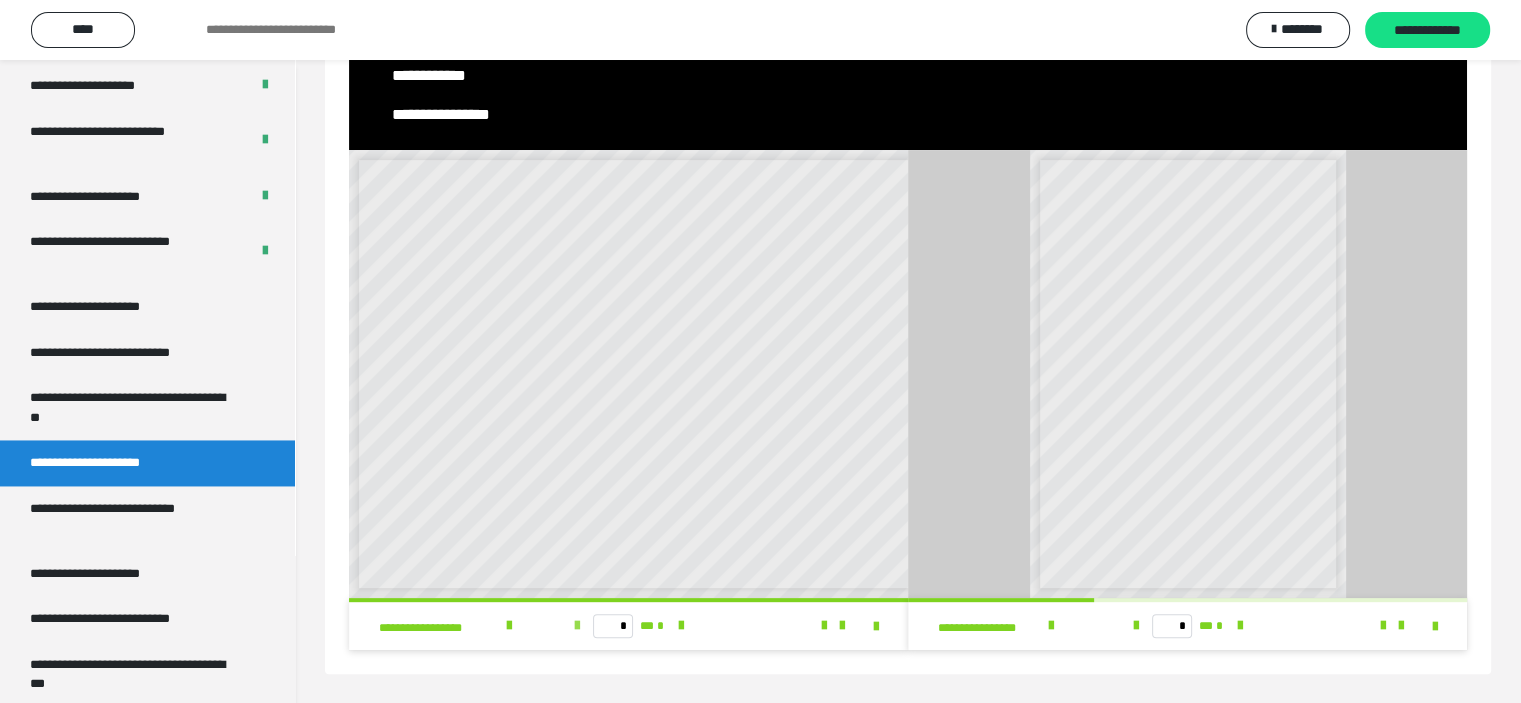 click at bounding box center [577, 626] 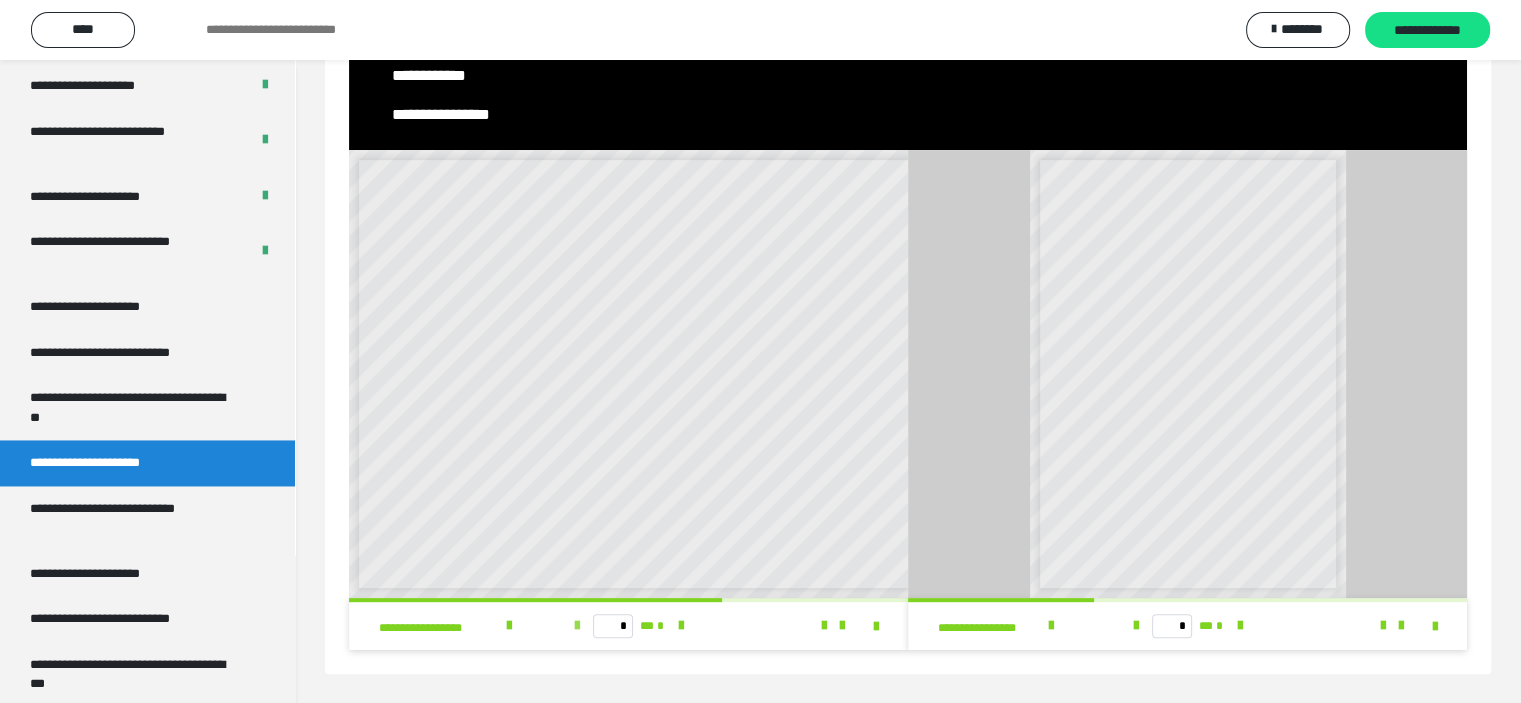 click at bounding box center (577, 626) 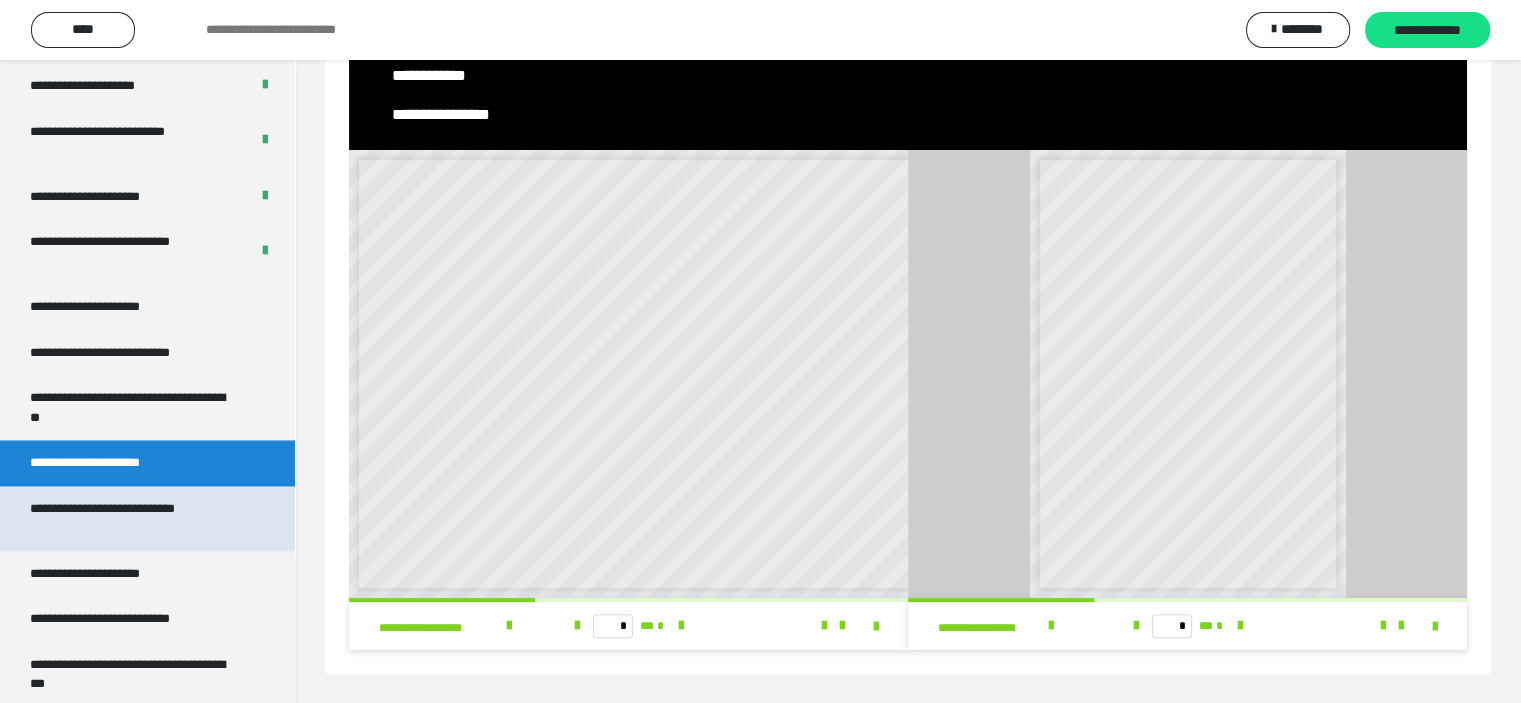 click on "**********" at bounding box center (132, 518) 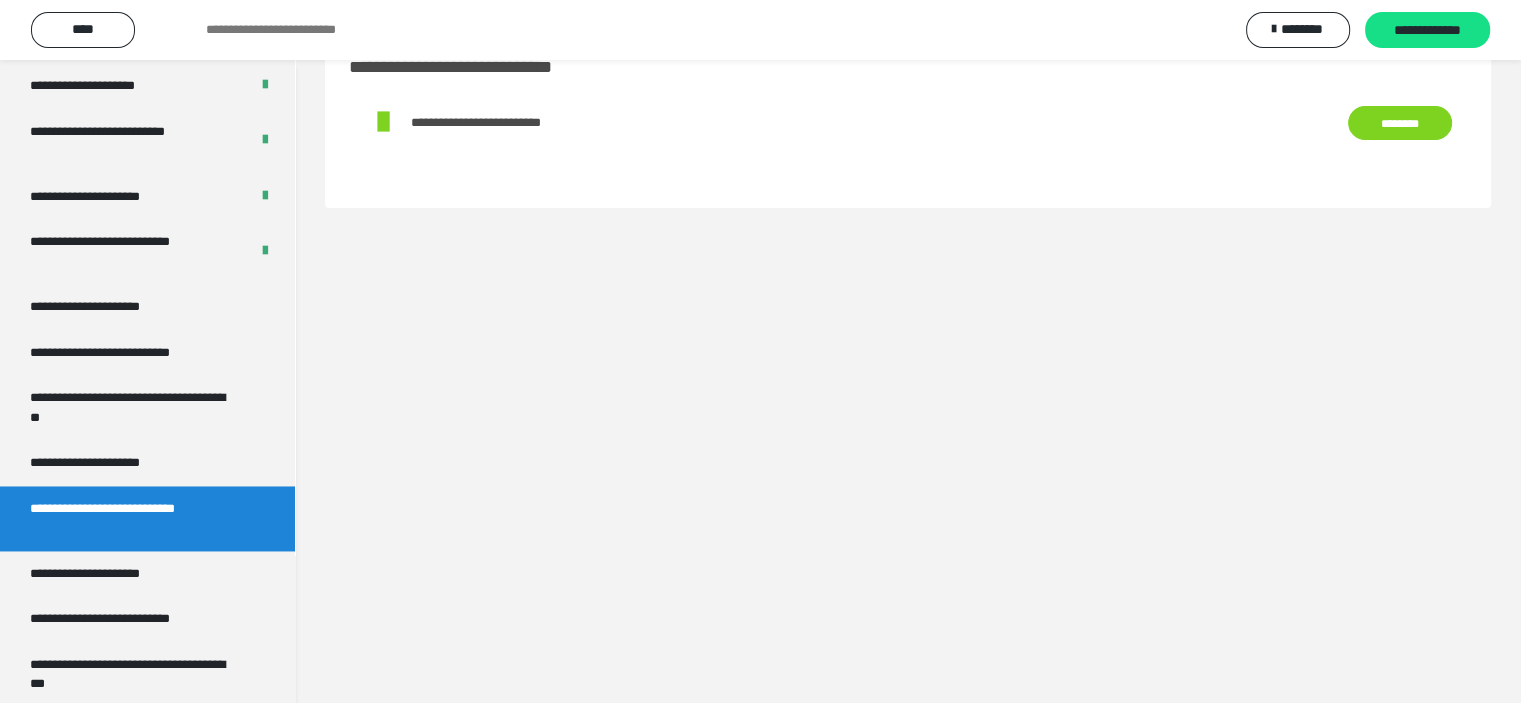scroll, scrollTop: 60, scrollLeft: 0, axis: vertical 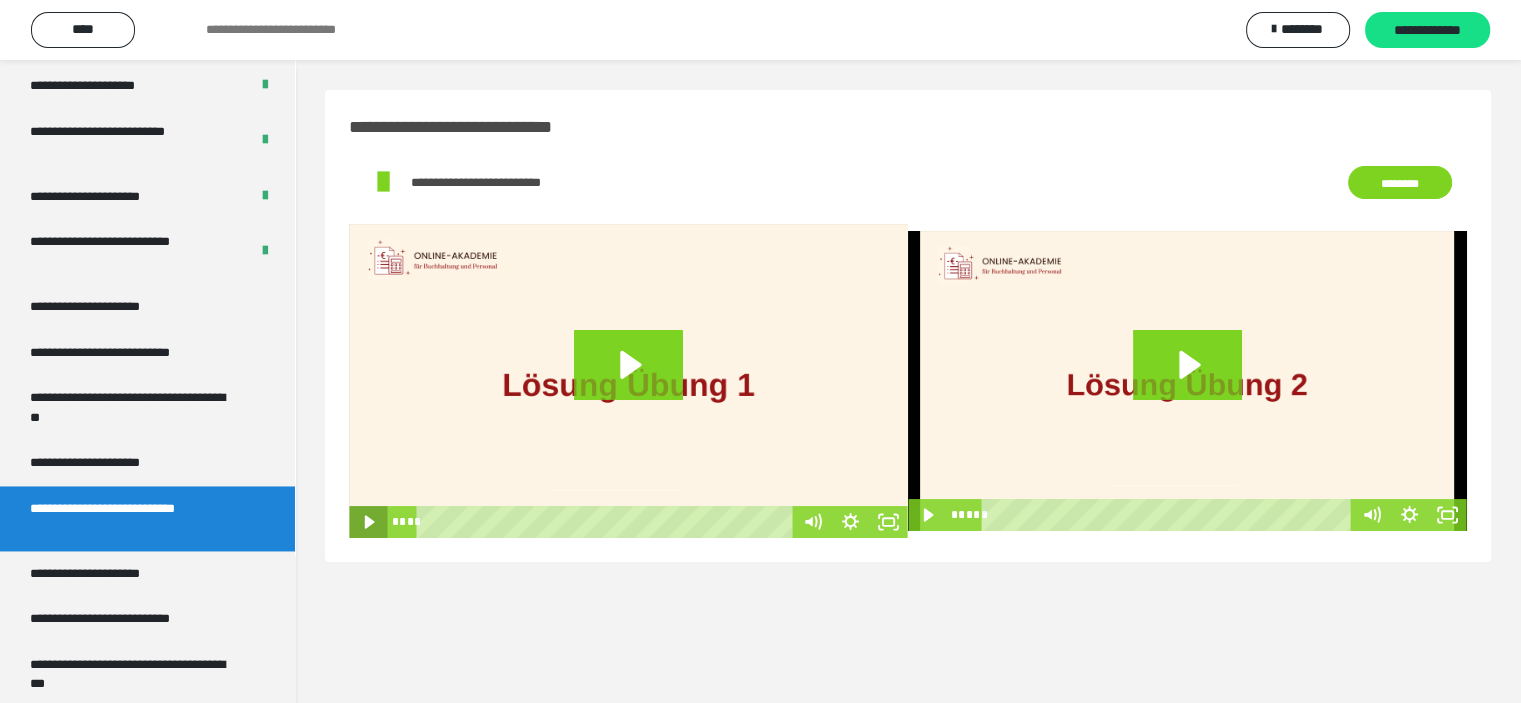 click 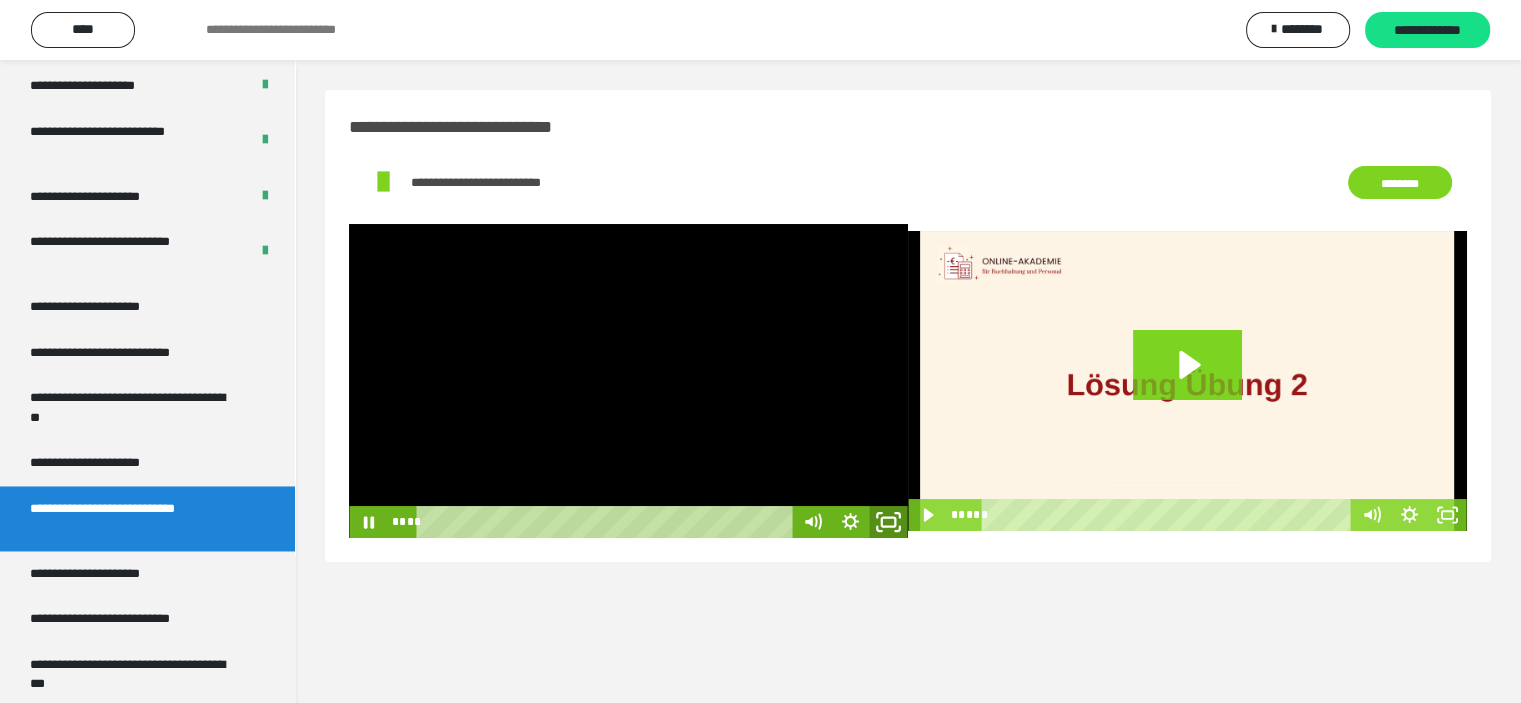 click 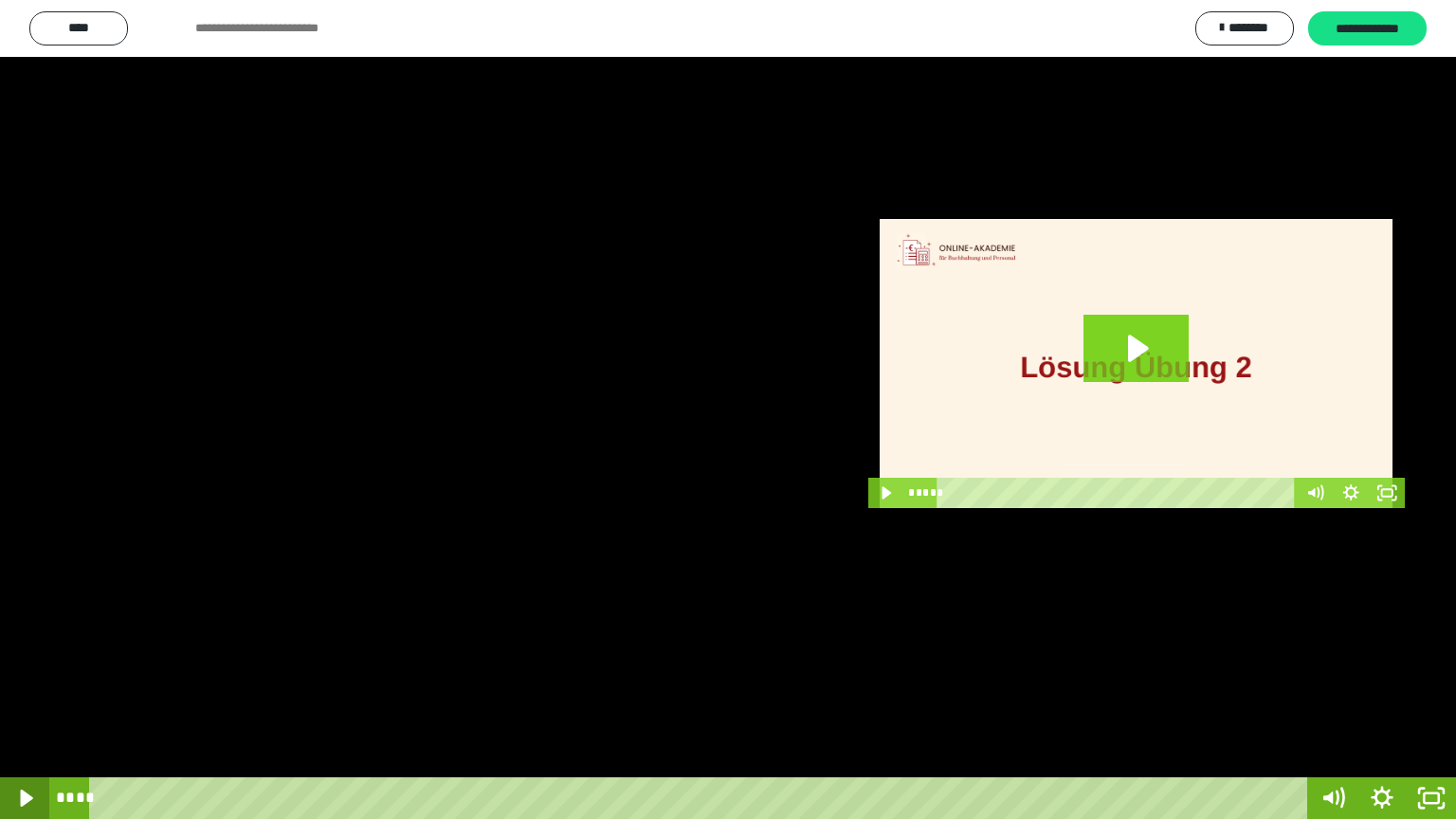 click 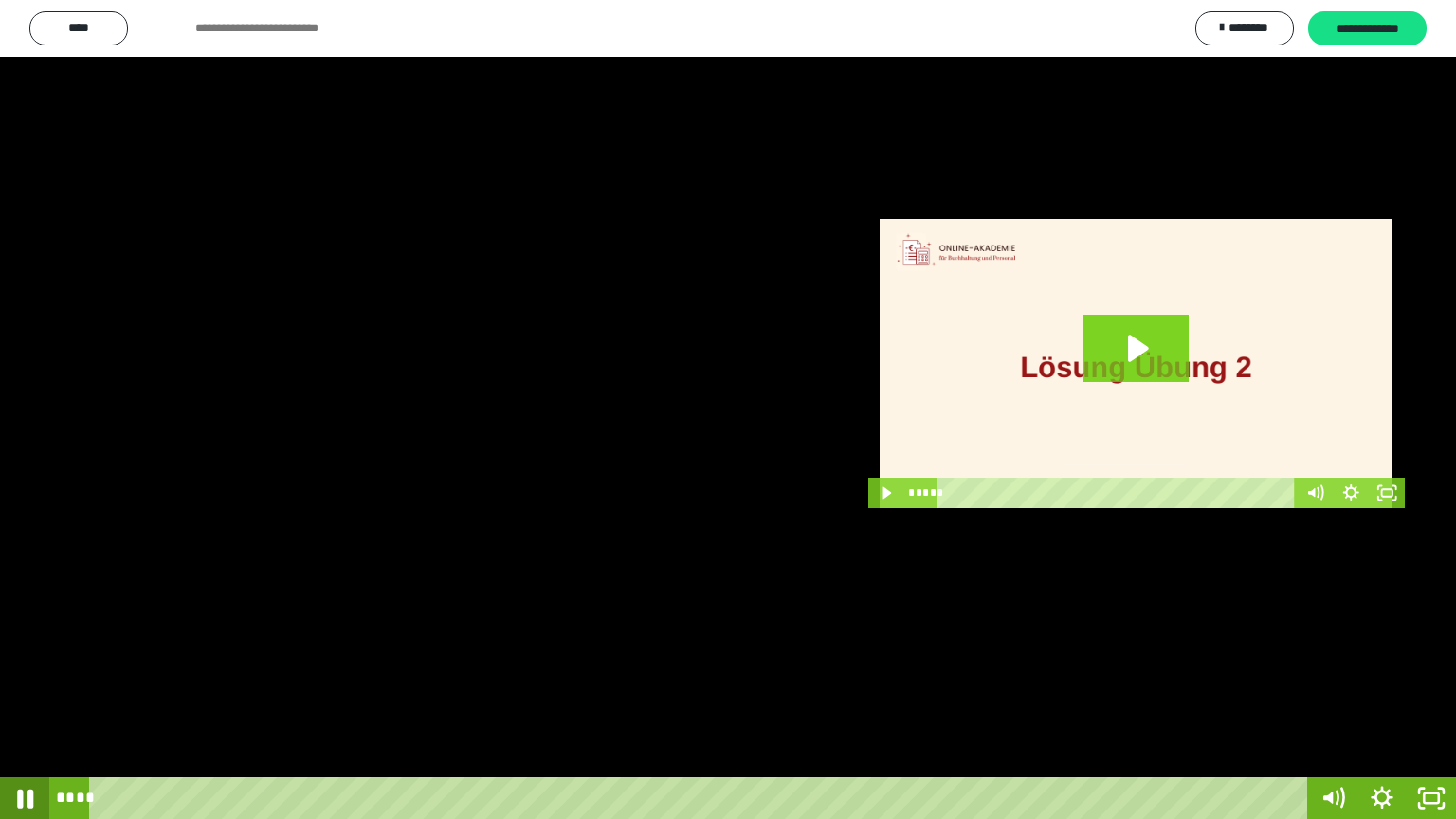 click 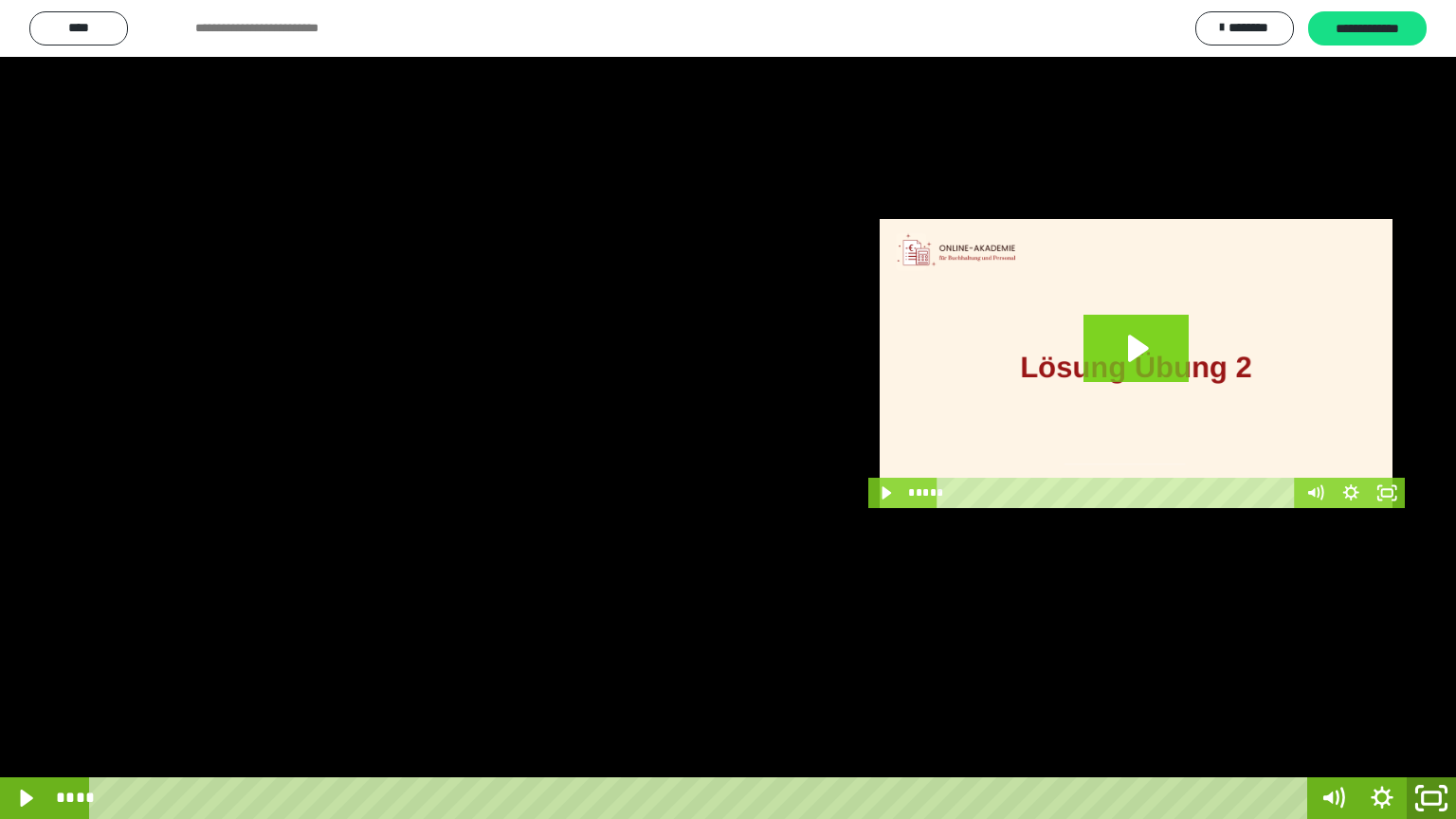 click 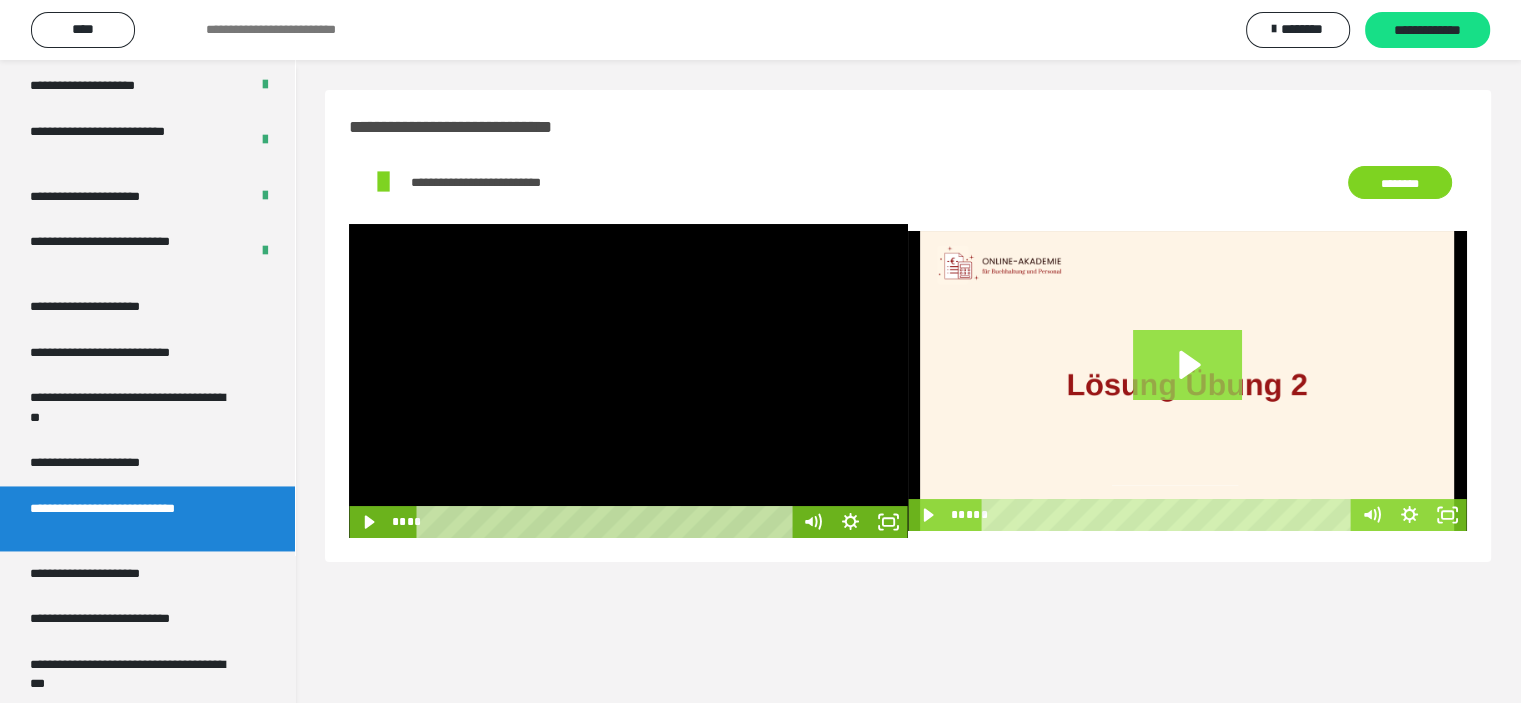 click 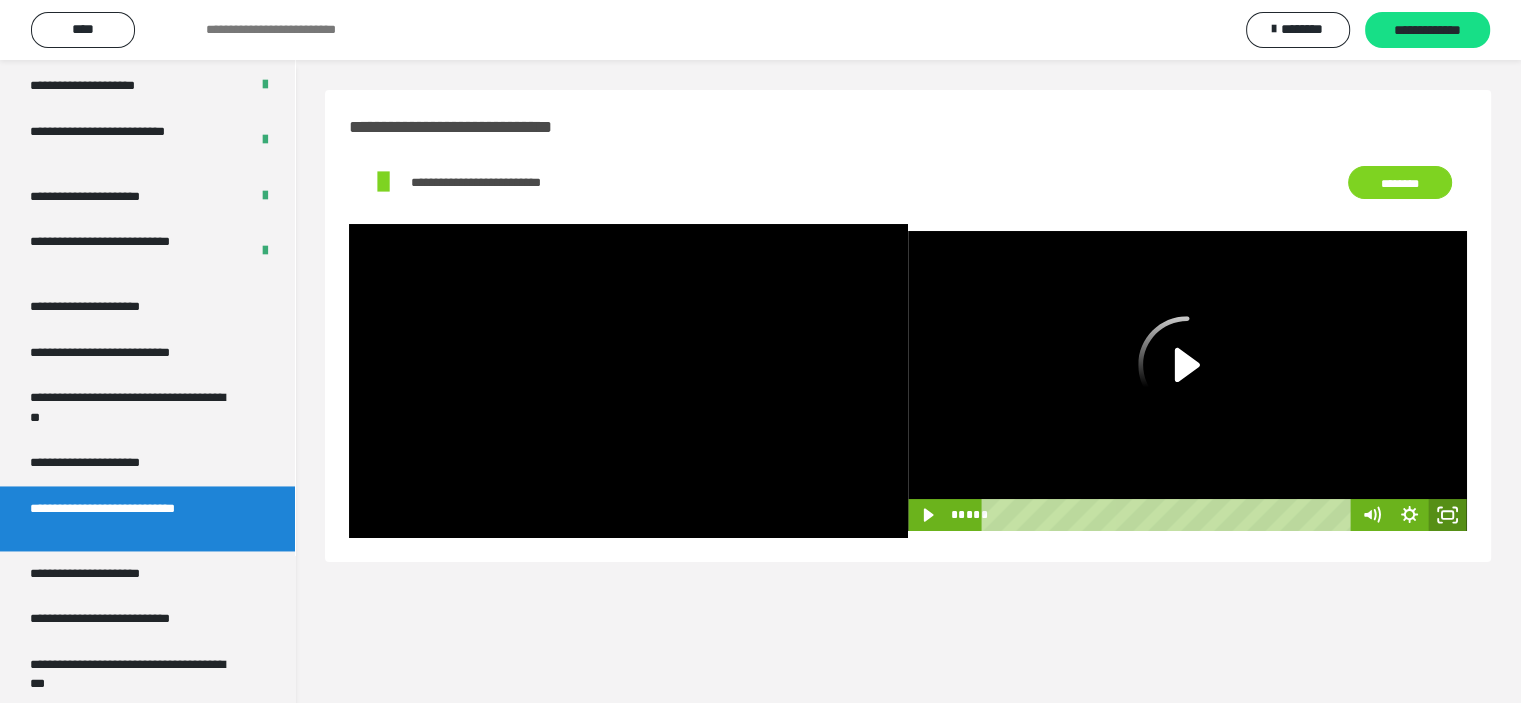 click 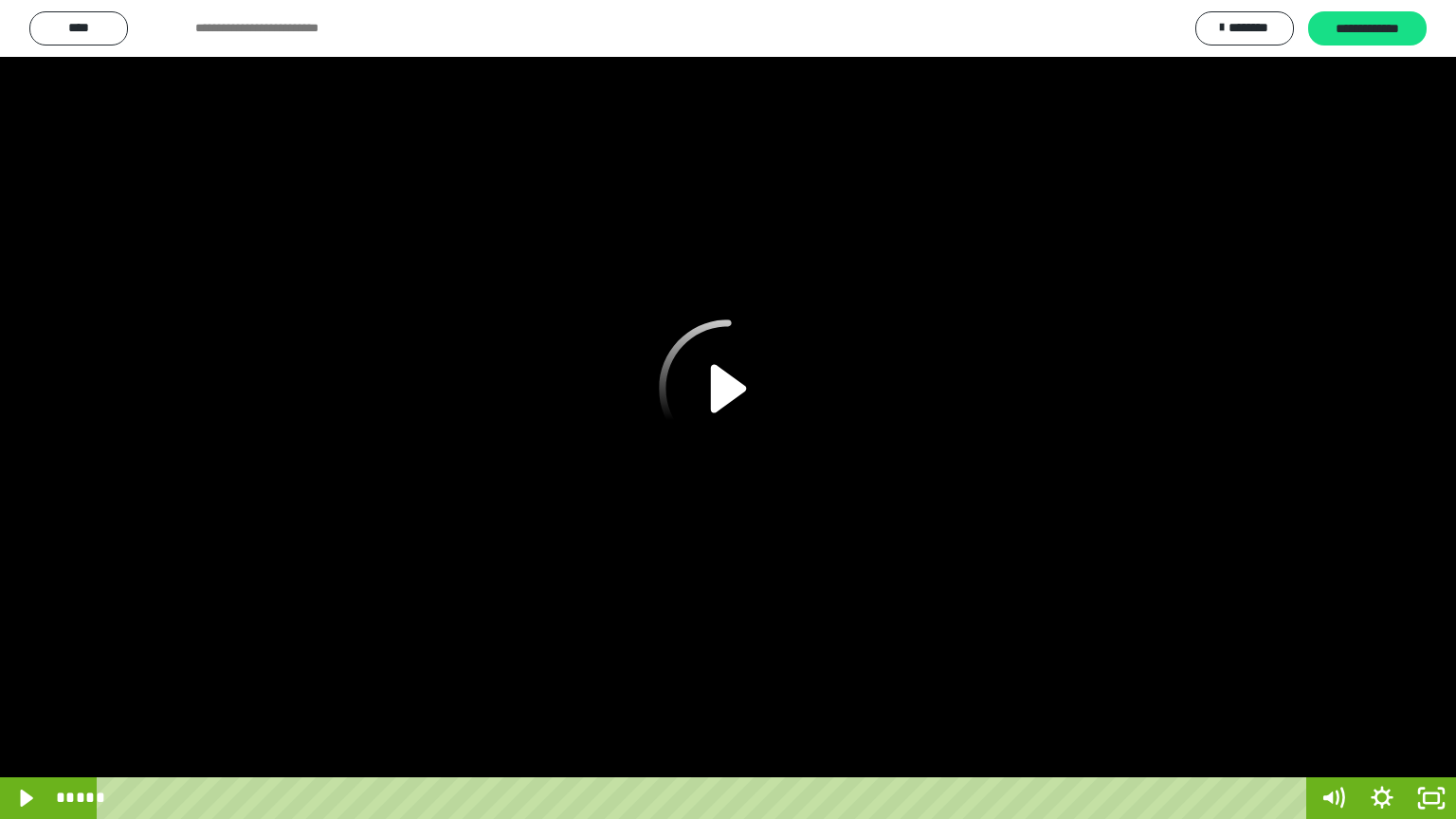 click 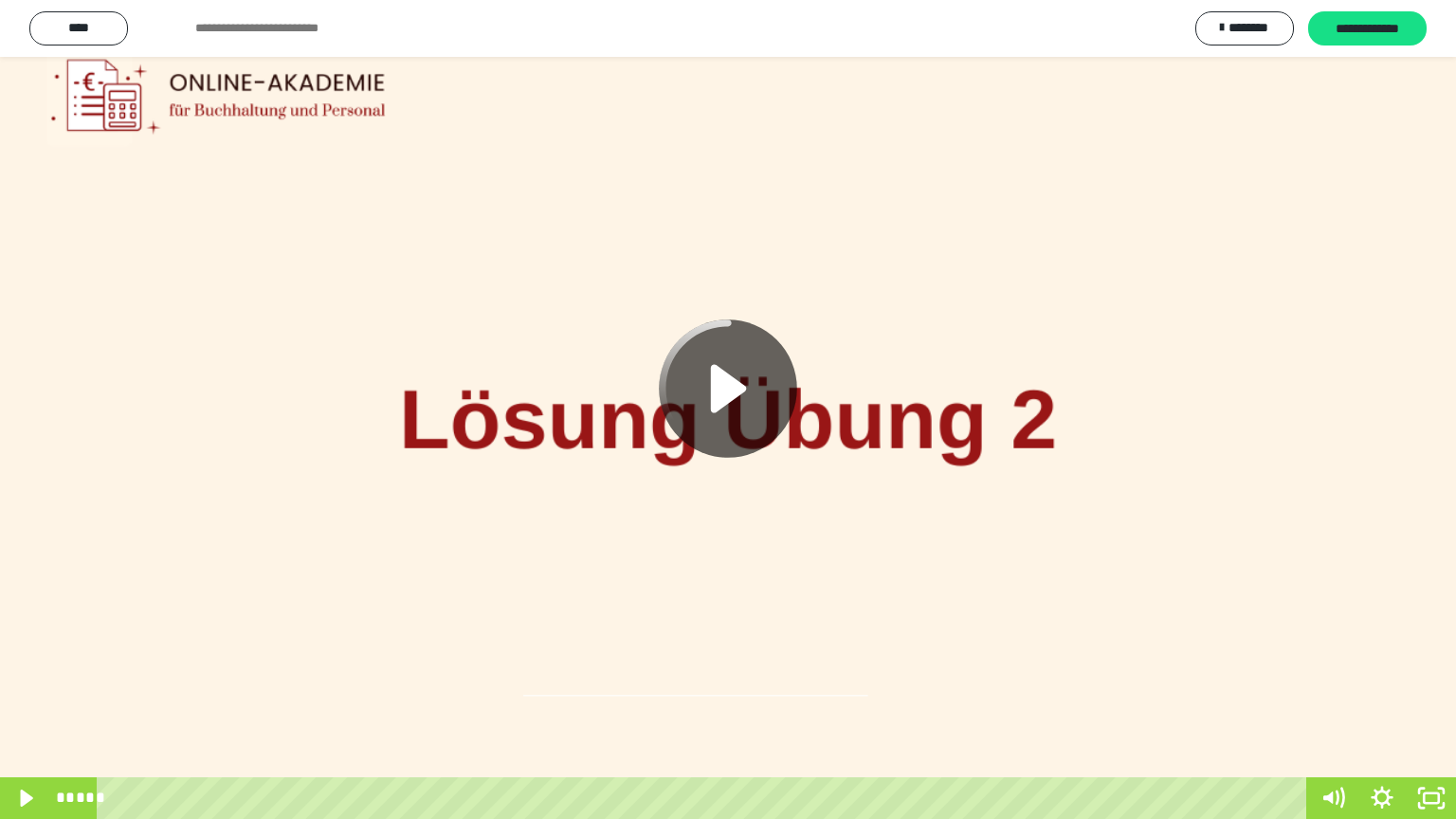 click 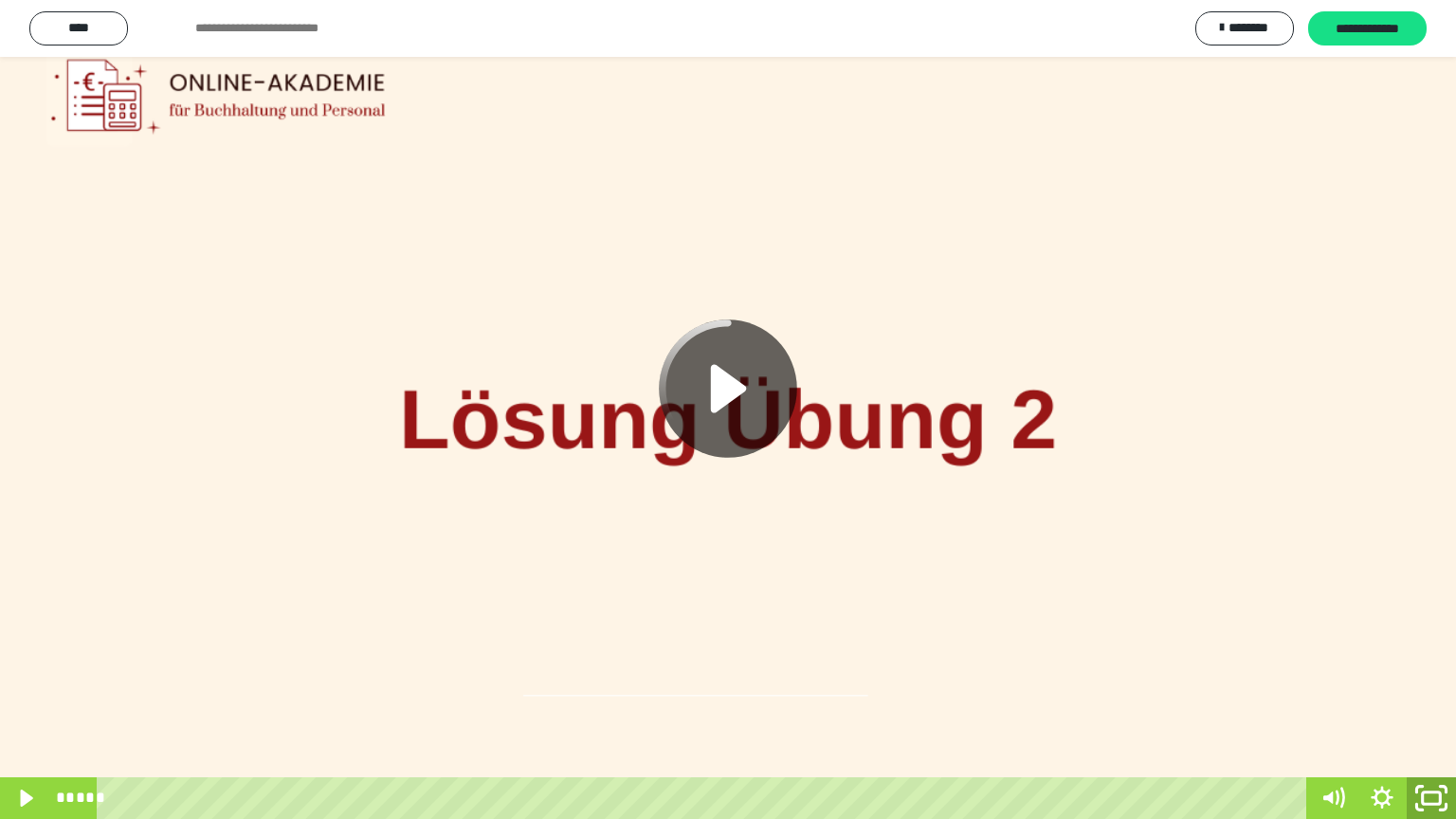 click 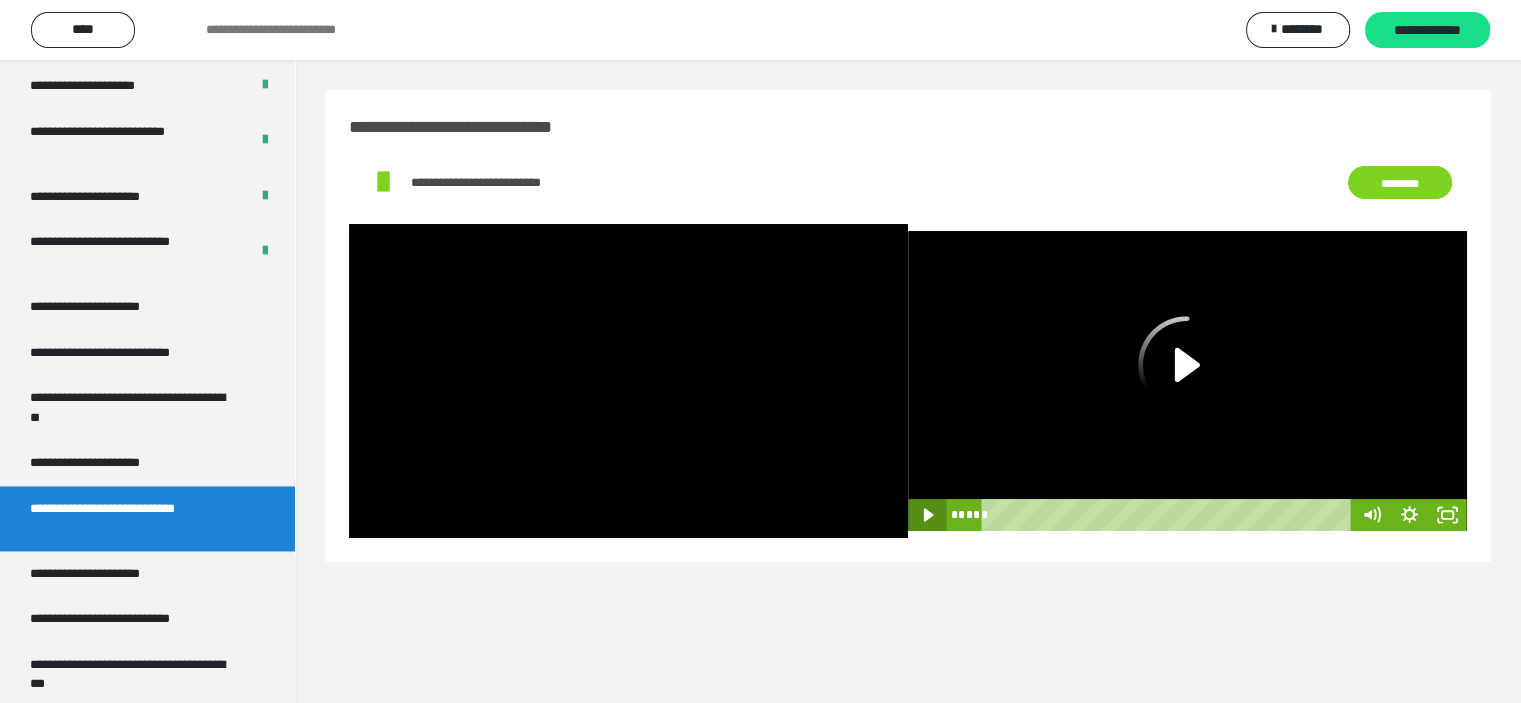 click 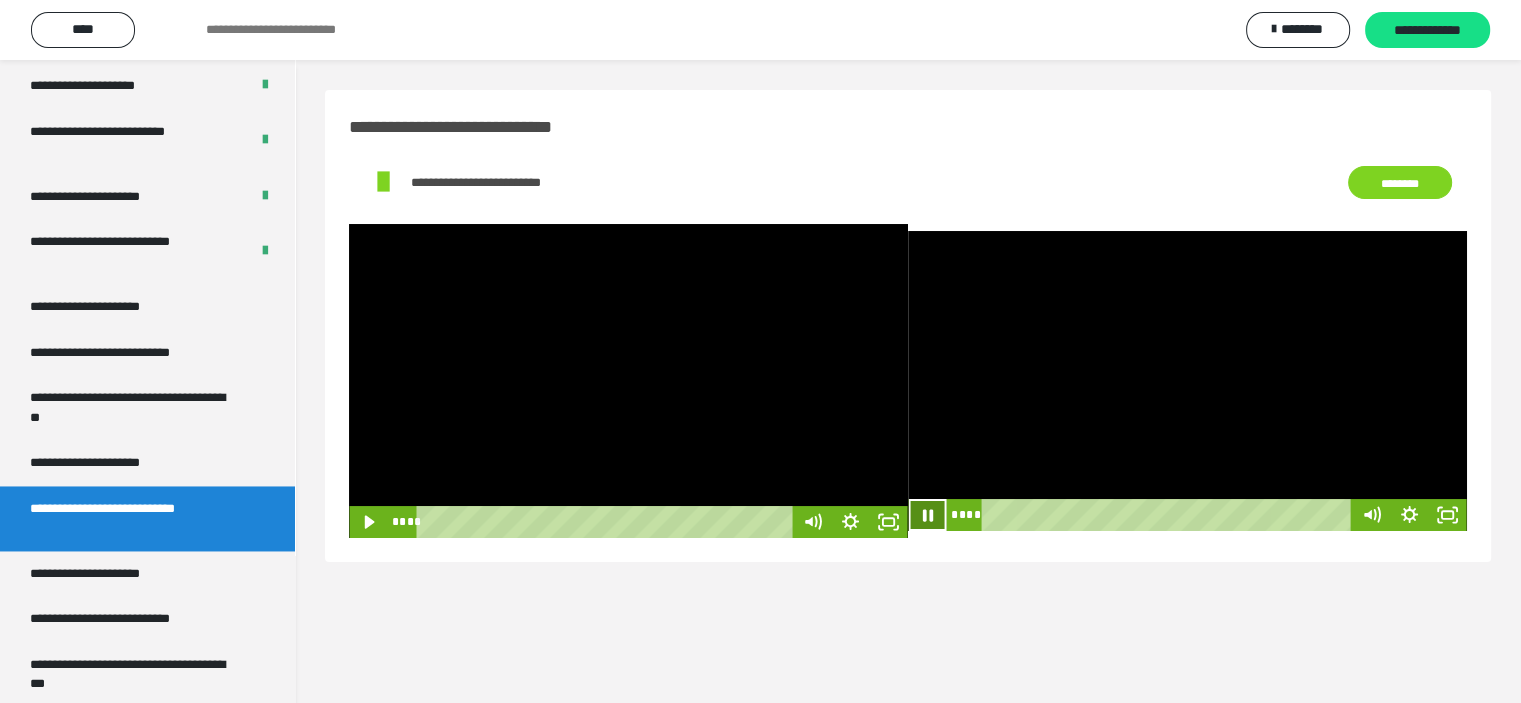 click 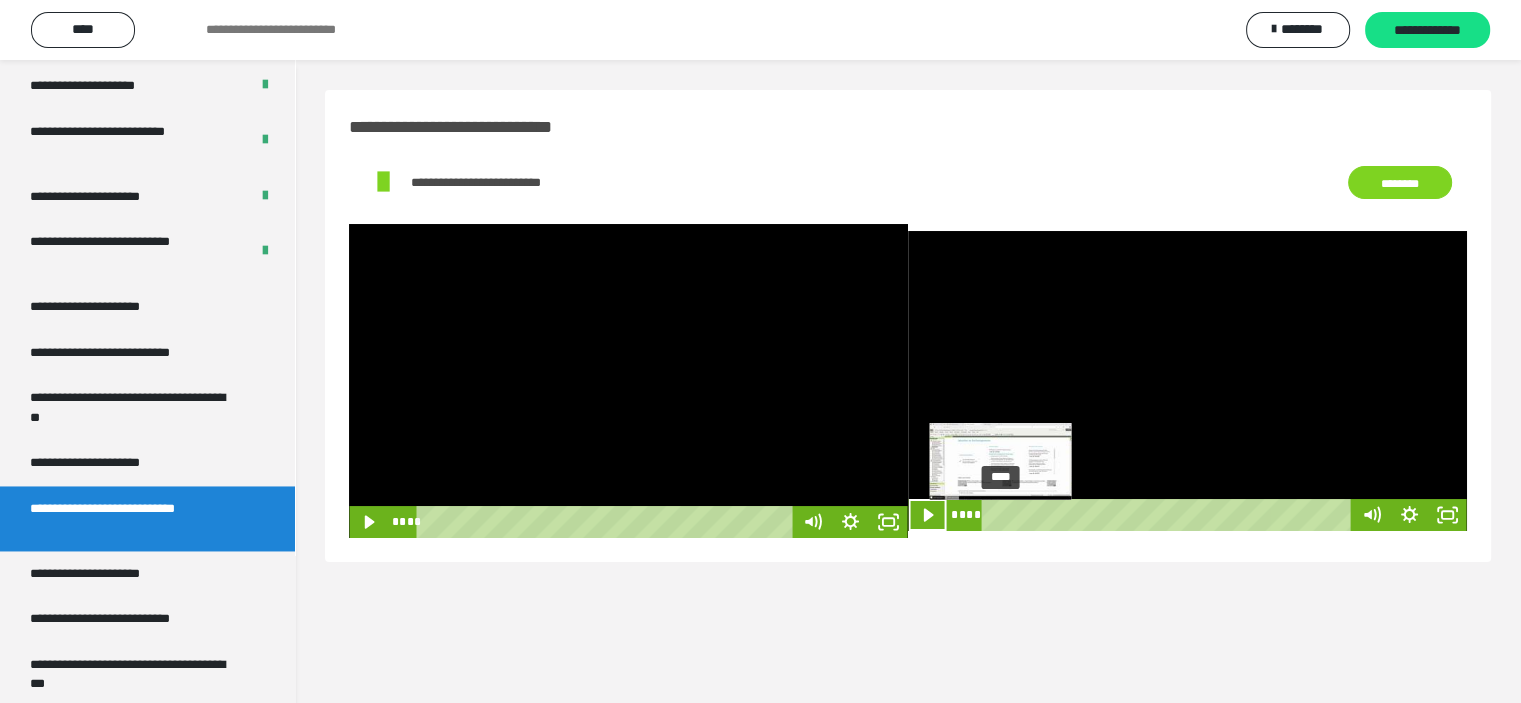 click at bounding box center [996, 515] 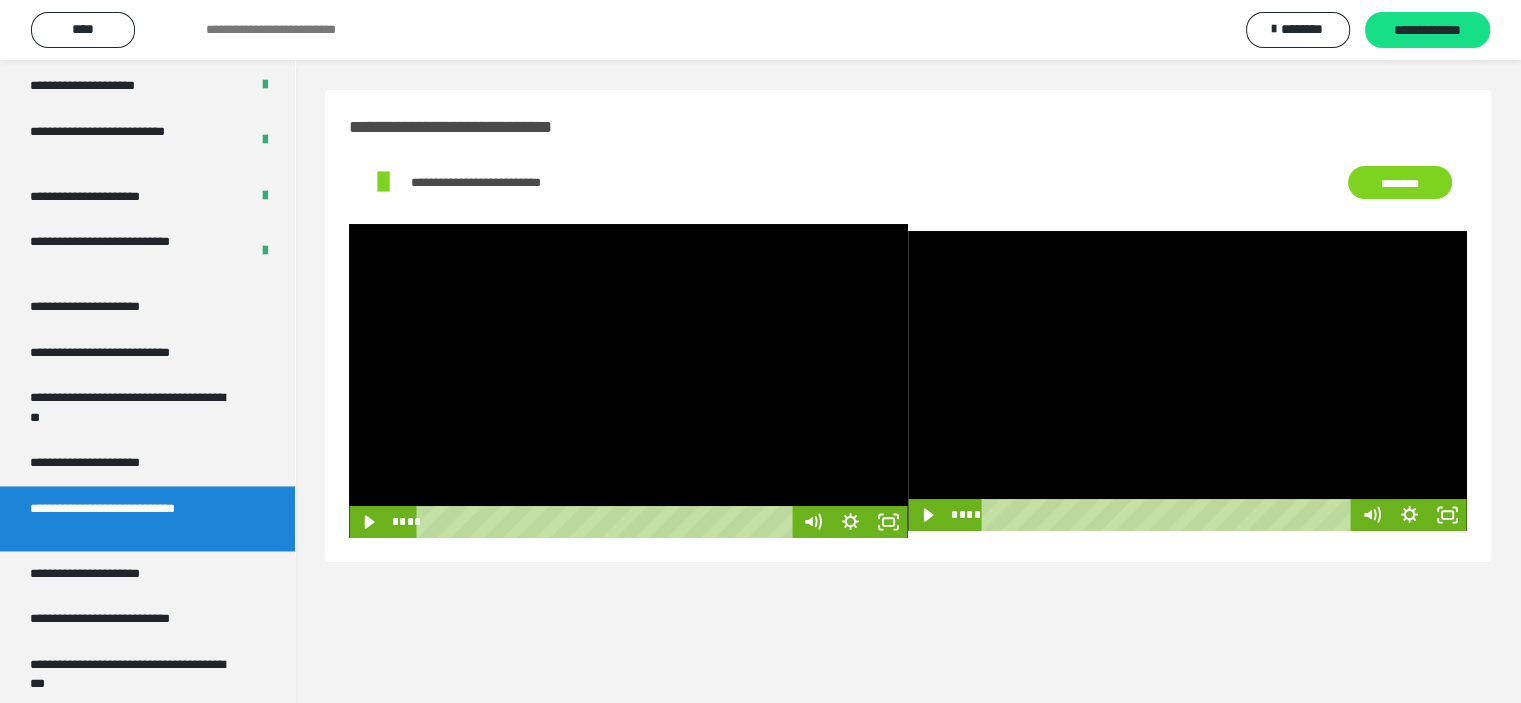 drag, startPoint x: 1000, startPoint y: 512, endPoint x: 973, endPoint y: 516, distance: 27.294687 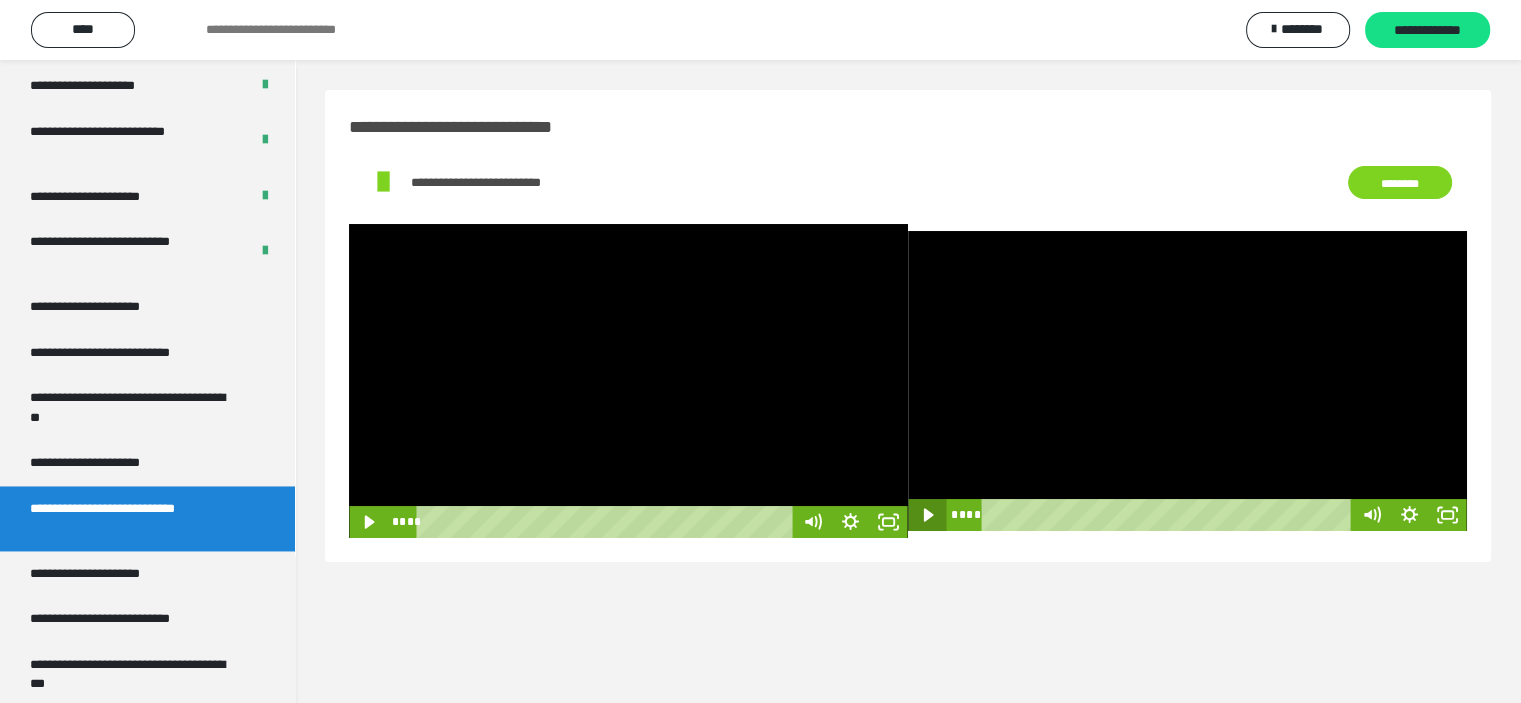 click 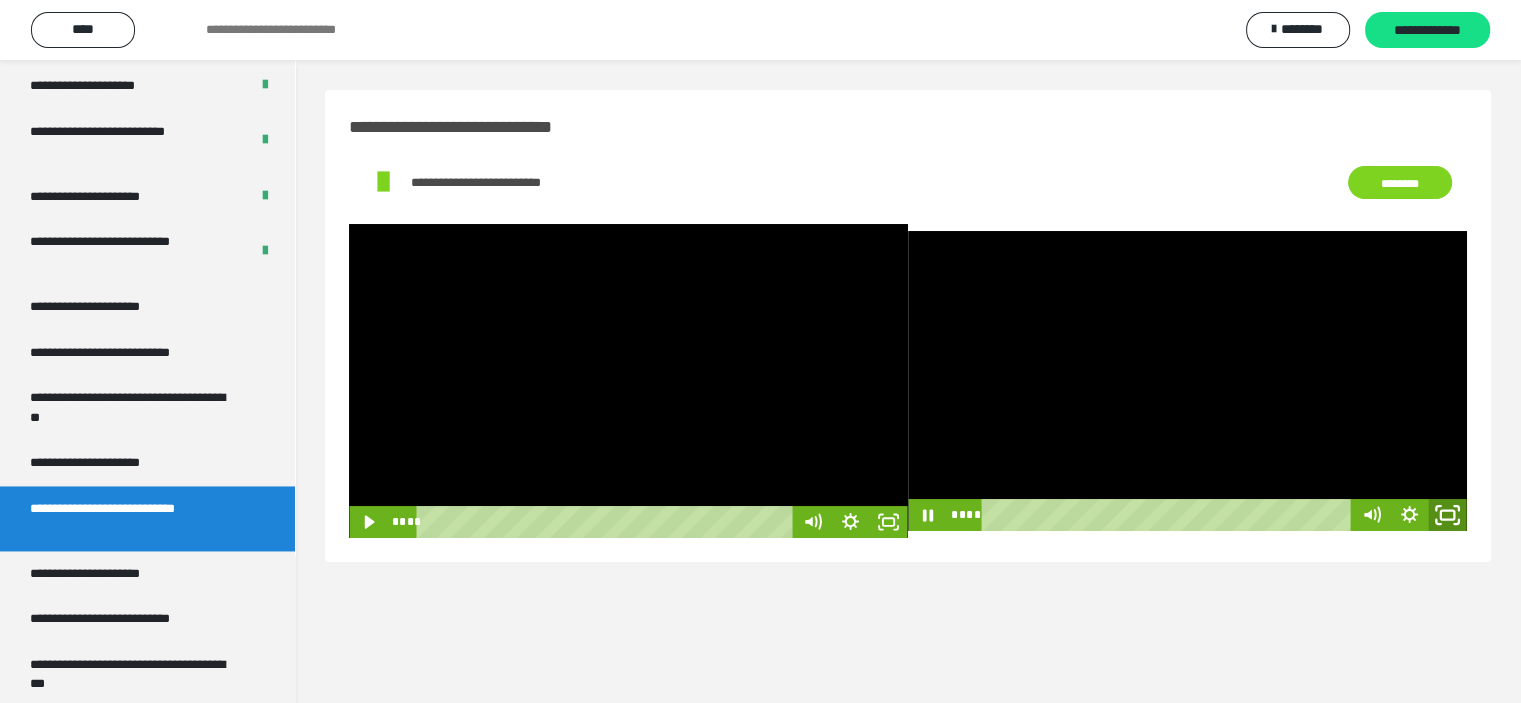 click 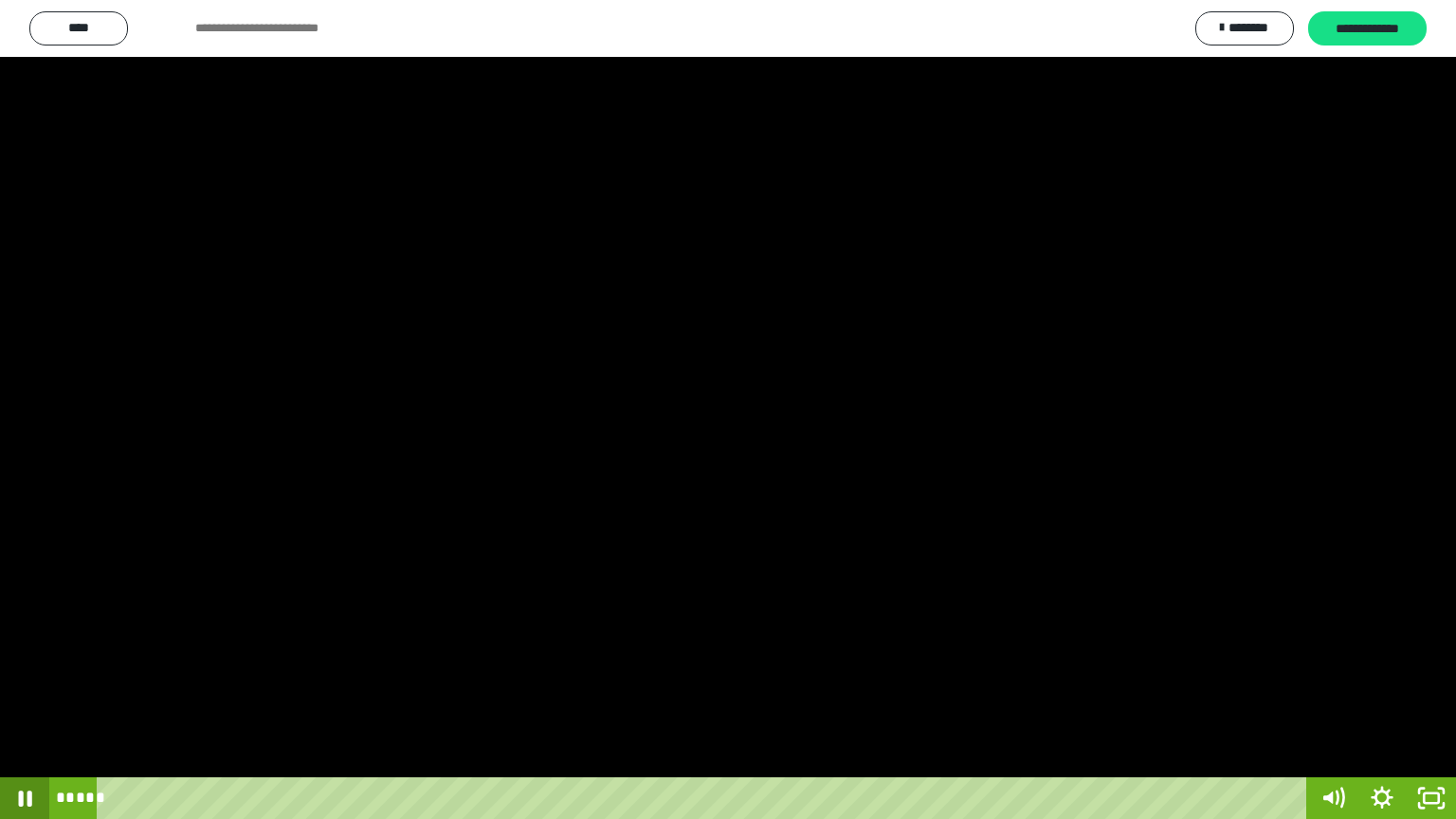 click 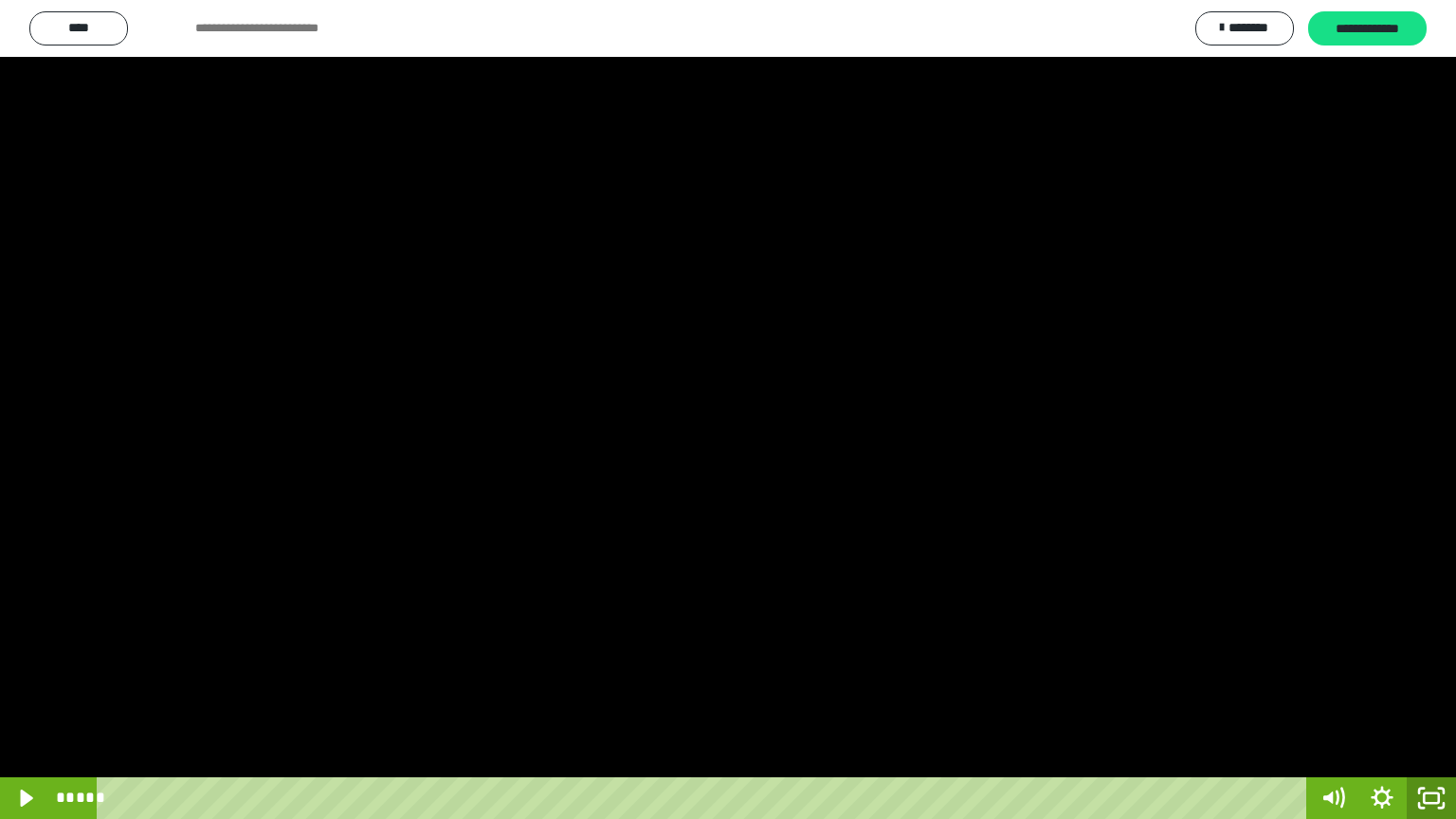 click 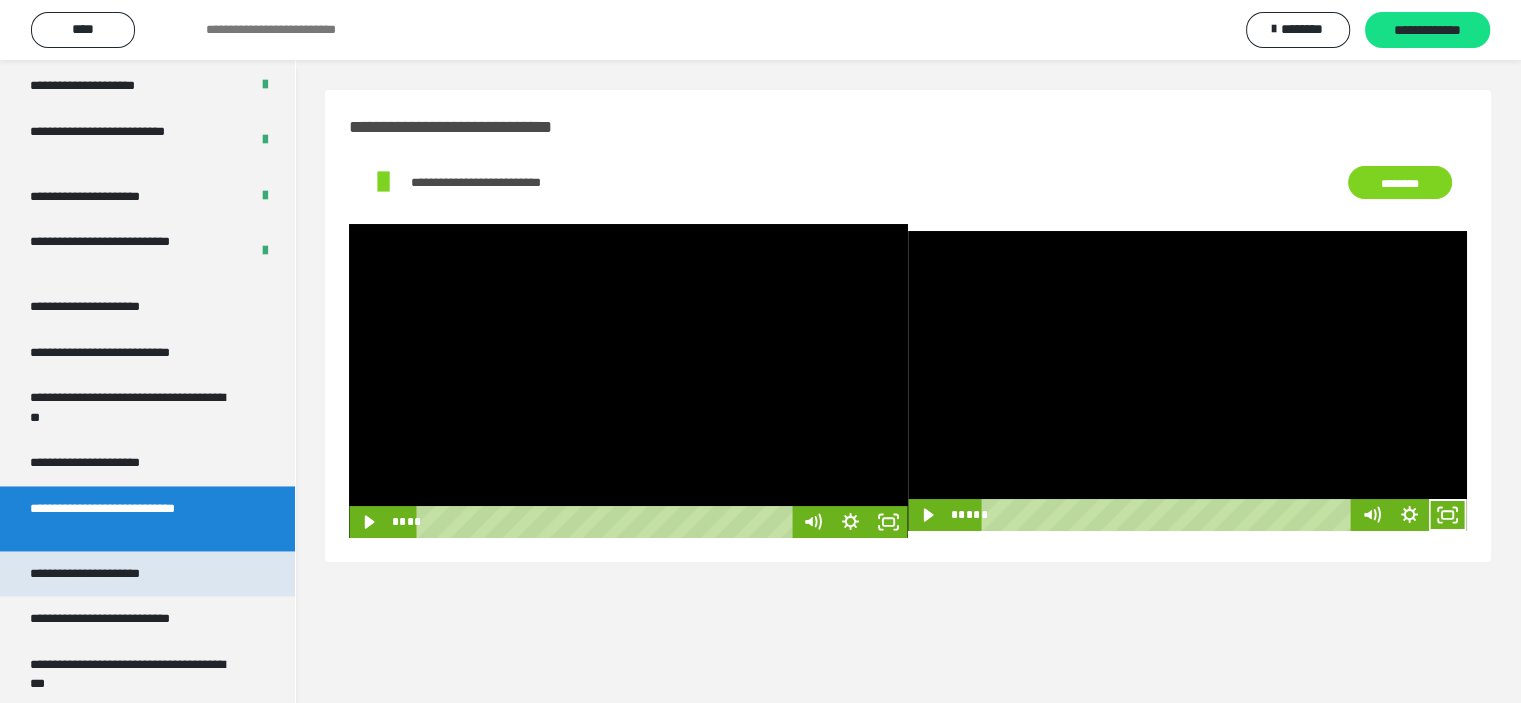 click on "**********" at bounding box center [108, 574] 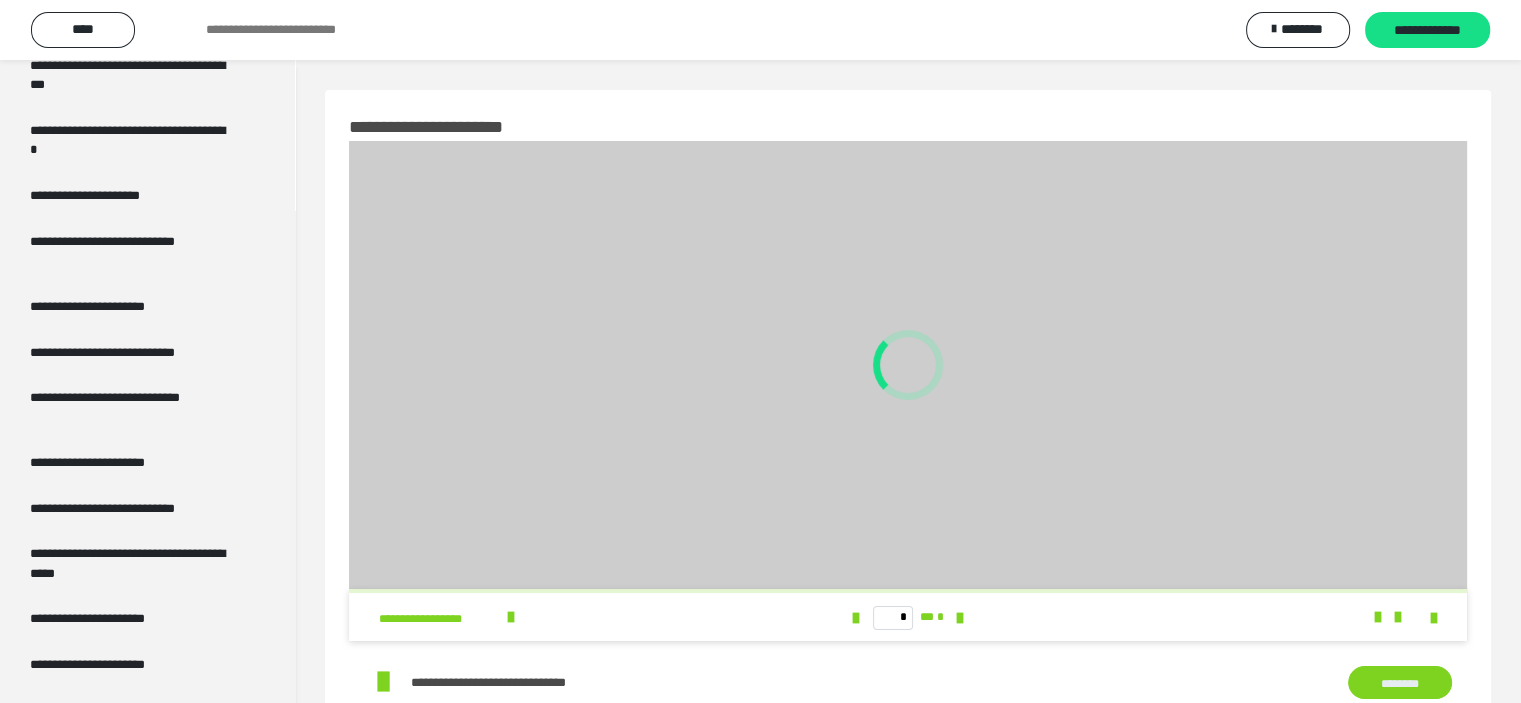 scroll, scrollTop: 3906, scrollLeft: 0, axis: vertical 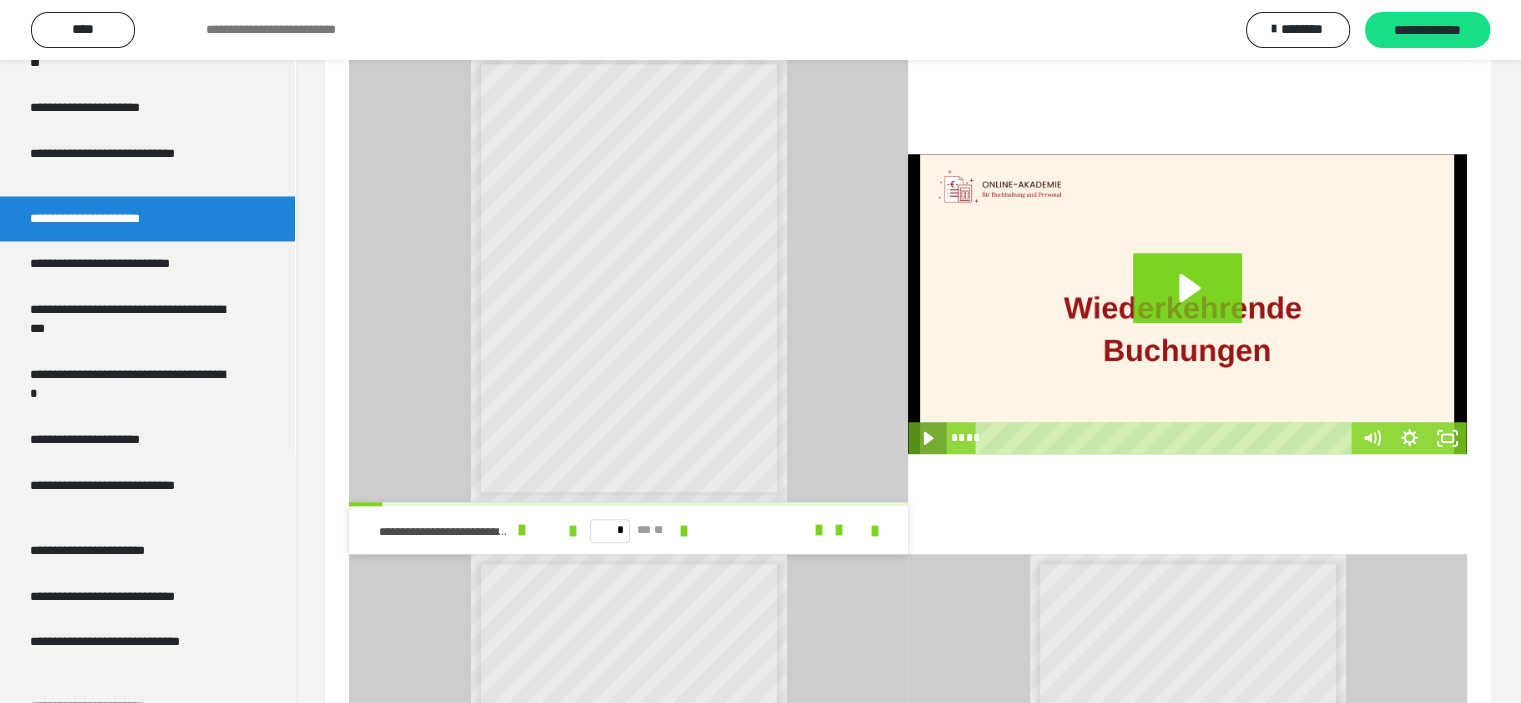 click 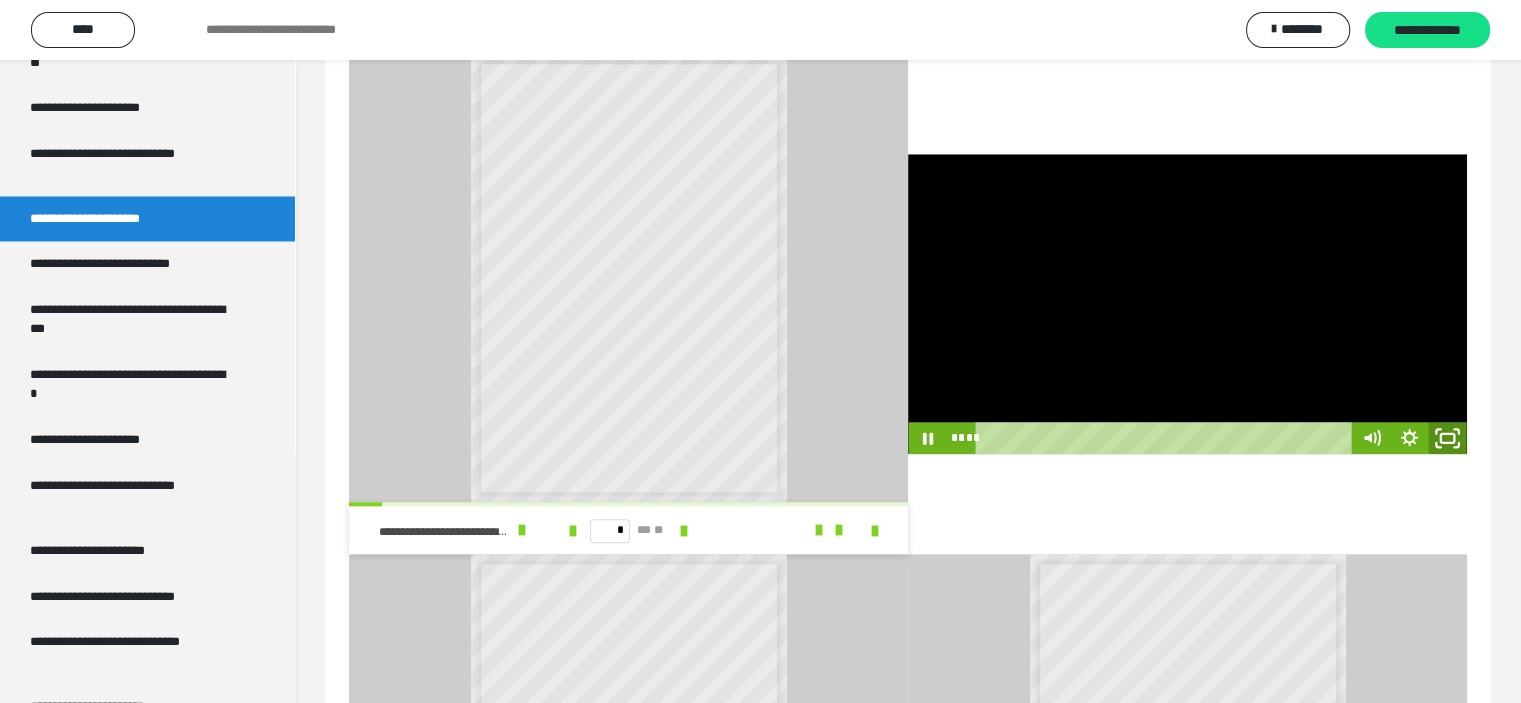 click 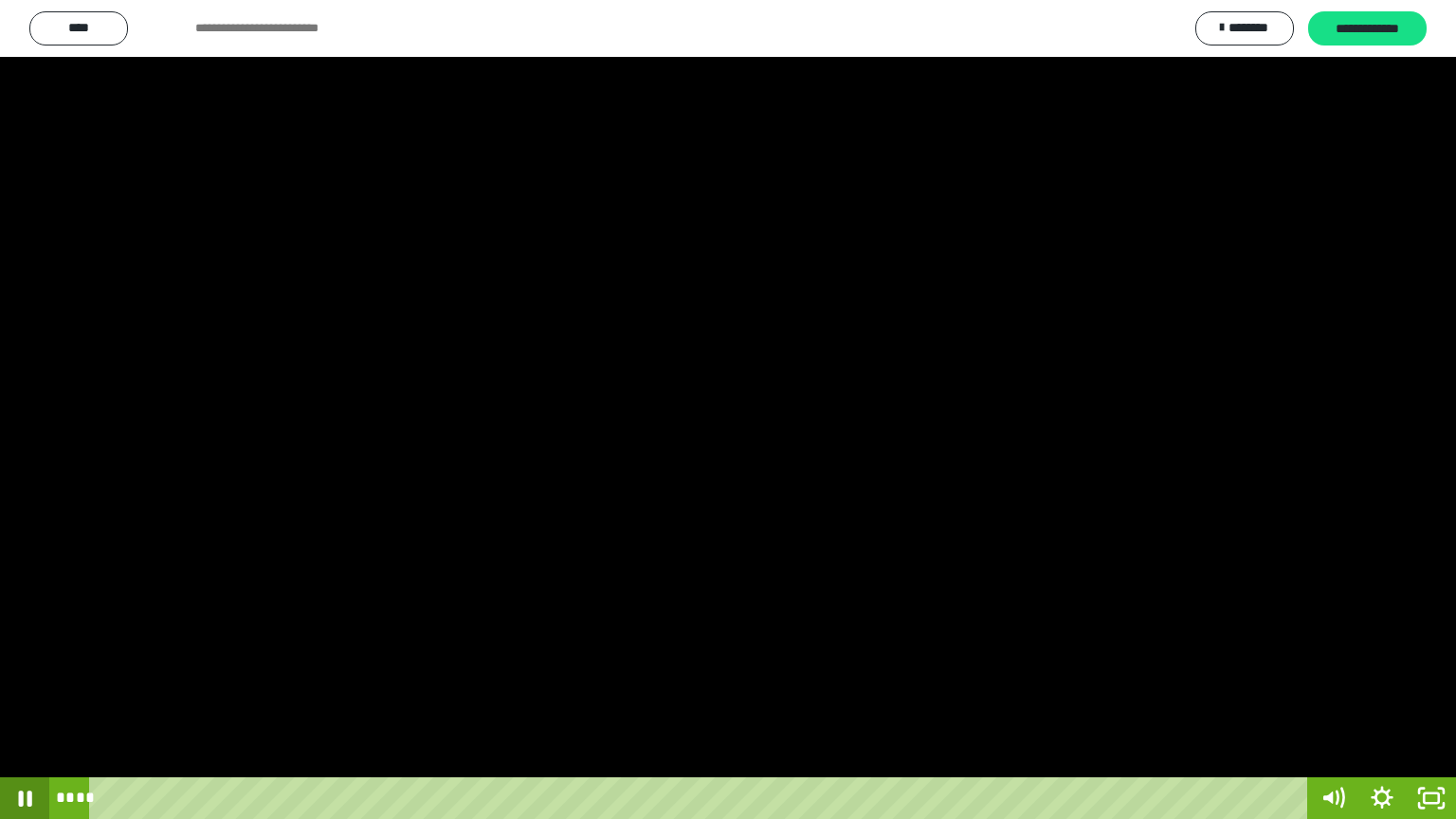 click 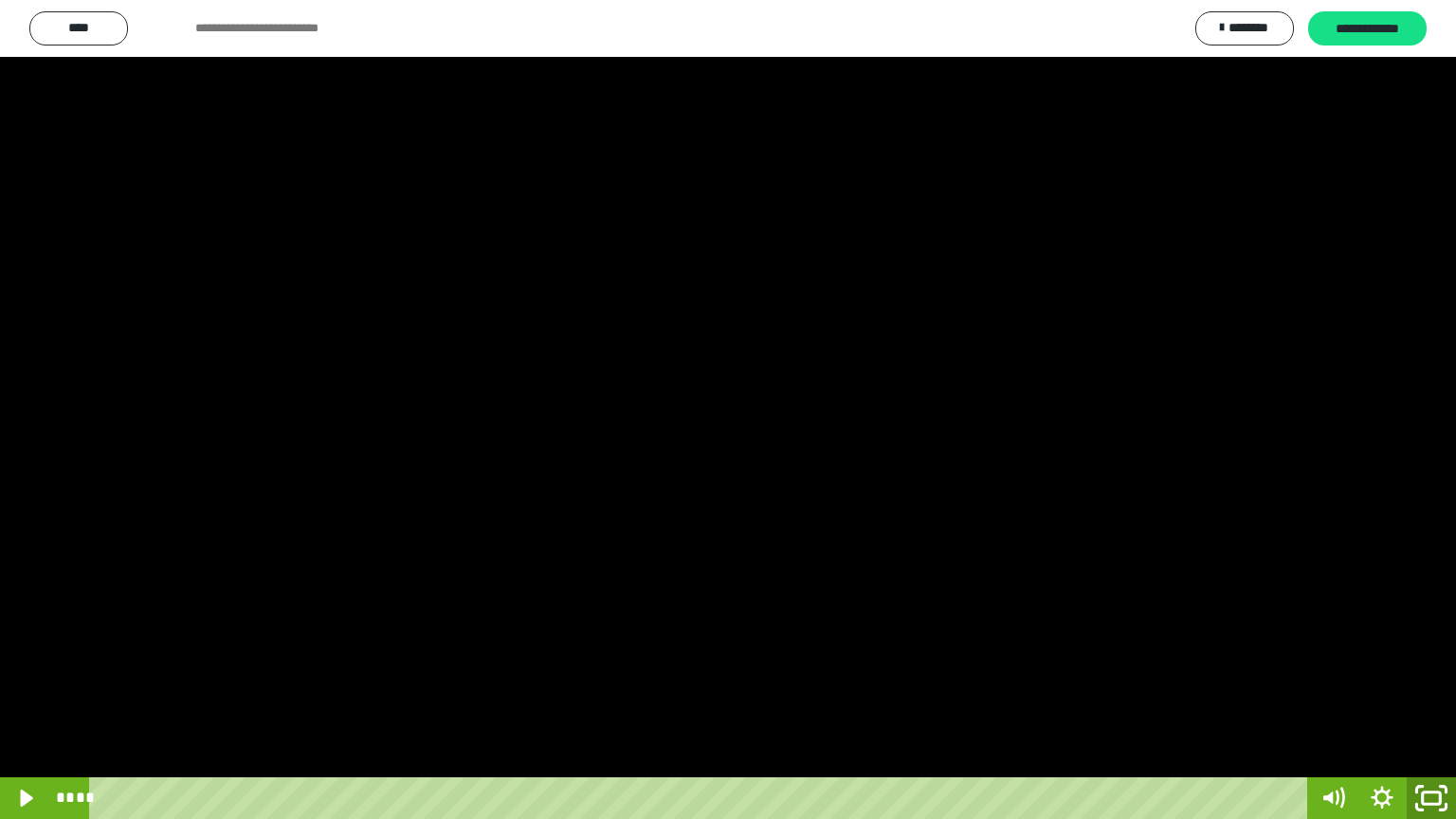 click 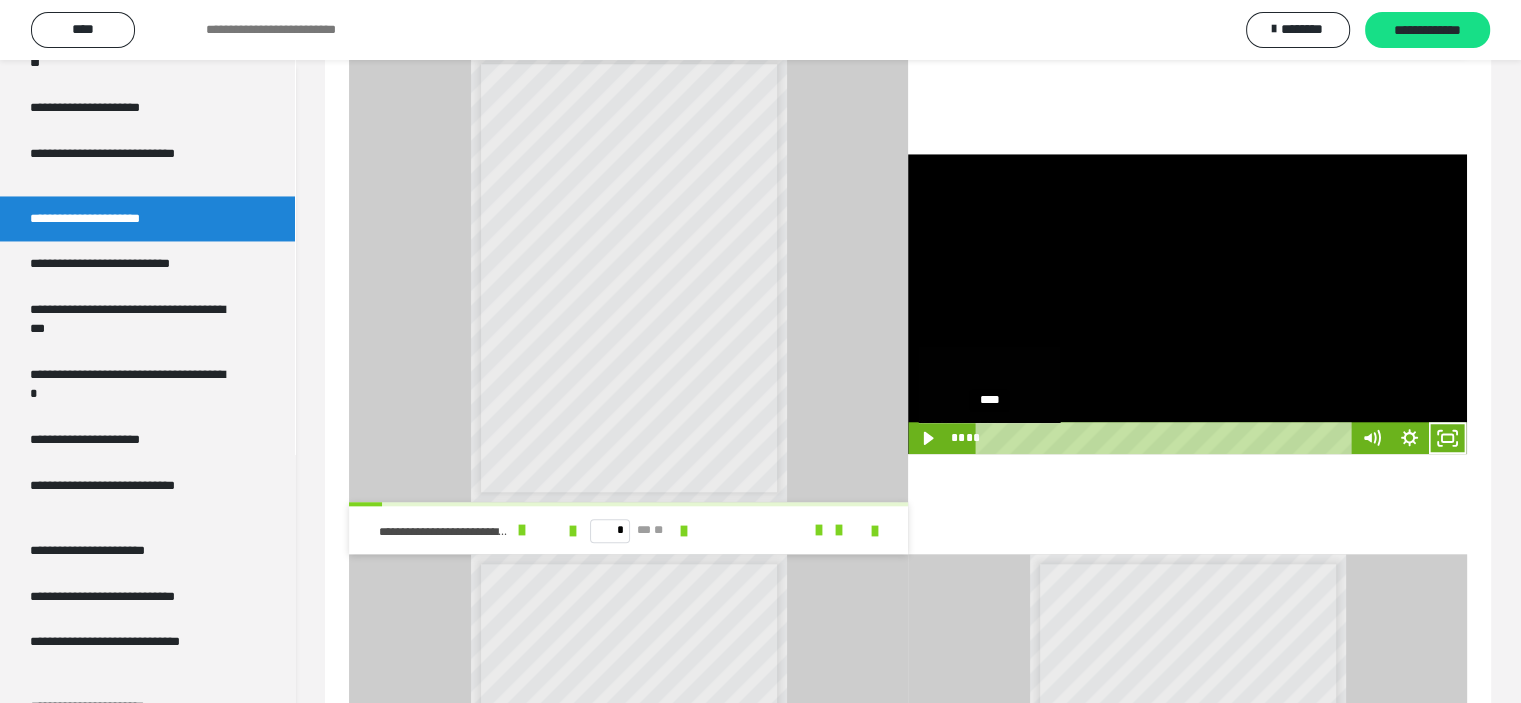 click on "****" at bounding box center (1167, 438) 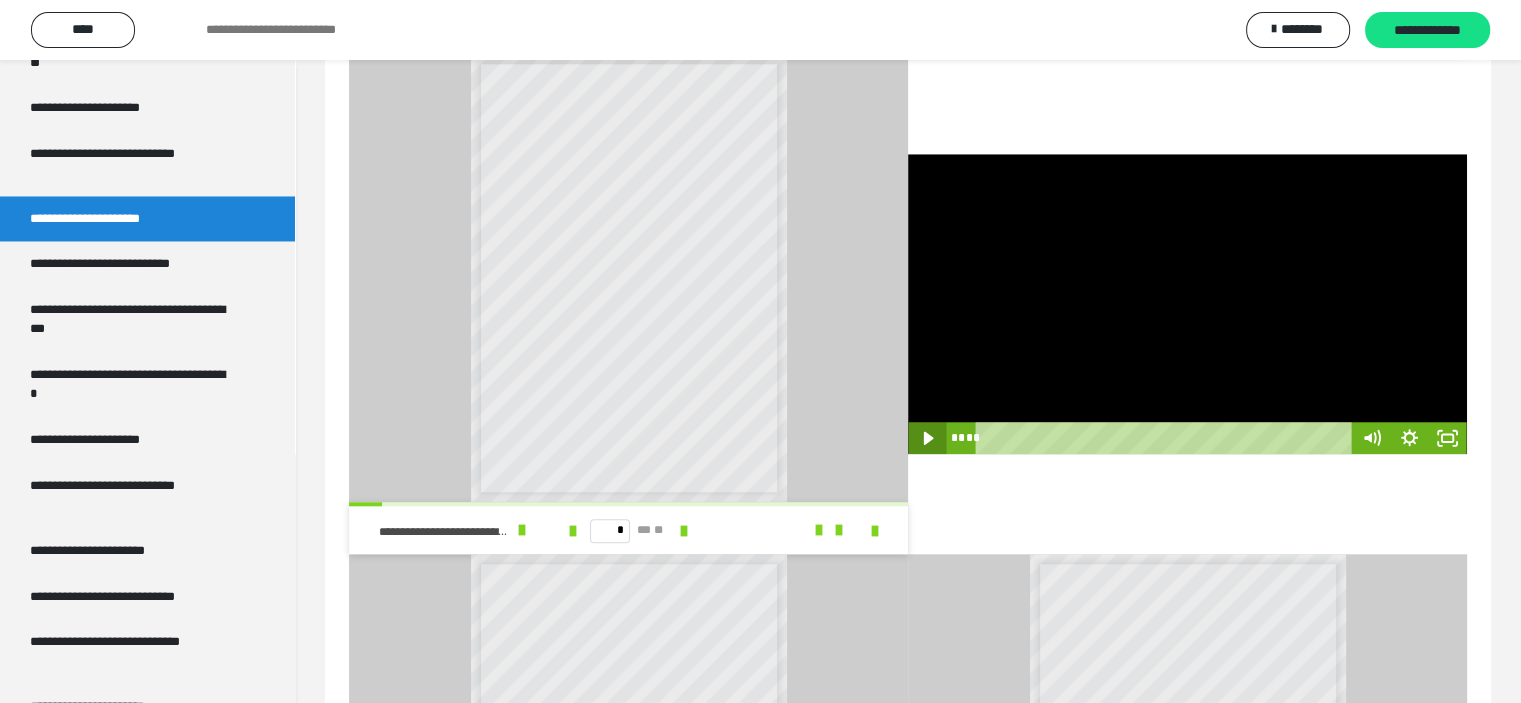 click 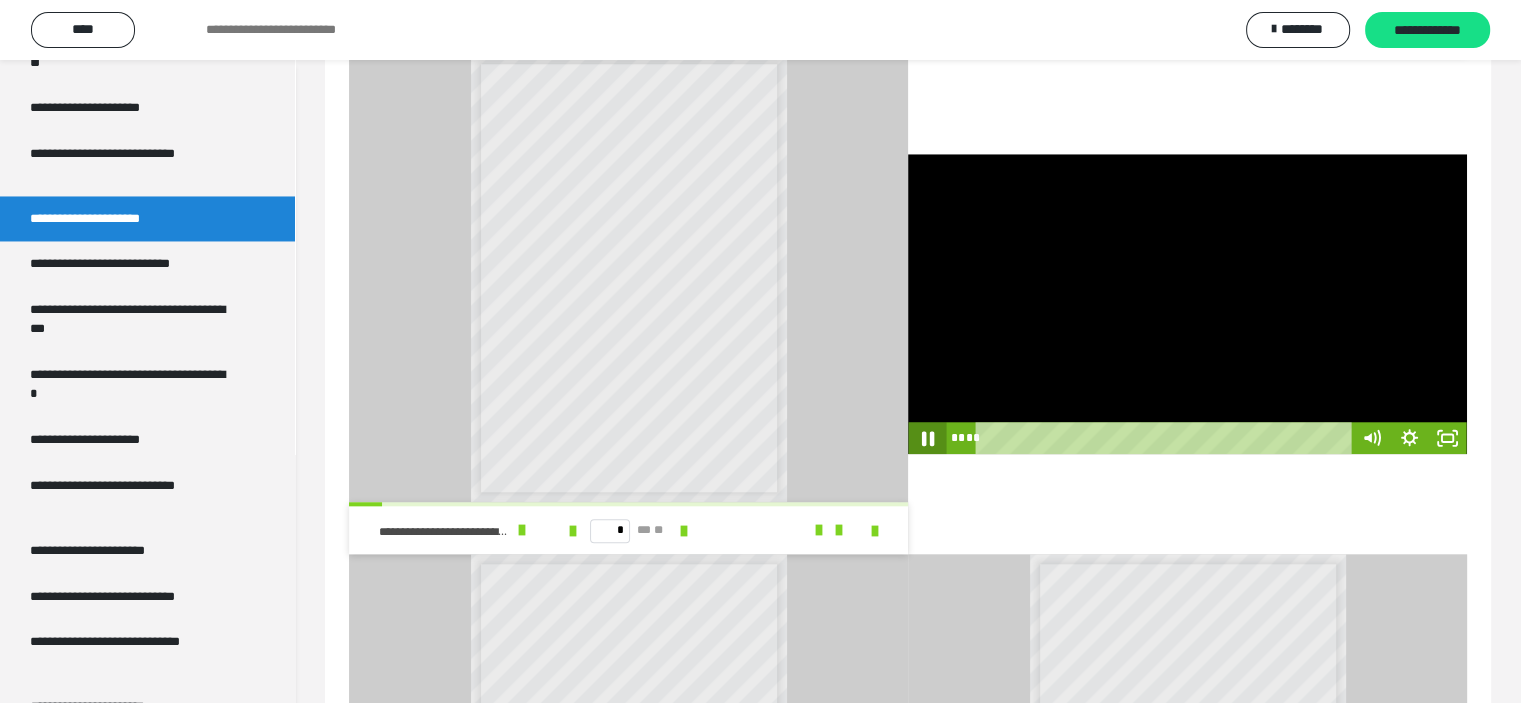 click 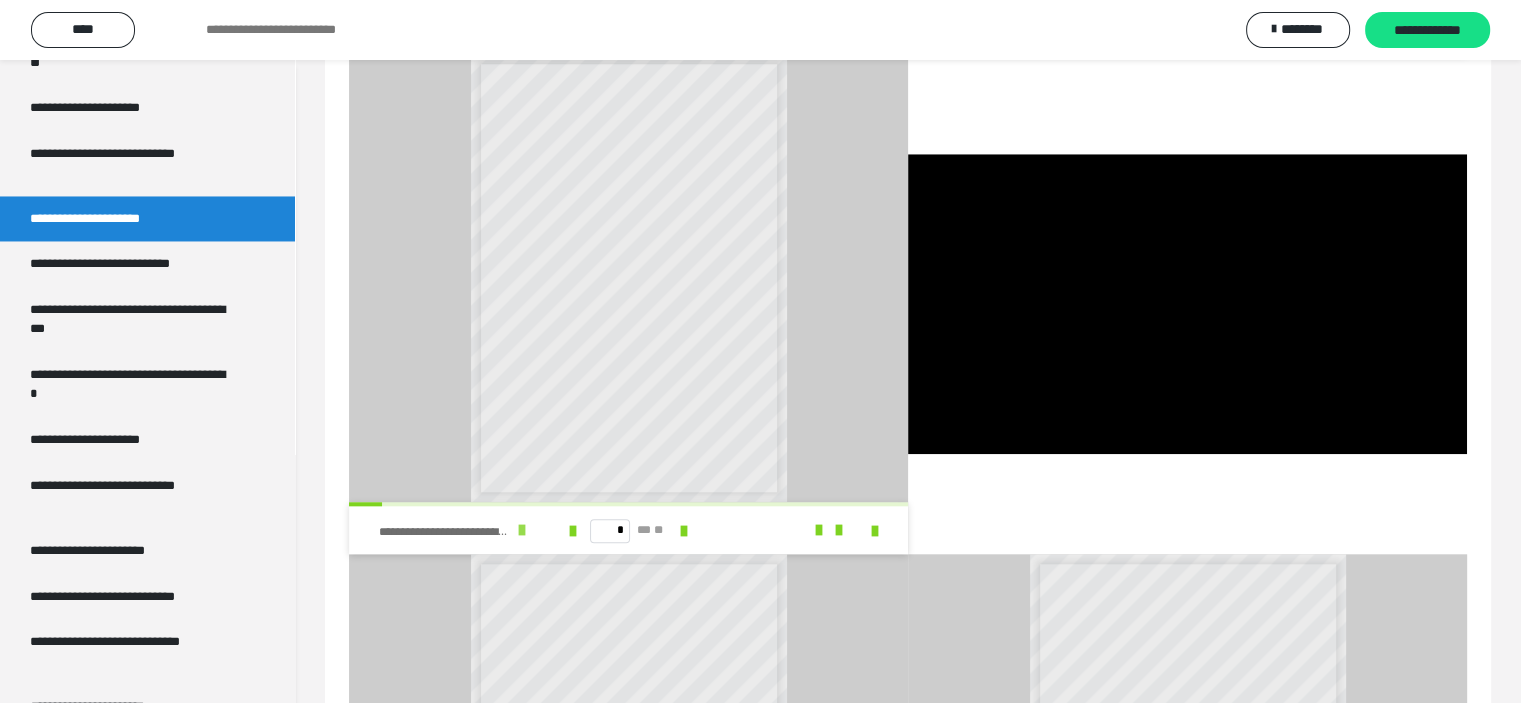 click on "**********" at bounding box center [445, 532] 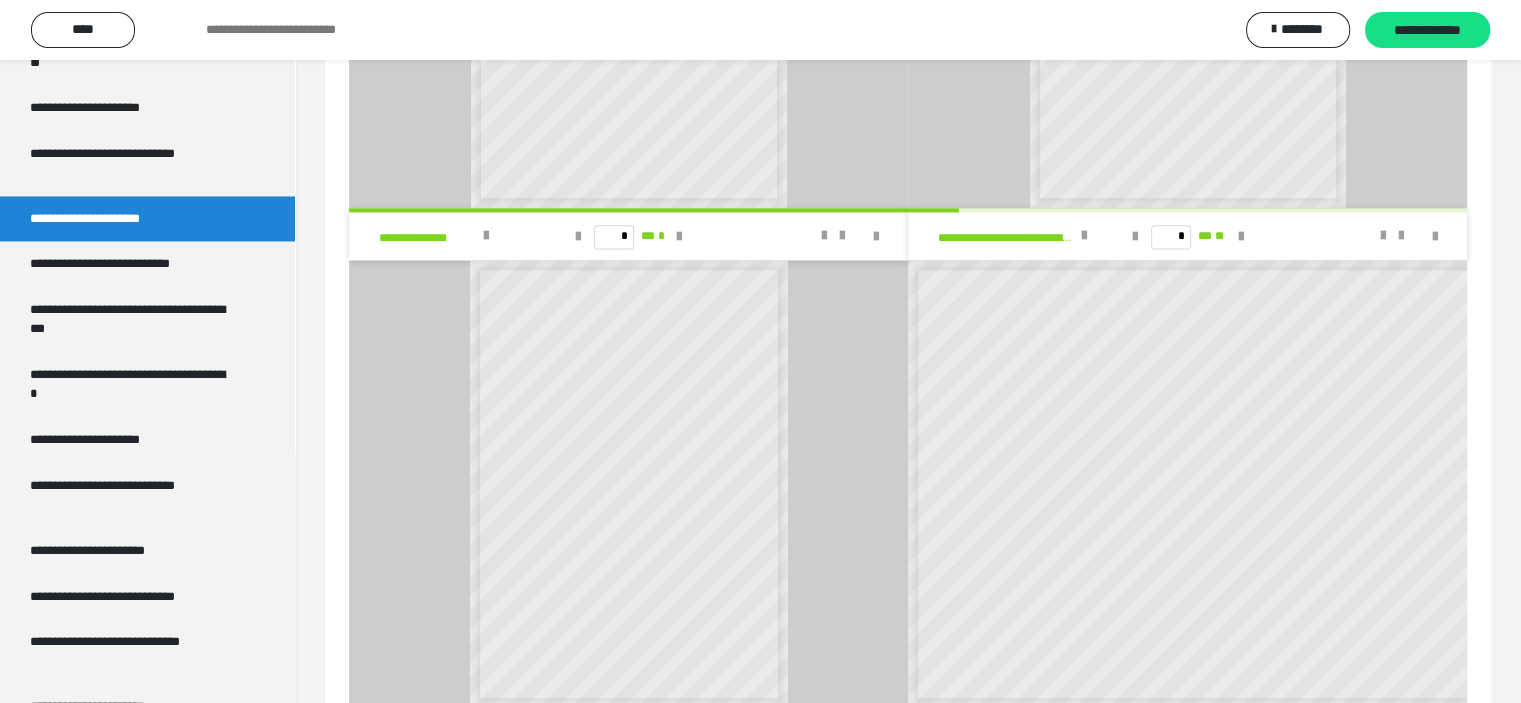scroll, scrollTop: 2756, scrollLeft: 0, axis: vertical 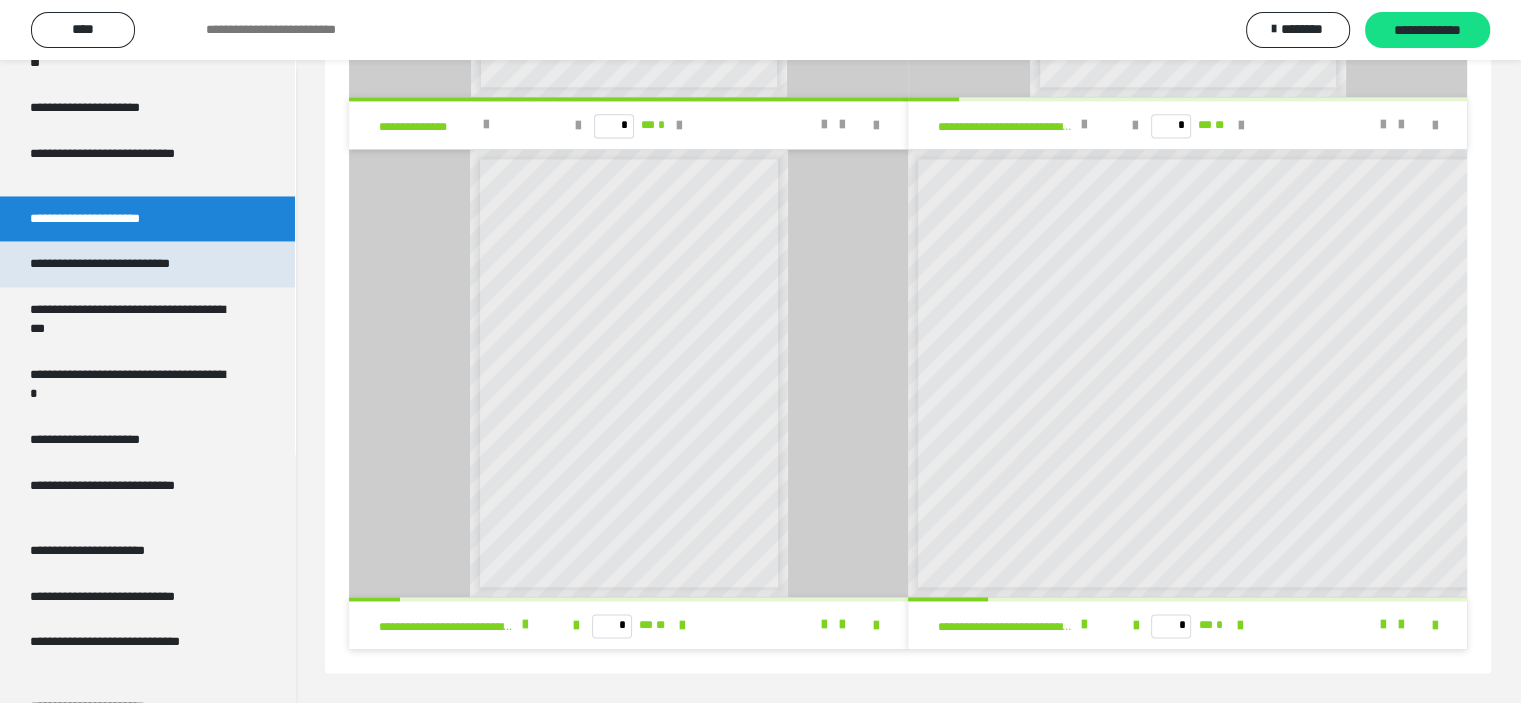 click on "**********" at bounding box center [129, 264] 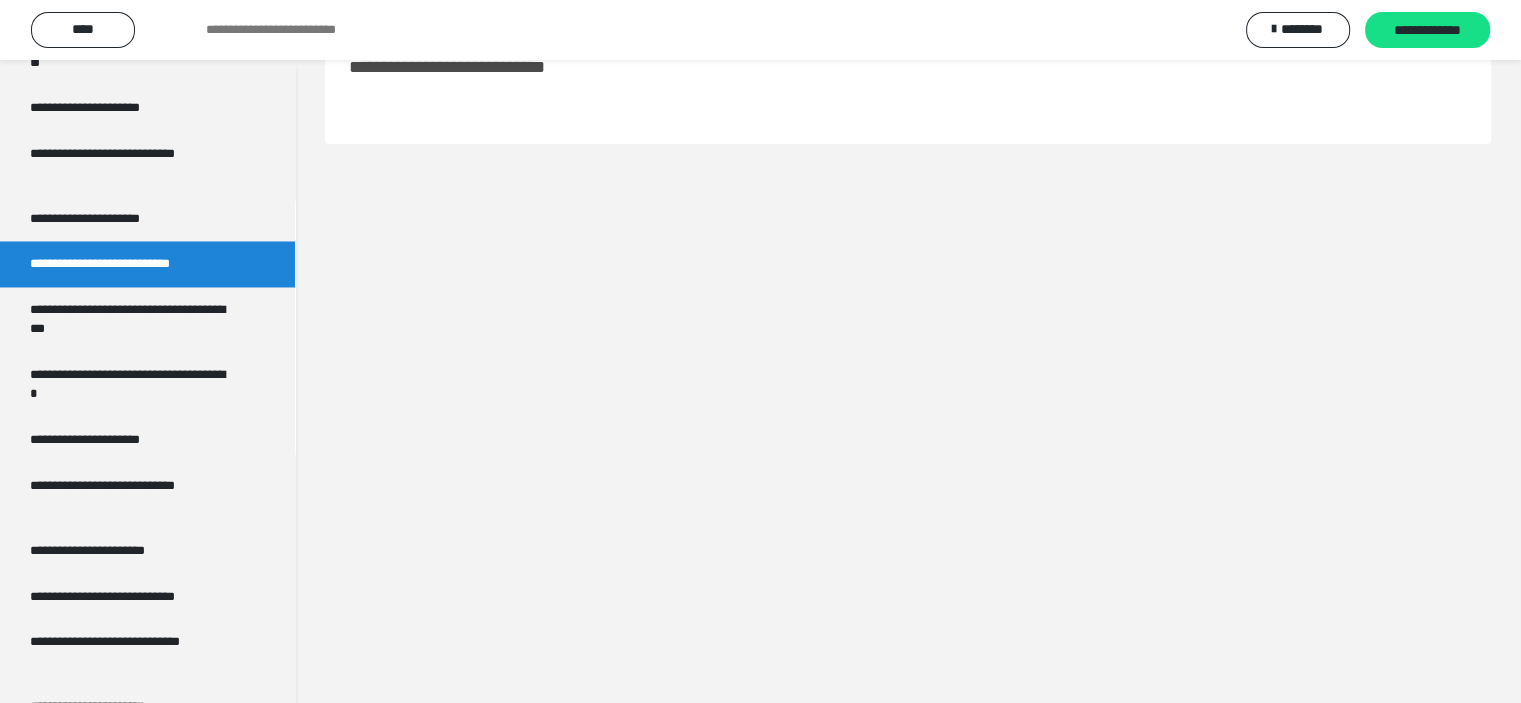 scroll, scrollTop: 60, scrollLeft: 0, axis: vertical 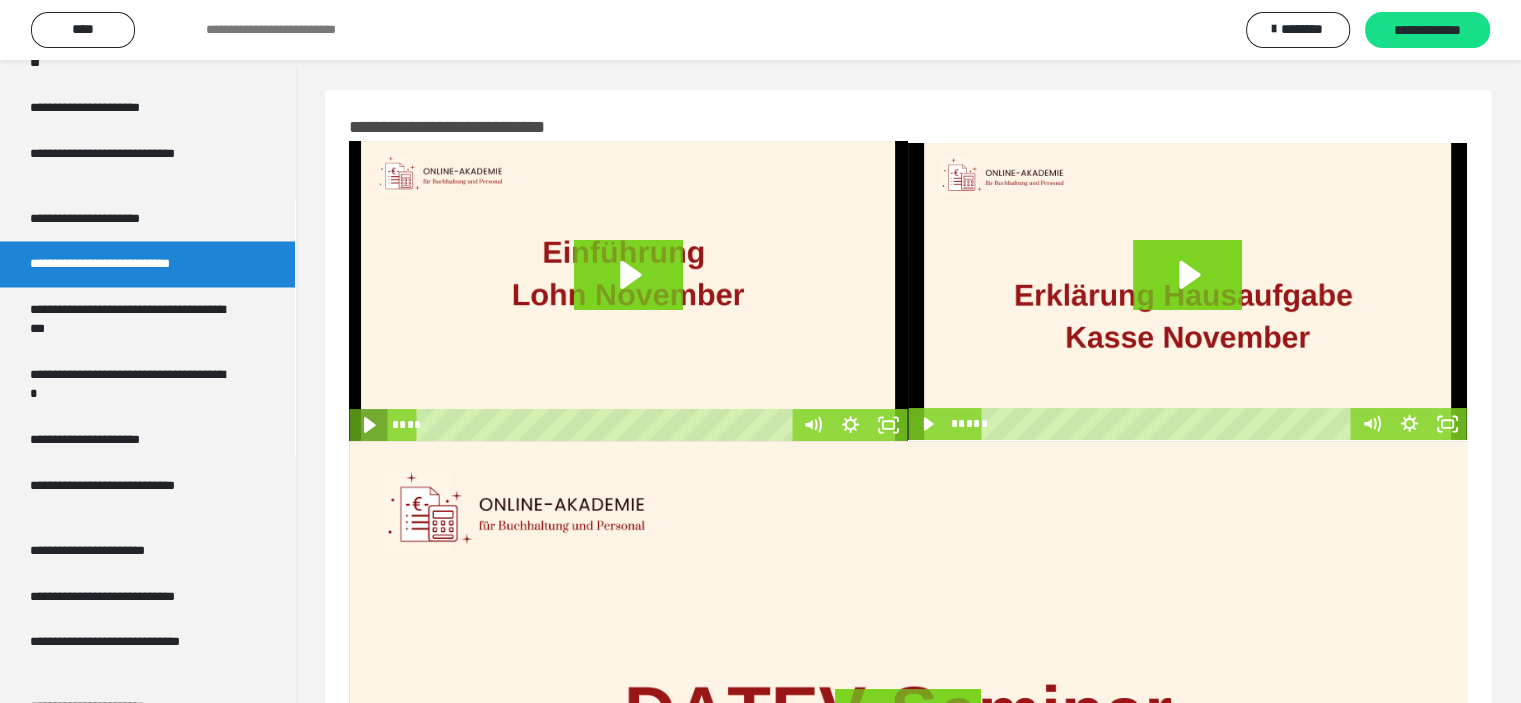 click 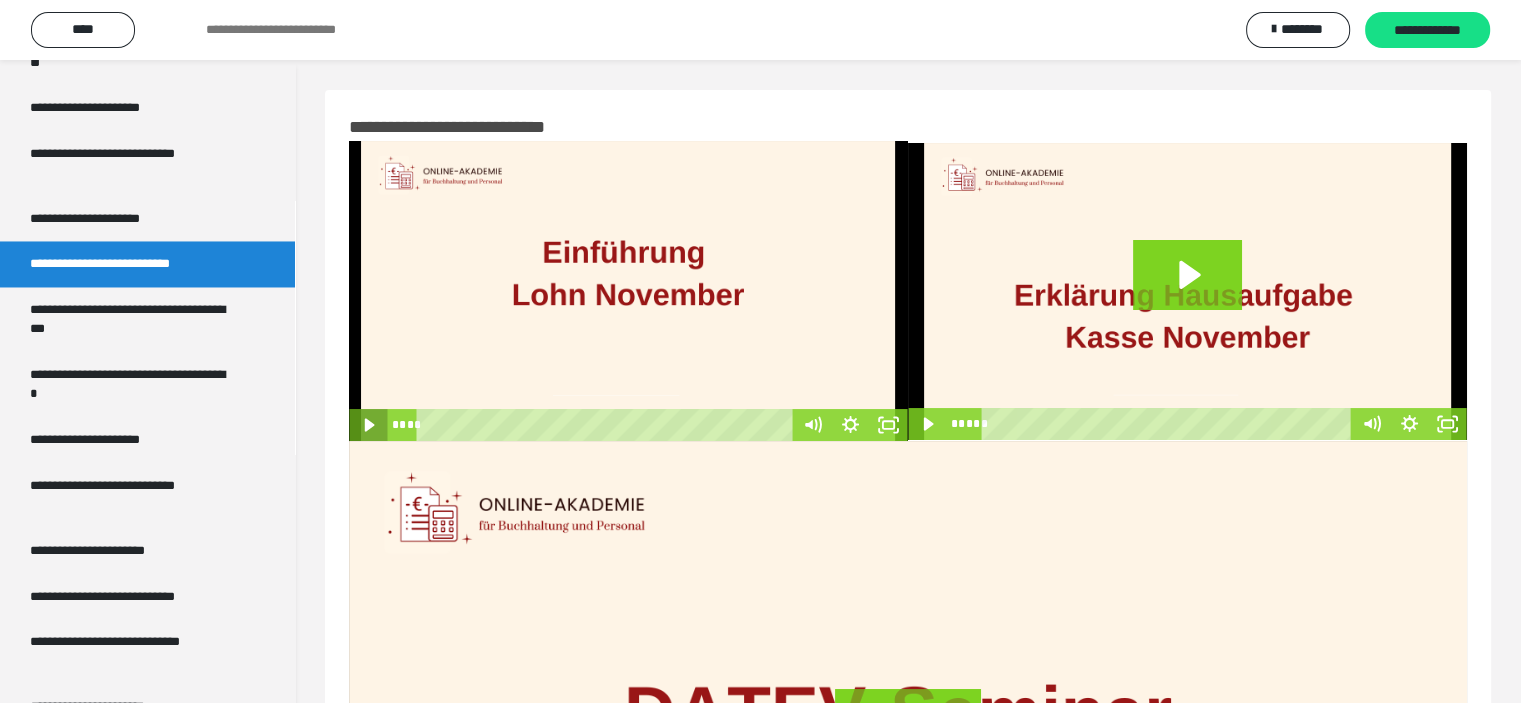 click 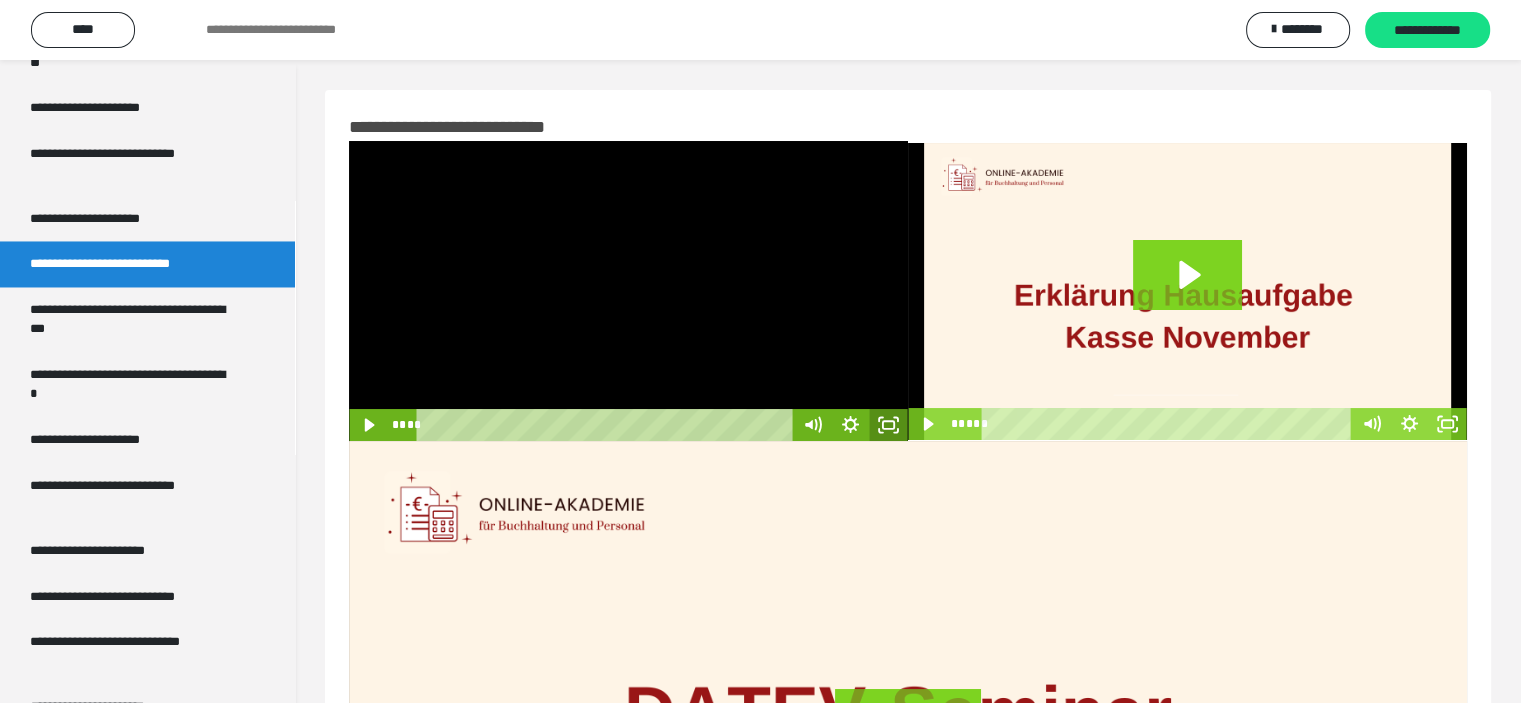 click 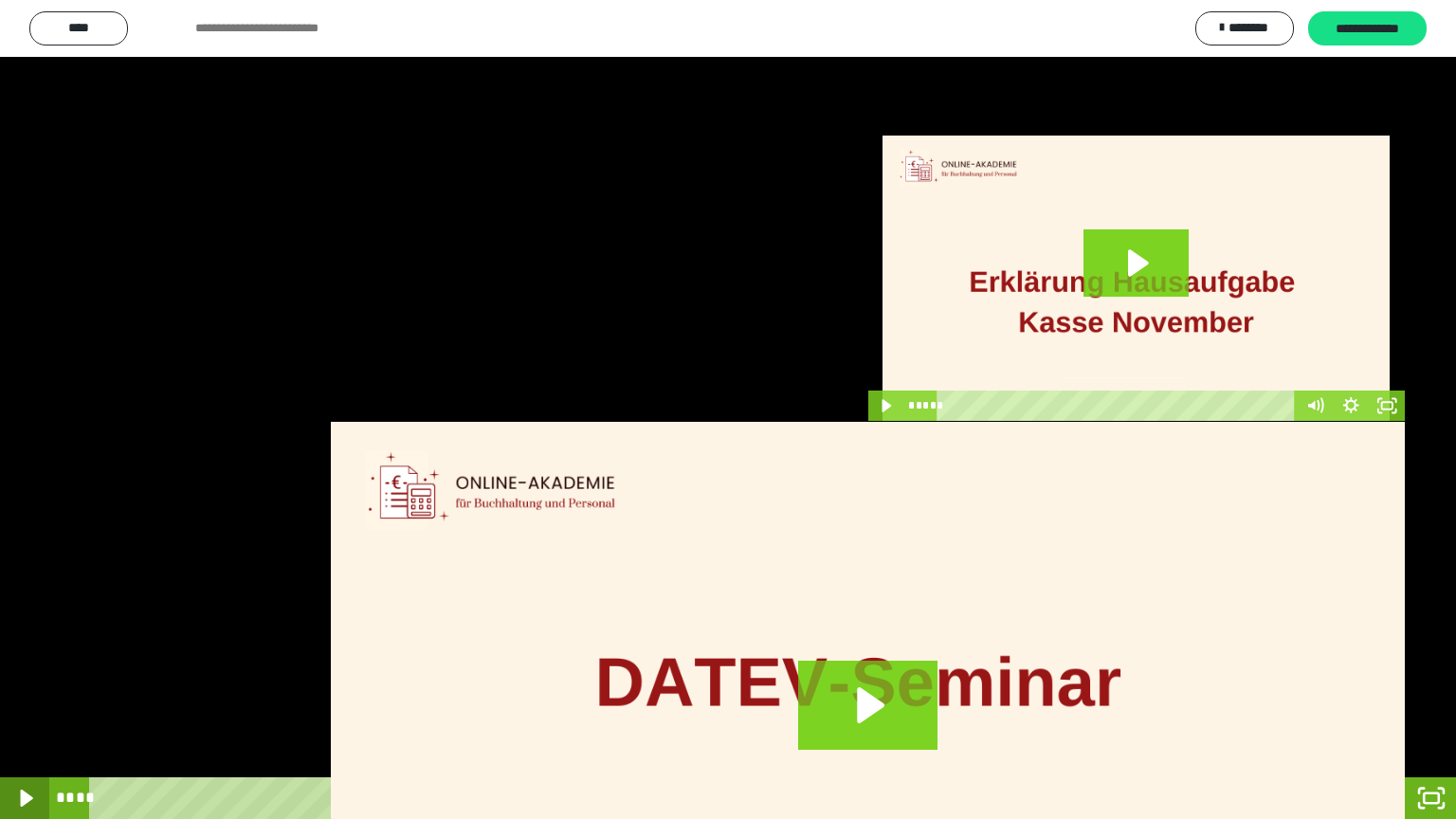 click 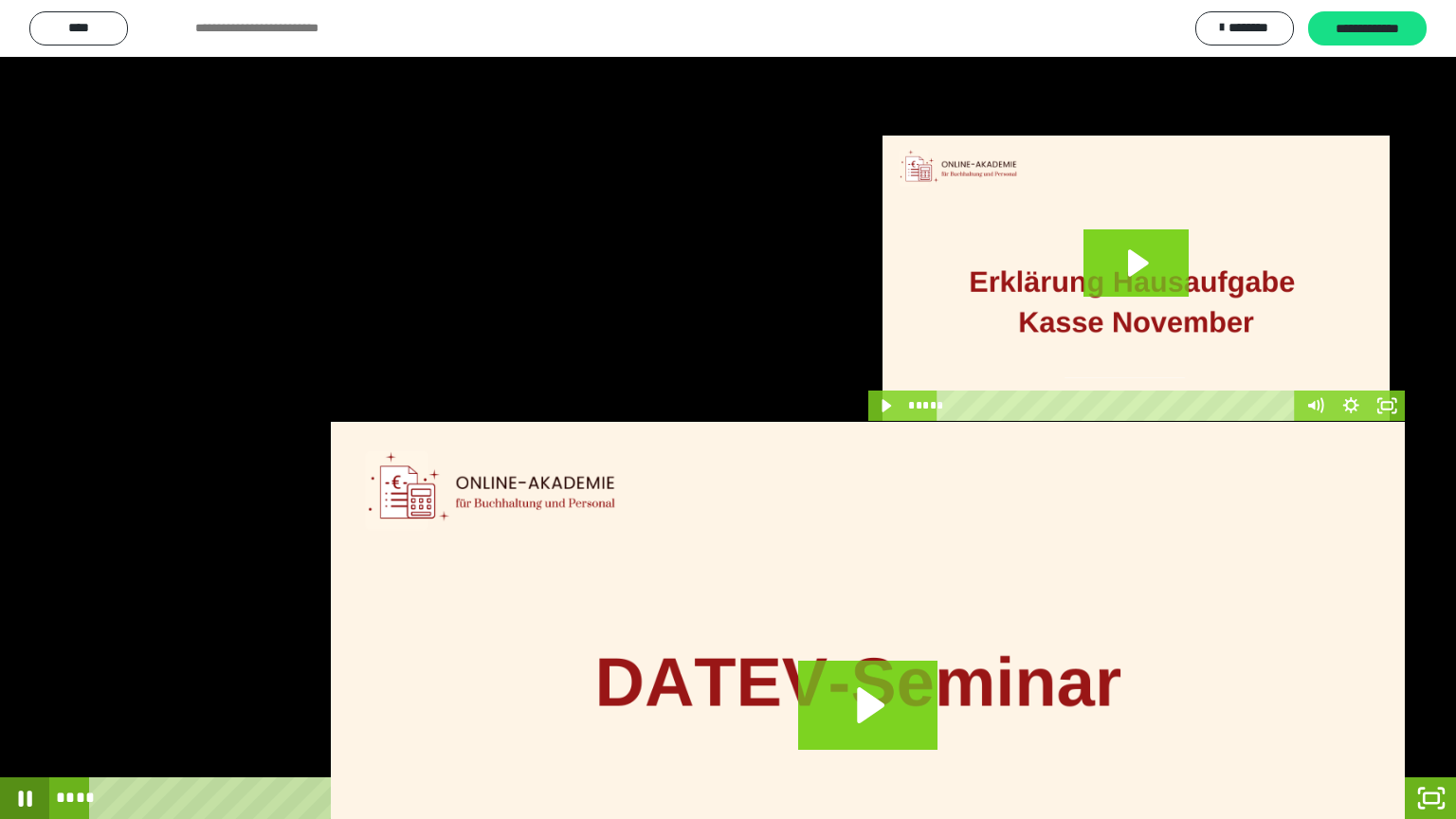 click 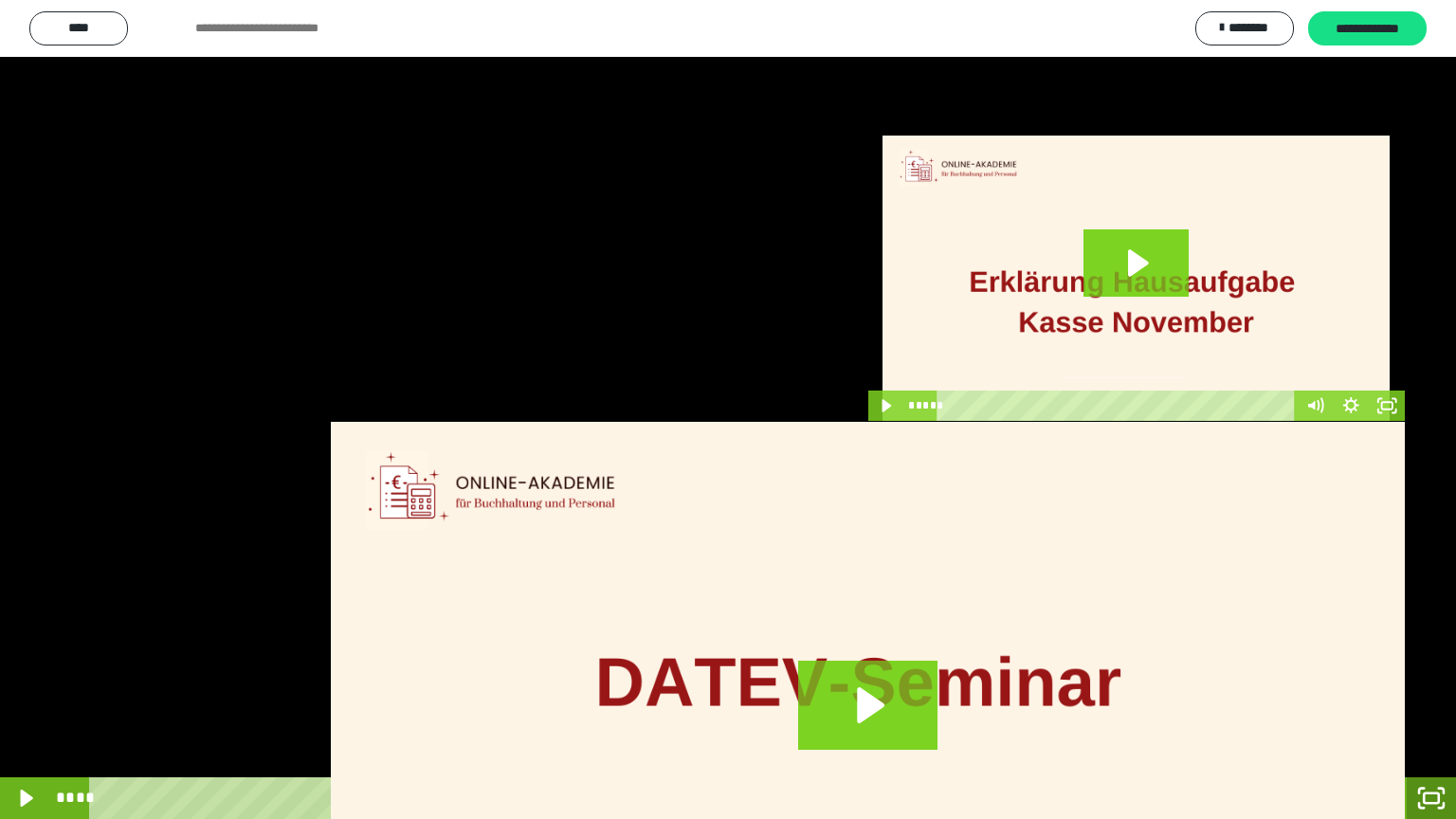 click 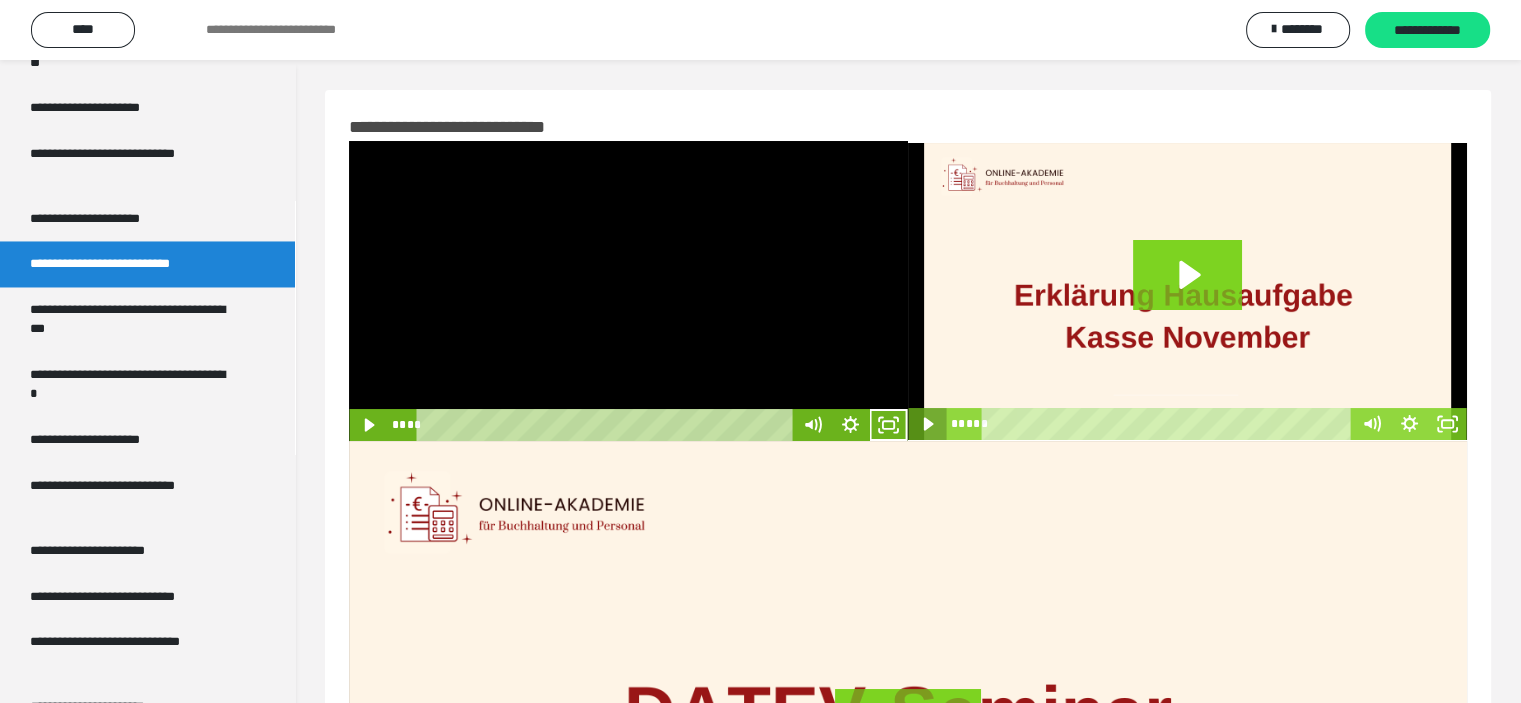 click 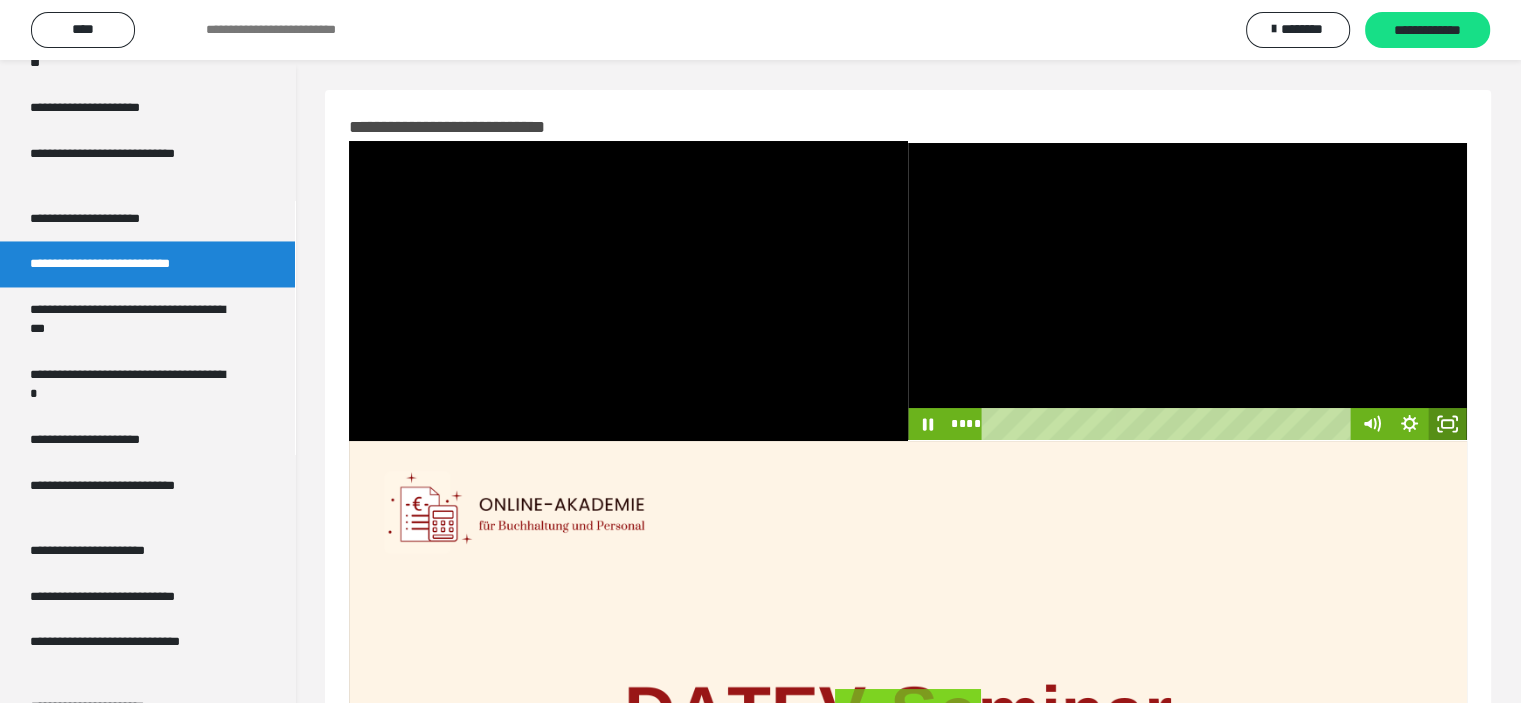 click 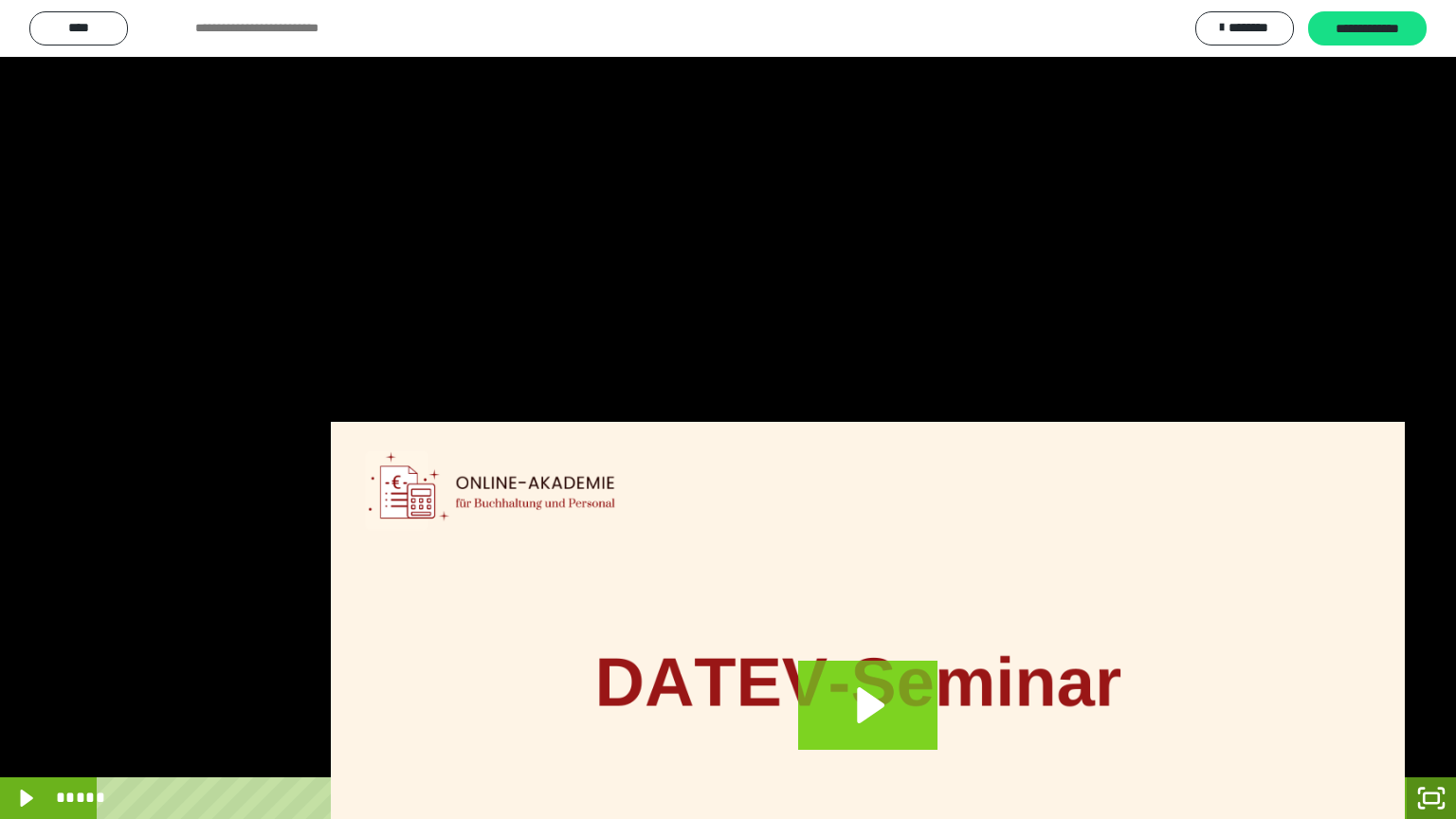 click 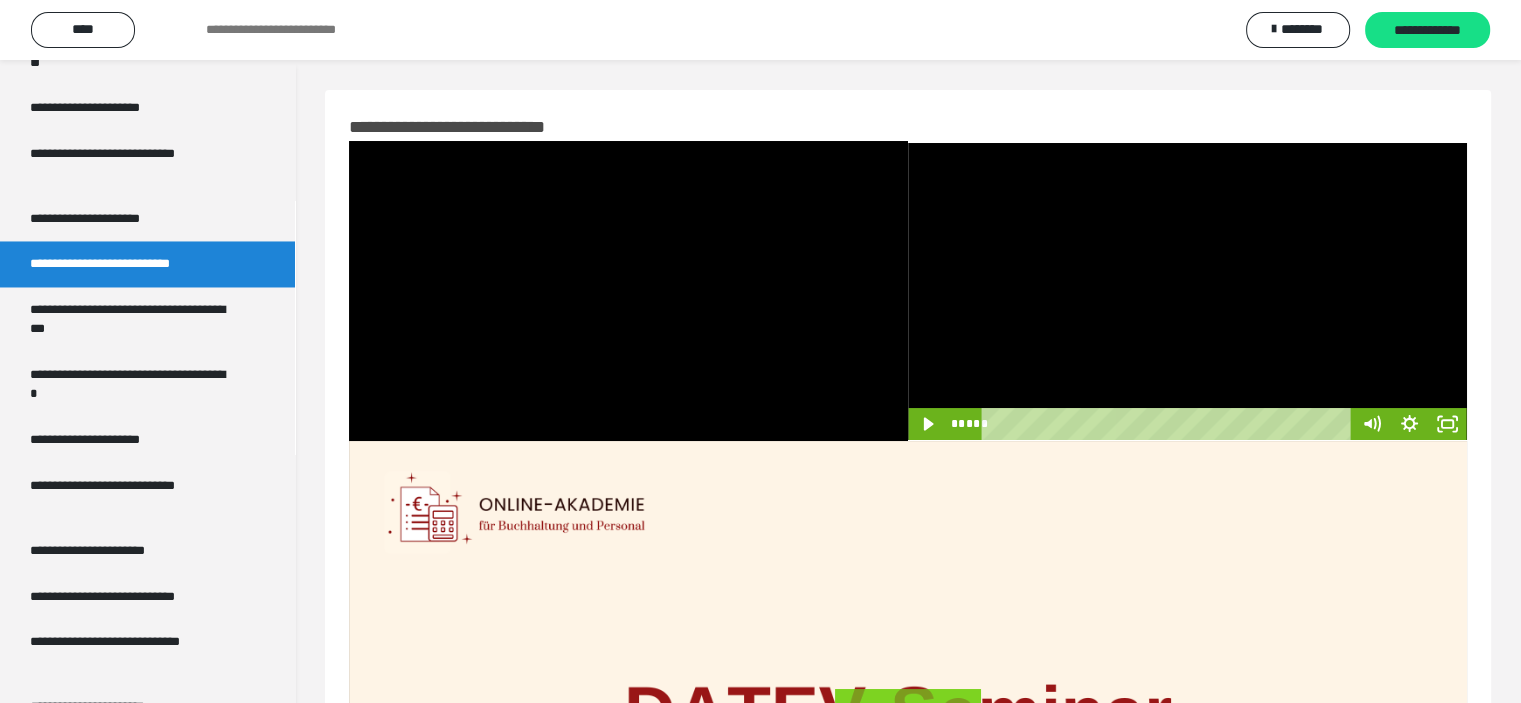 click at bounding box center (1187, 291) 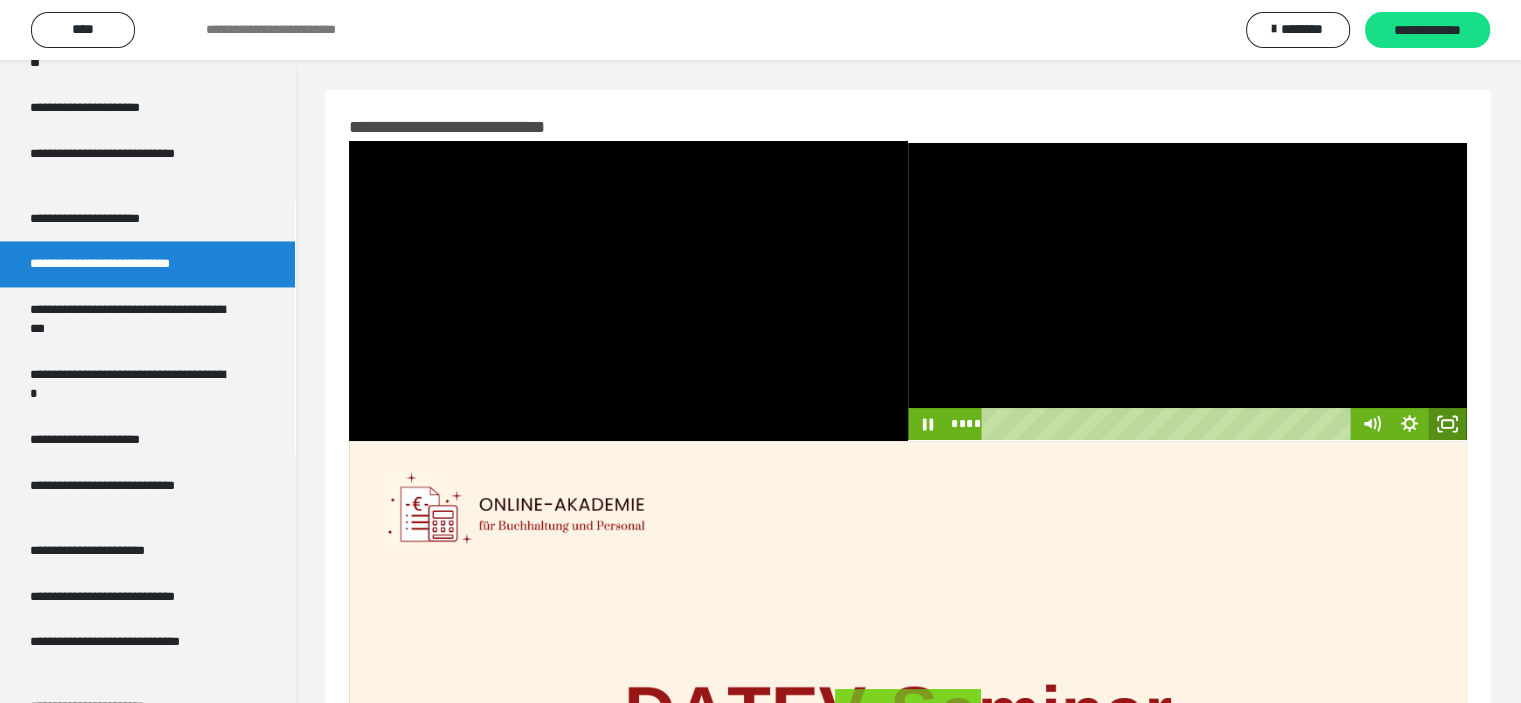 click 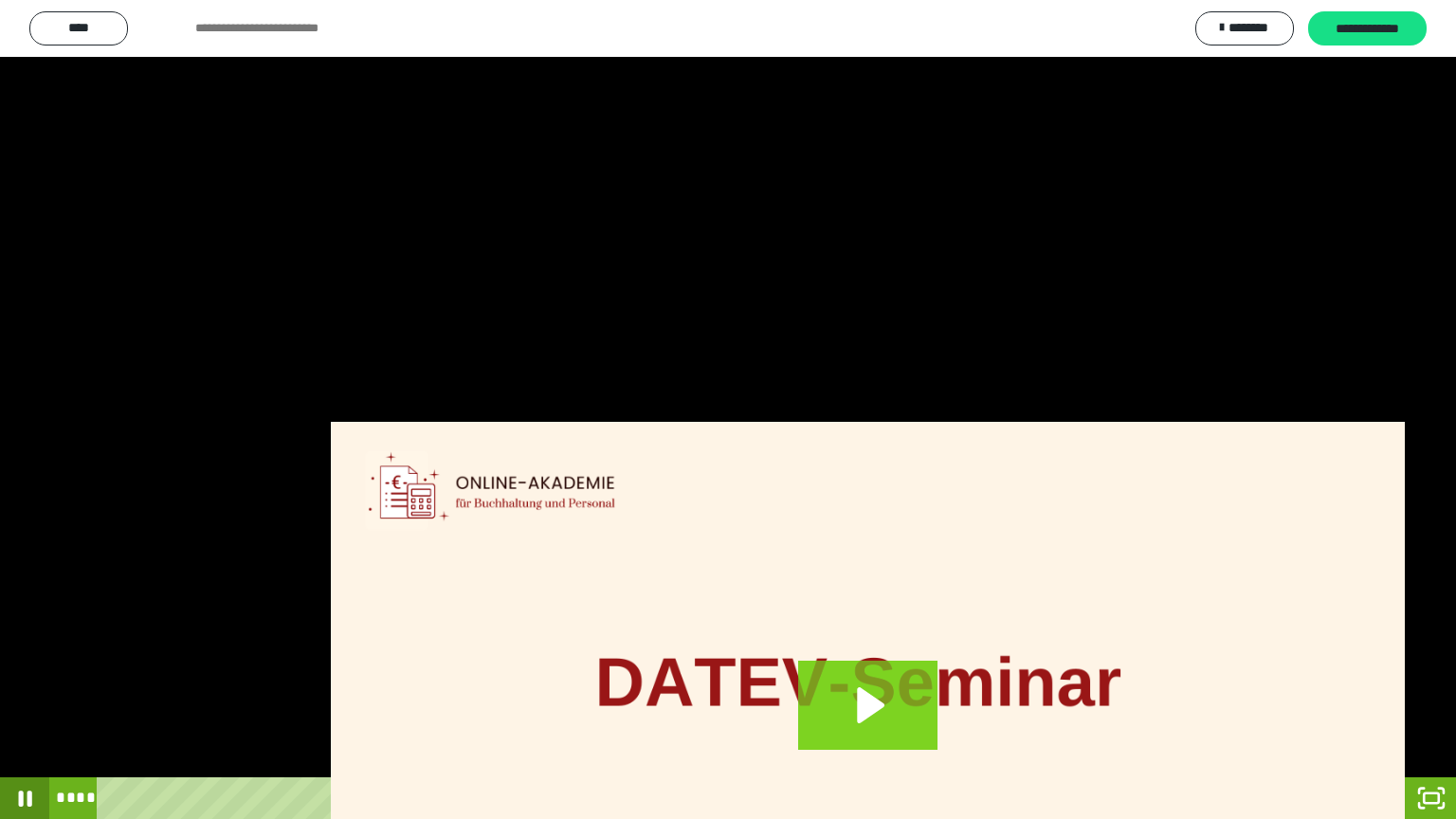 click 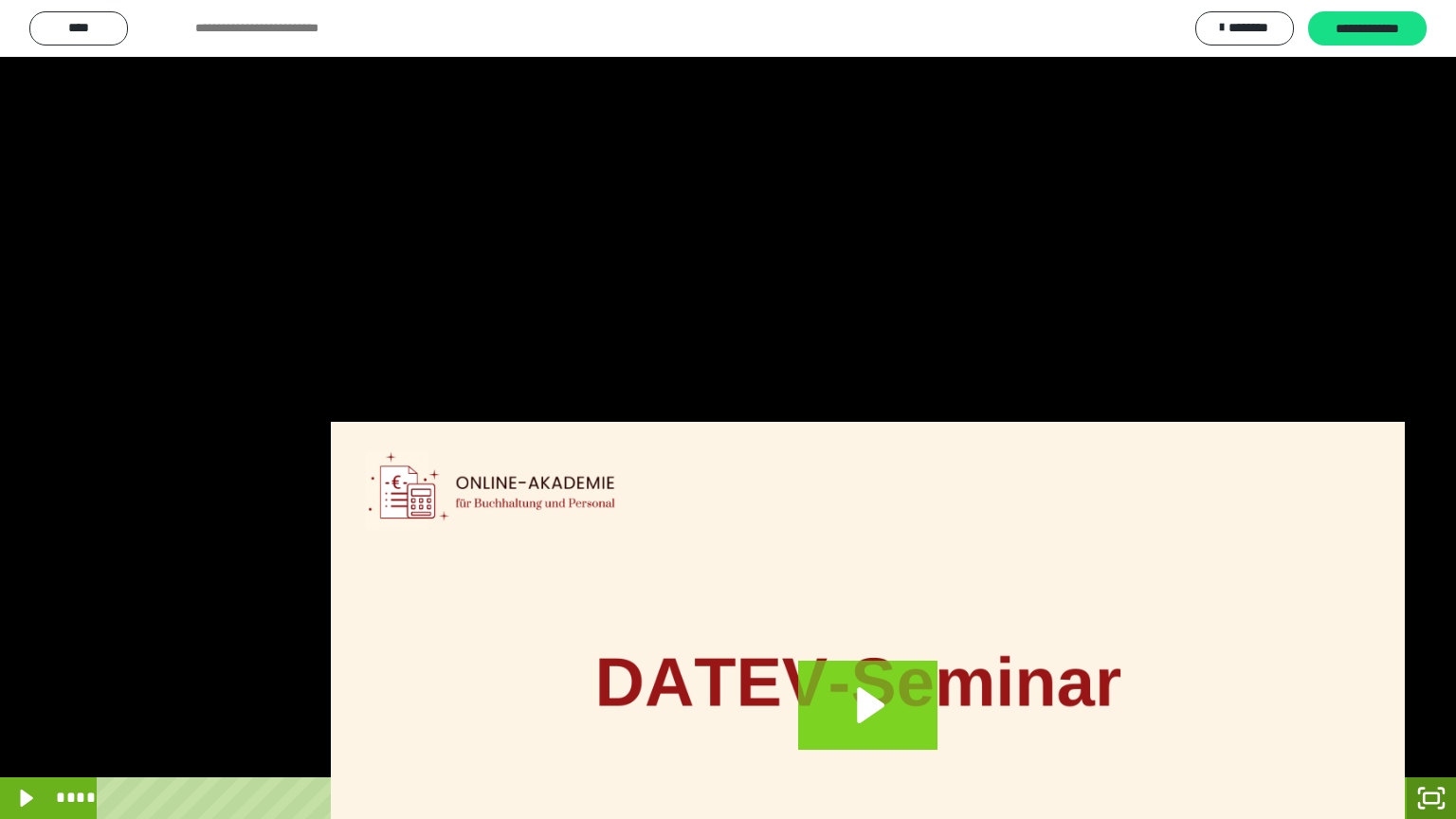 click 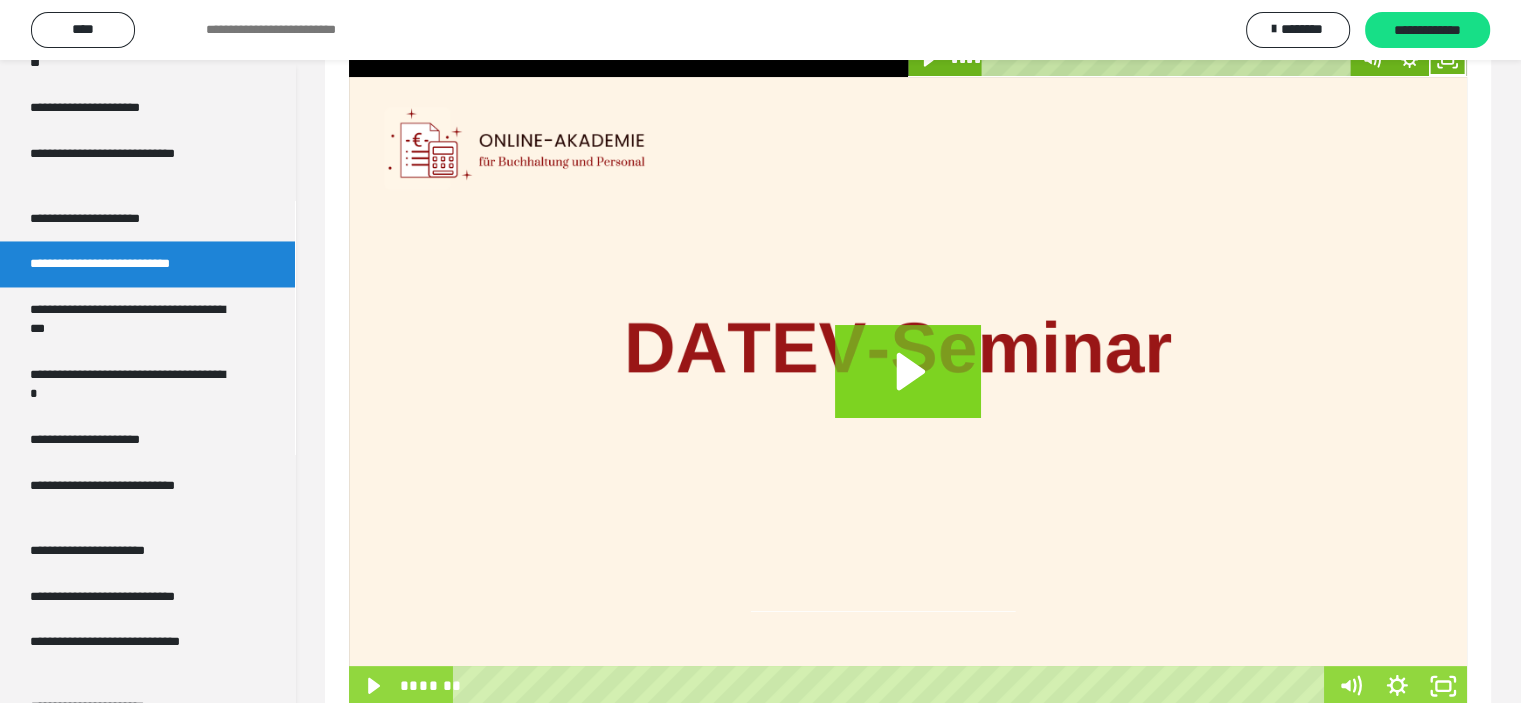 scroll, scrollTop: 420, scrollLeft: 0, axis: vertical 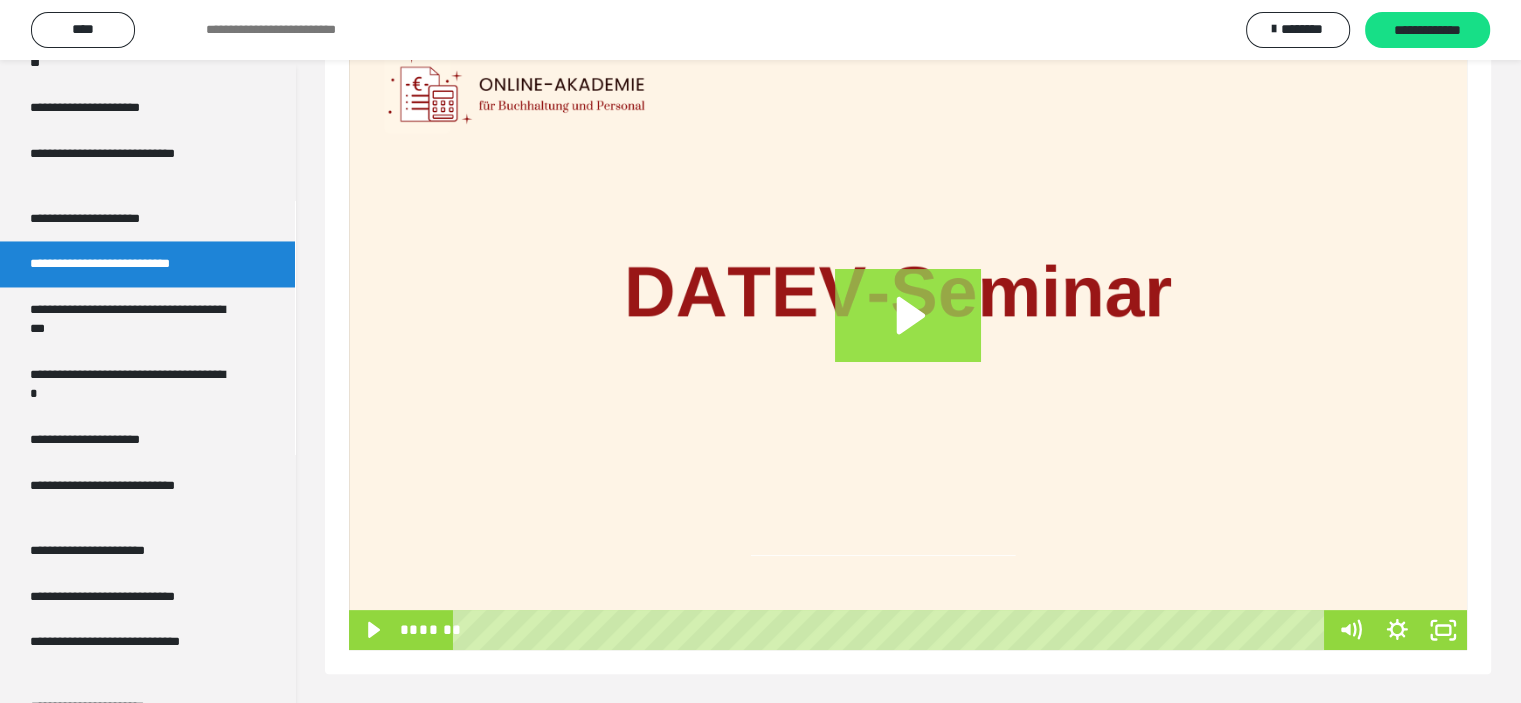 click 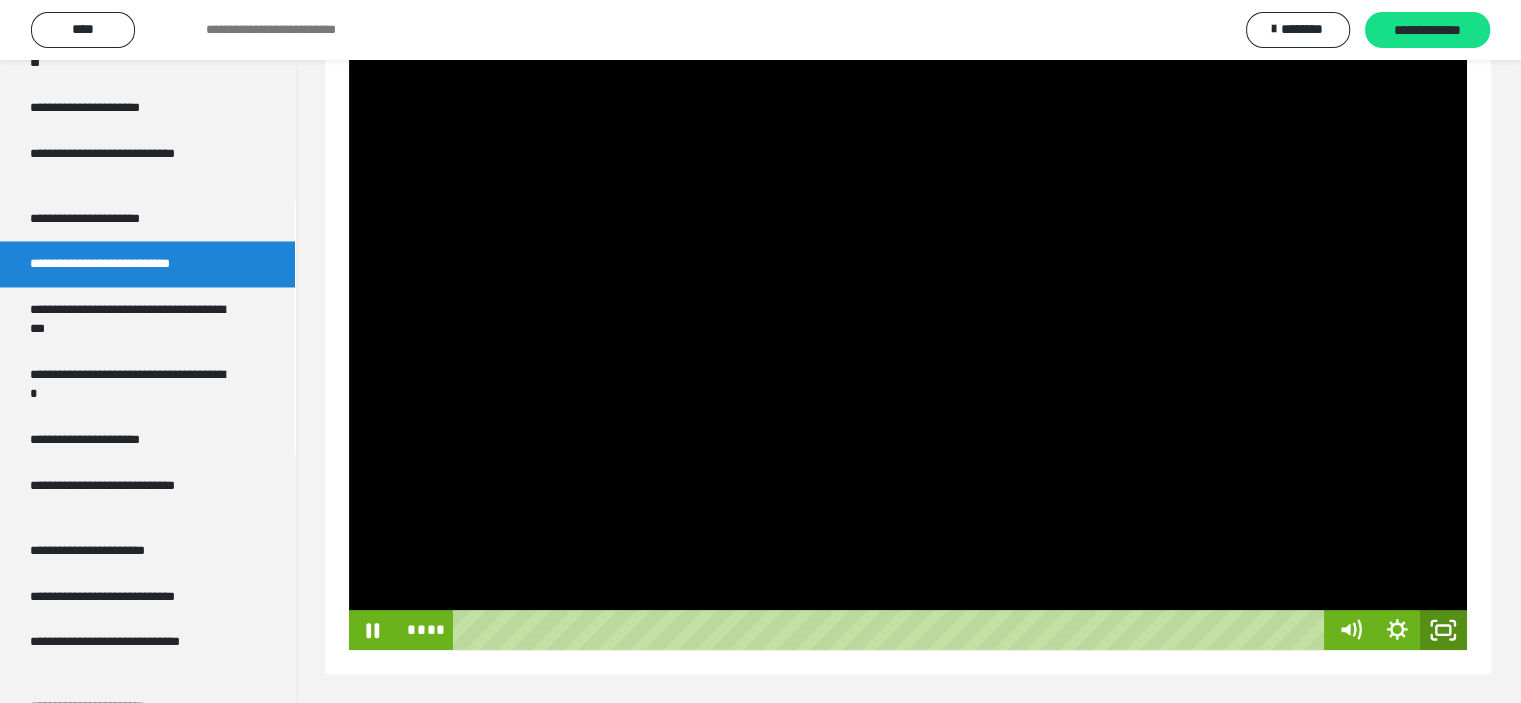 click 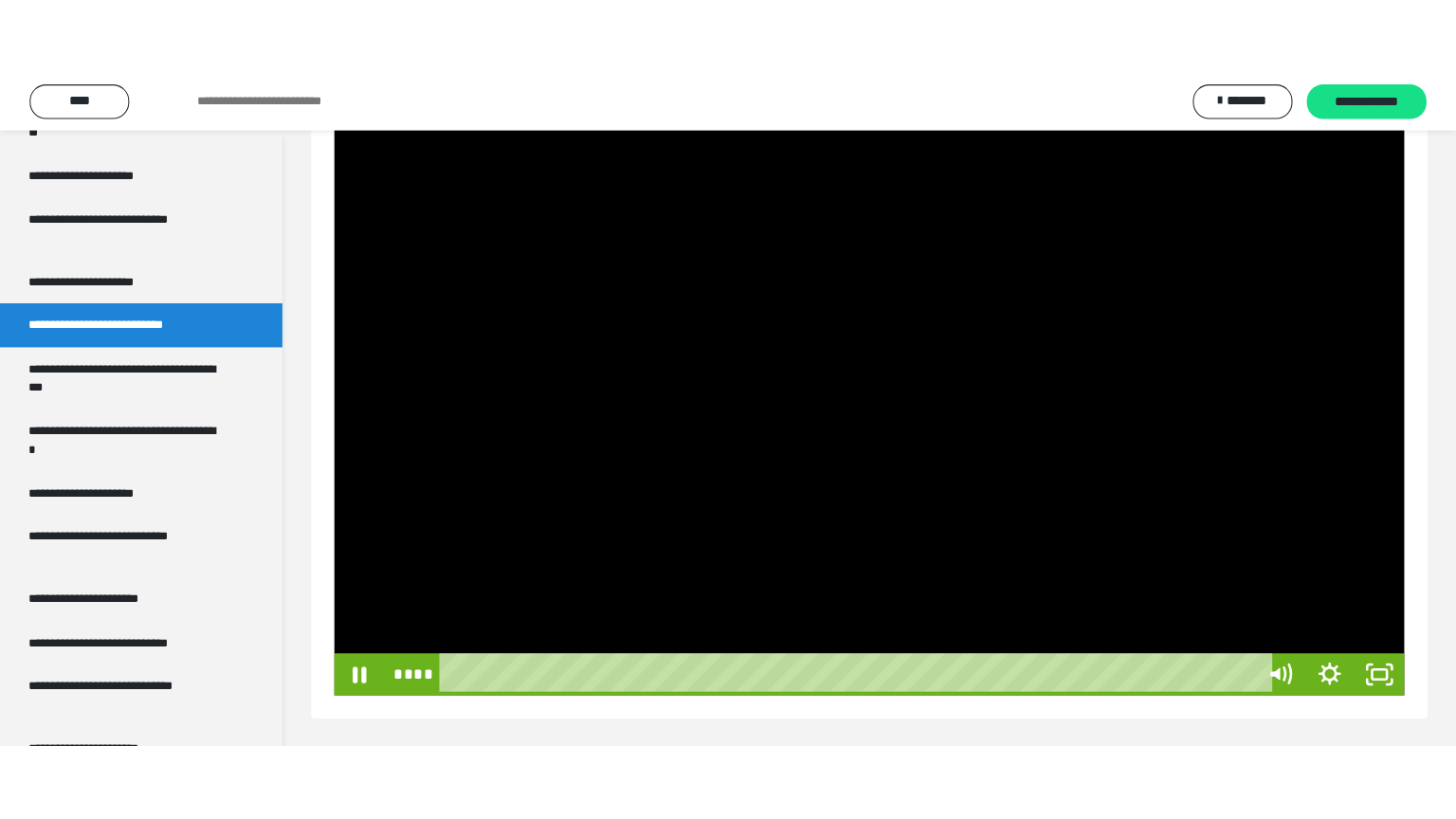 scroll, scrollTop: 258, scrollLeft: 0, axis: vertical 